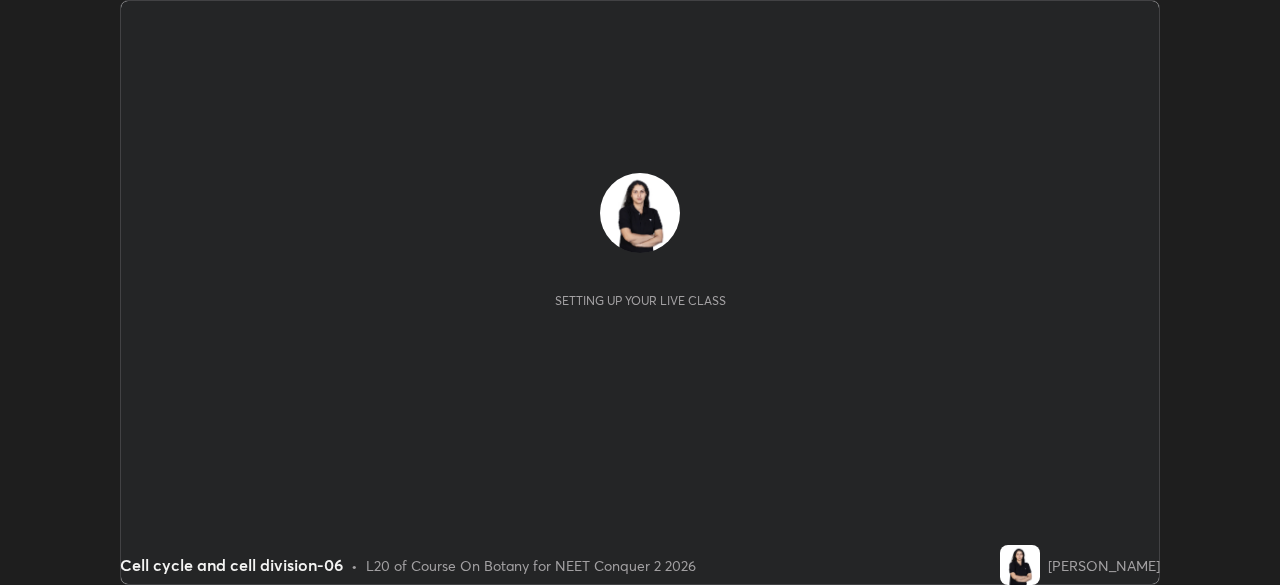 scroll, scrollTop: 0, scrollLeft: 0, axis: both 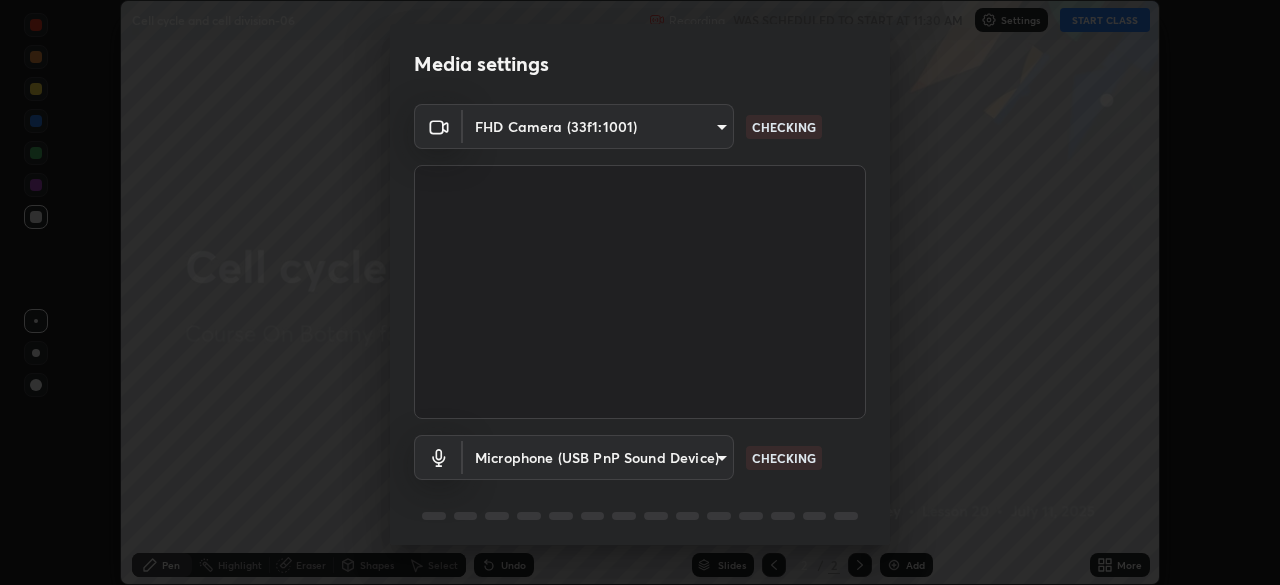 type on "3a2c949aa0c071329e51afe11dcb96cf52f45e3a087f1d37c63eba21f5979c7e" 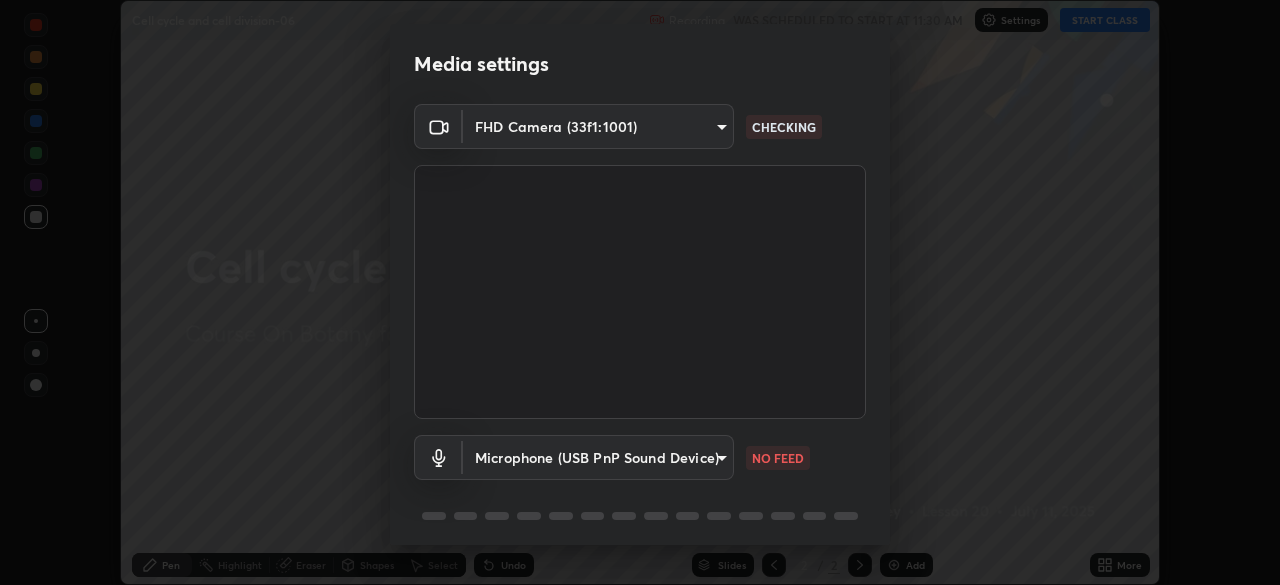 click on "Erase all Cell cycle and cell division-06 Recording WAS SCHEDULED TO START AT  11:30 AM Settings START CLASS Setting up your live class Cell cycle and cell division-06 • L20 of Course On Botany for NEET Conquer 2 2026 Pooja Dubey Pen Highlight Eraser Shapes Select Undo Slides 2 / 2 Add More No doubts shared Encourage your learners to ask a doubt for better clarity Report an issue Reason for reporting Buffering Chat not working Audio - Video sync issue Educator video quality low ​ Attach an image Report Media settings FHD Camera (33f1:1001) 3a2c949aa0c071329e51afe11dcb96cf52f45e3a087f1d37c63eba21f5979c7e CHECKING Microphone (USB PnP Sound Device) e77693b07b049307614450726abd10cddf06ed2aeb30ee3afc9832f102691378 NO FEED 1 / 5 Next" at bounding box center (640, 292) 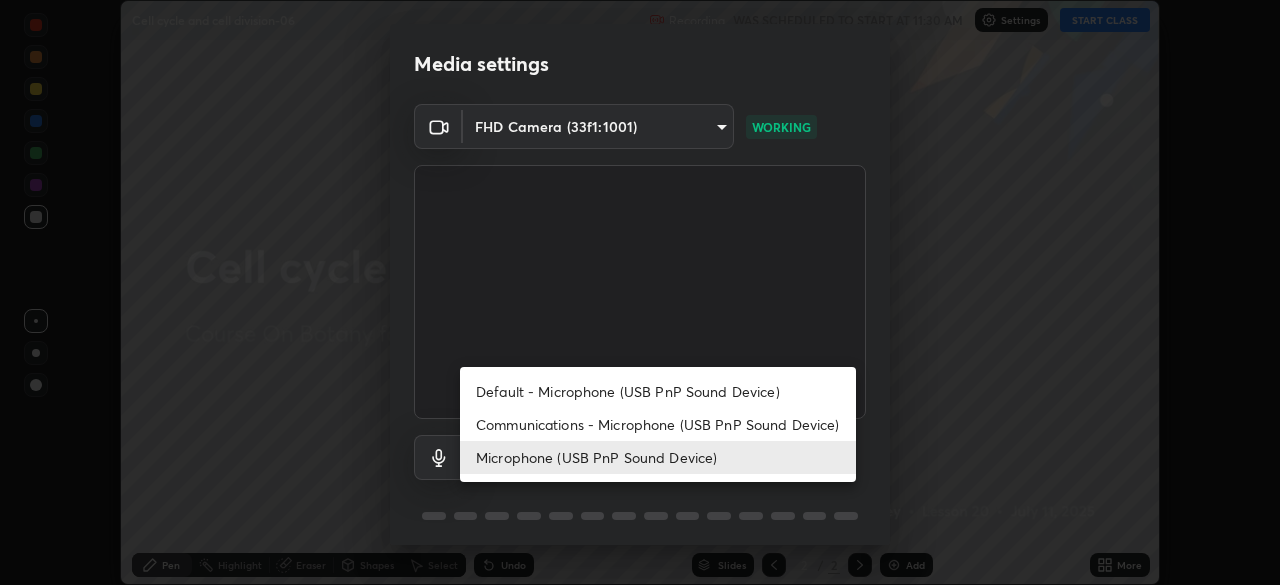 click on "Default - Microphone (USB PnP Sound Device)" at bounding box center [658, 391] 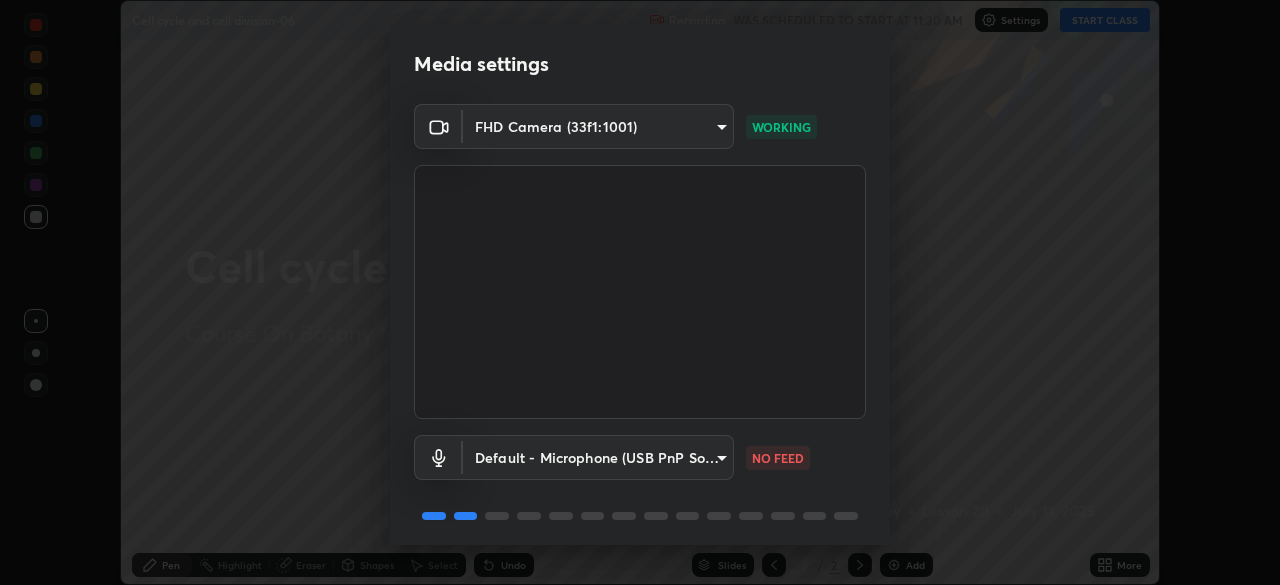 click on "Erase all Cell cycle and cell division-06 Recording WAS SCHEDULED TO START AT  11:30 AM Settings START CLASS Setting up your live class Cell cycle and cell division-06 • L20 of Course On Botany for NEET Conquer 2 2026 Pooja Dubey Pen Highlight Eraser Shapes Select Undo Slides 2 / 2 Add More No doubts shared Encourage your learners to ask a doubt for better clarity Report an issue Reason for reporting Buffering Chat not working Audio - Video sync issue Educator video quality low ​ Attach an image Report Media settings FHD Camera (33f1:1001) 3a2c949aa0c071329e51afe11dcb96cf52f45e3a087f1d37c63eba21f5979c7e WORKING Default - Microphone (USB PnP Sound Device) default NO FEED 1 / 5 Next" at bounding box center [640, 292] 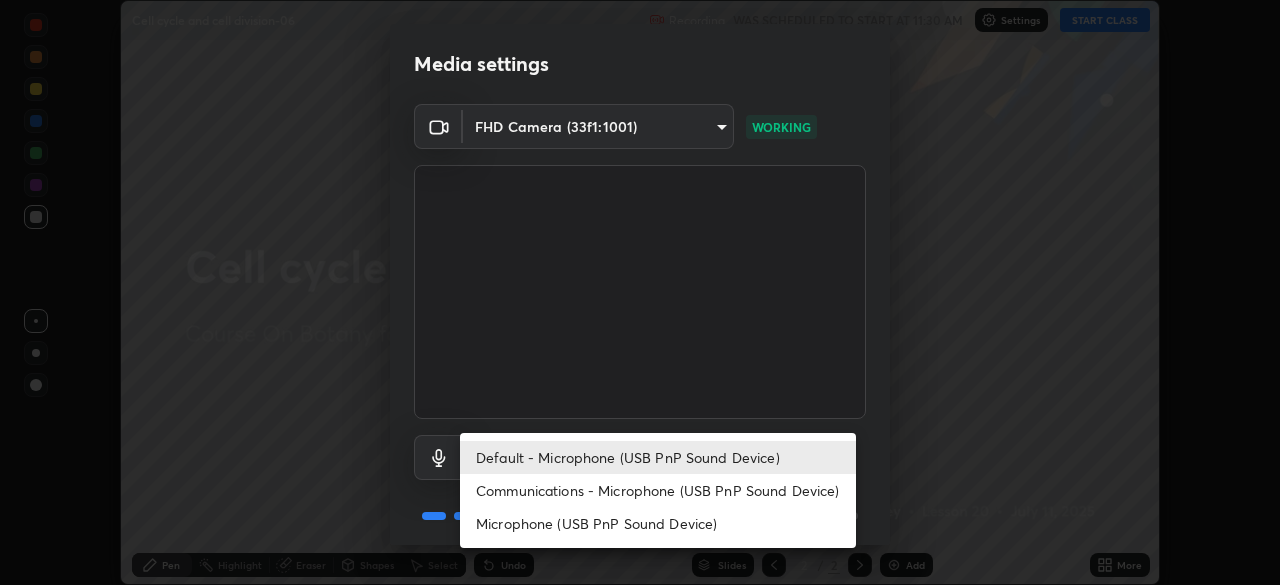 click on "Microphone (USB PnP Sound Device)" at bounding box center (658, 523) 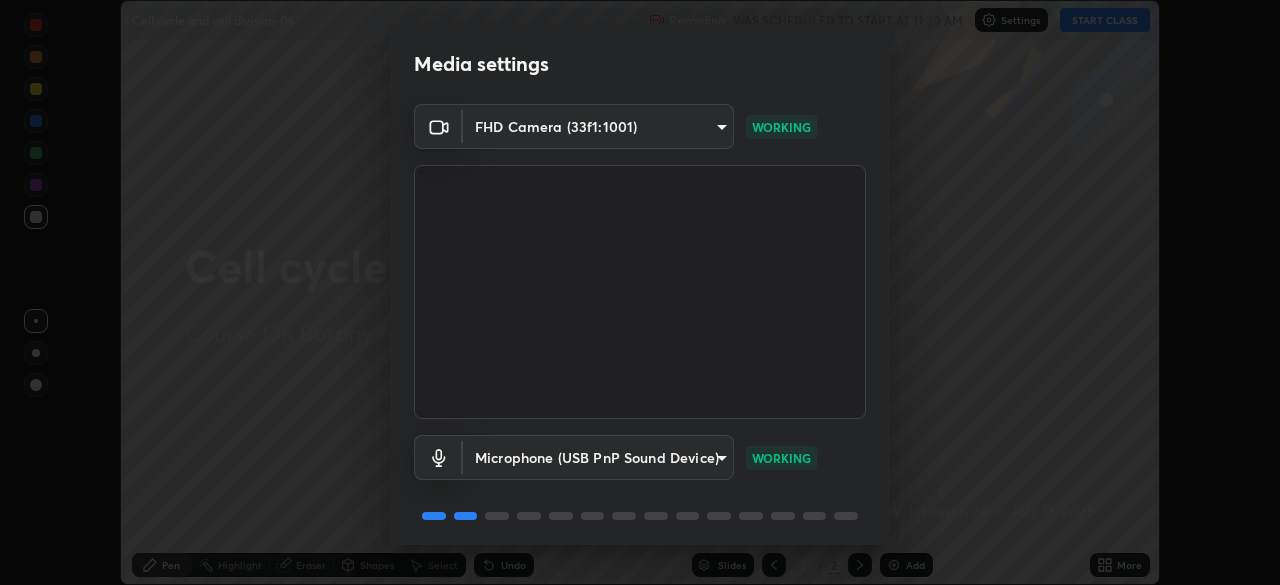 scroll, scrollTop: 71, scrollLeft: 0, axis: vertical 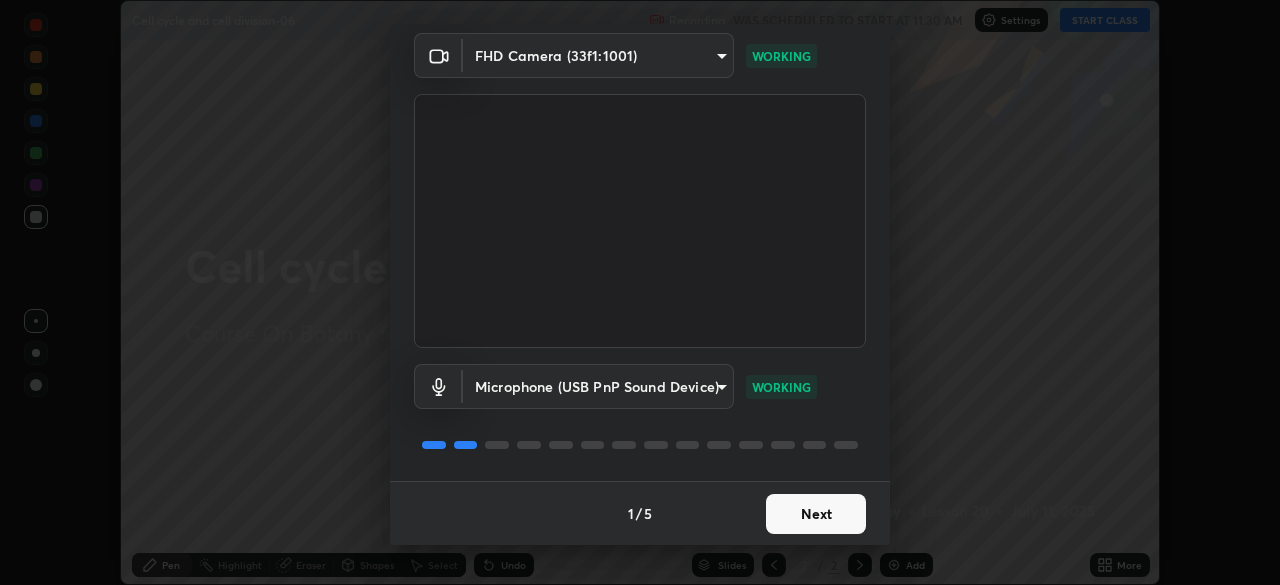 click on "Next" at bounding box center [816, 514] 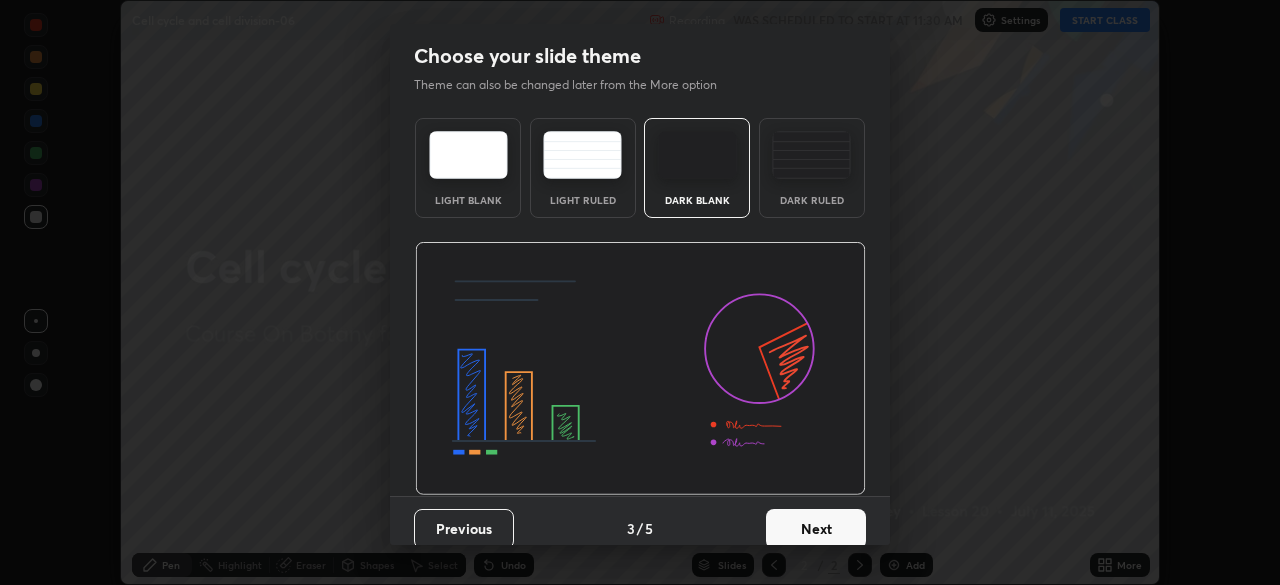 click on "Next" at bounding box center [816, 529] 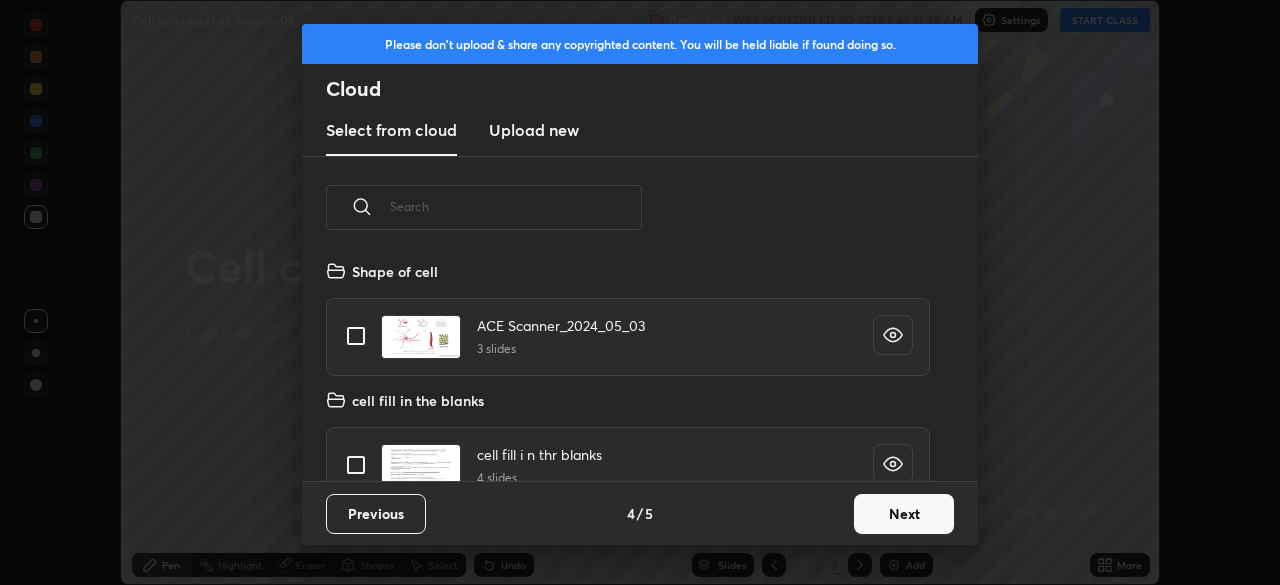 scroll, scrollTop: 7, scrollLeft: 11, axis: both 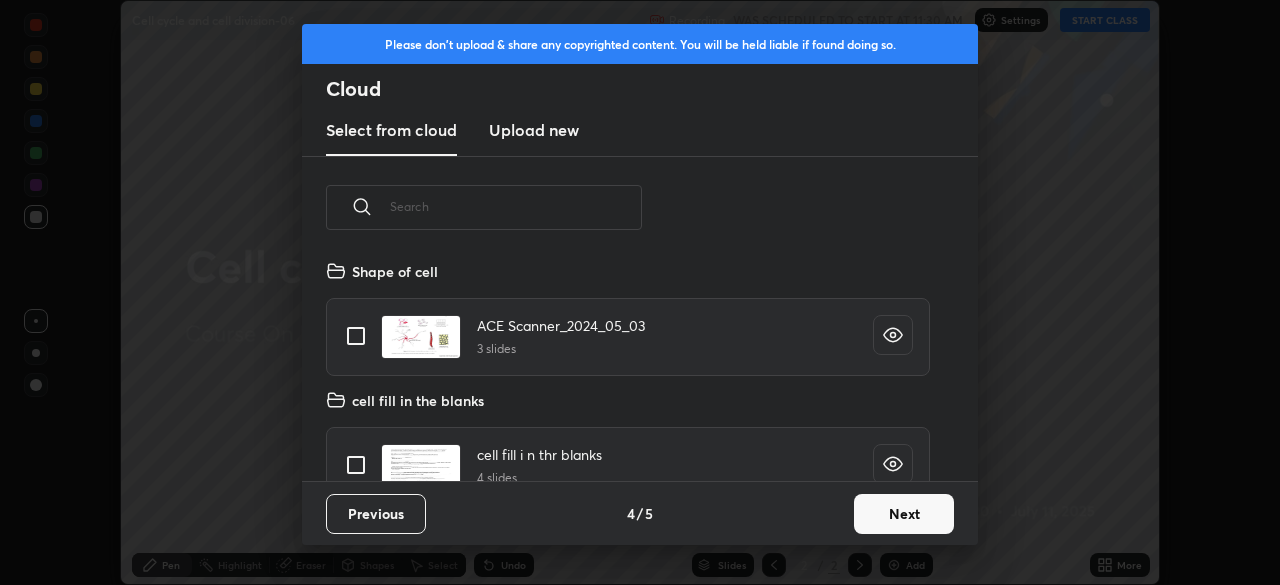 click on "Next" at bounding box center [904, 514] 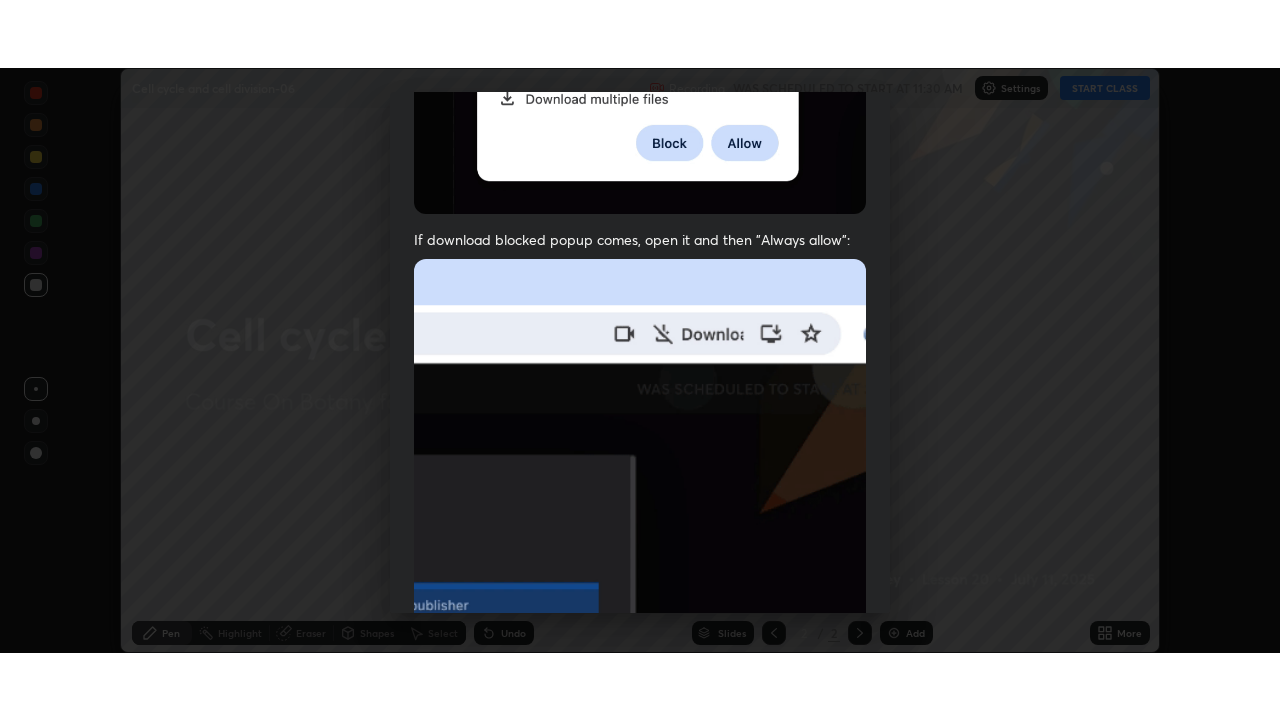 scroll, scrollTop: 479, scrollLeft: 0, axis: vertical 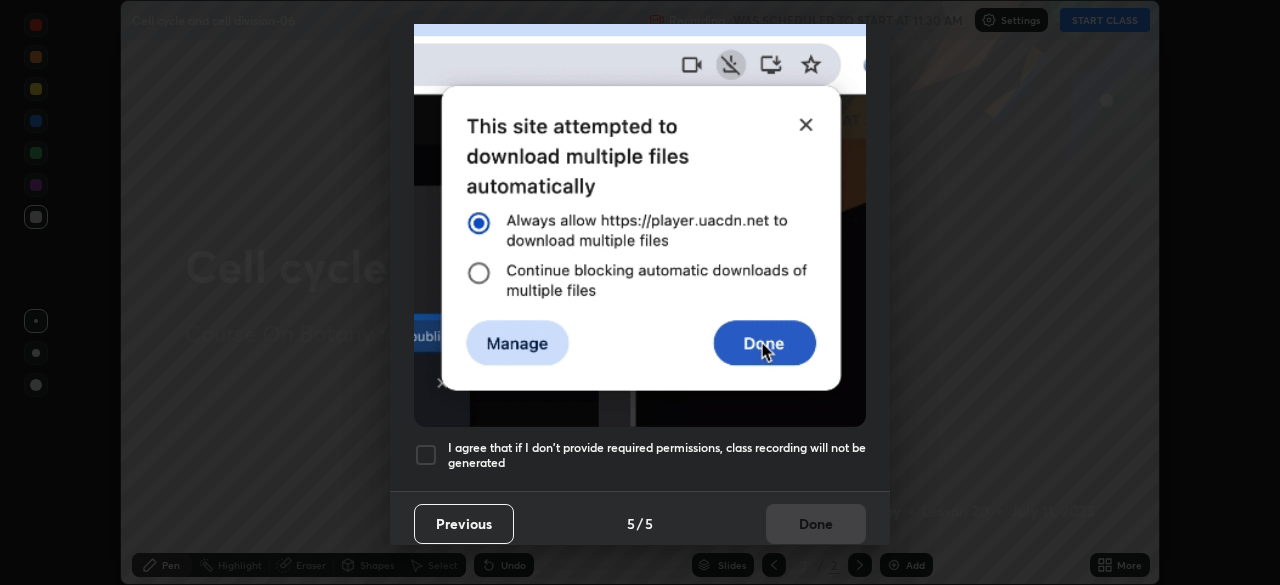 click at bounding box center (426, 455) 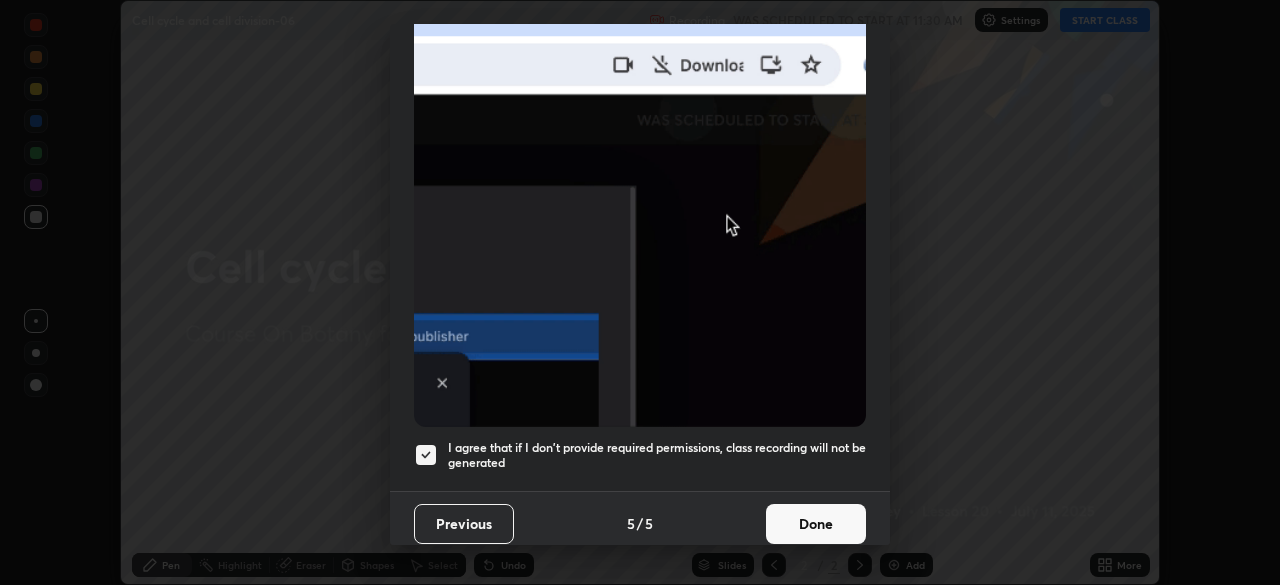 click on "Done" at bounding box center (816, 524) 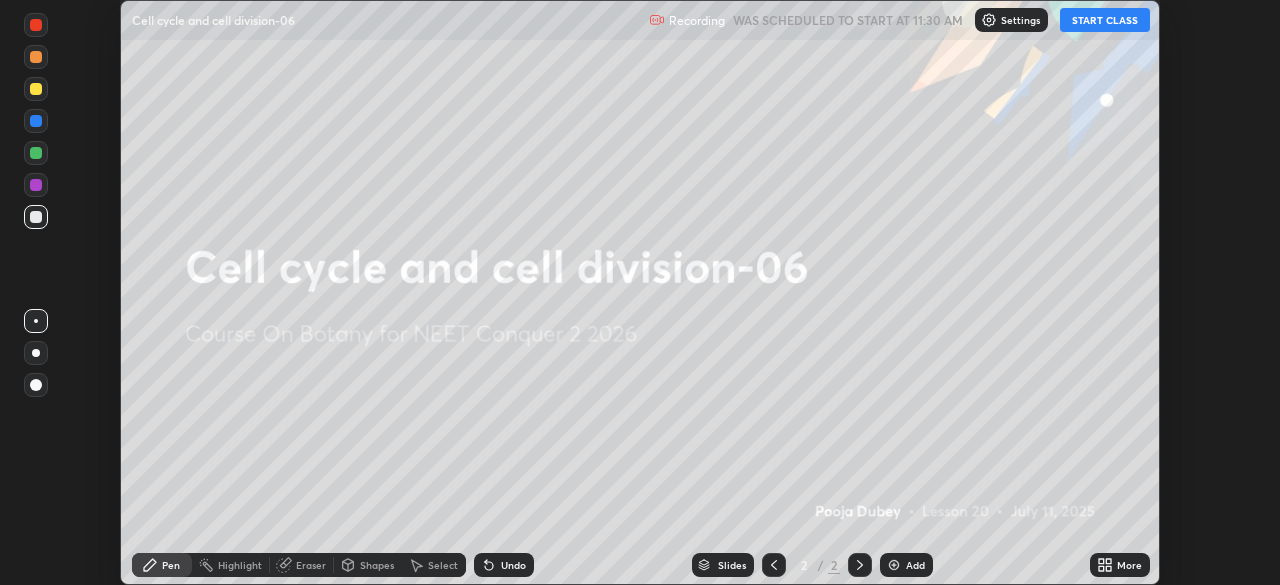 click on "START CLASS" at bounding box center [1105, 20] 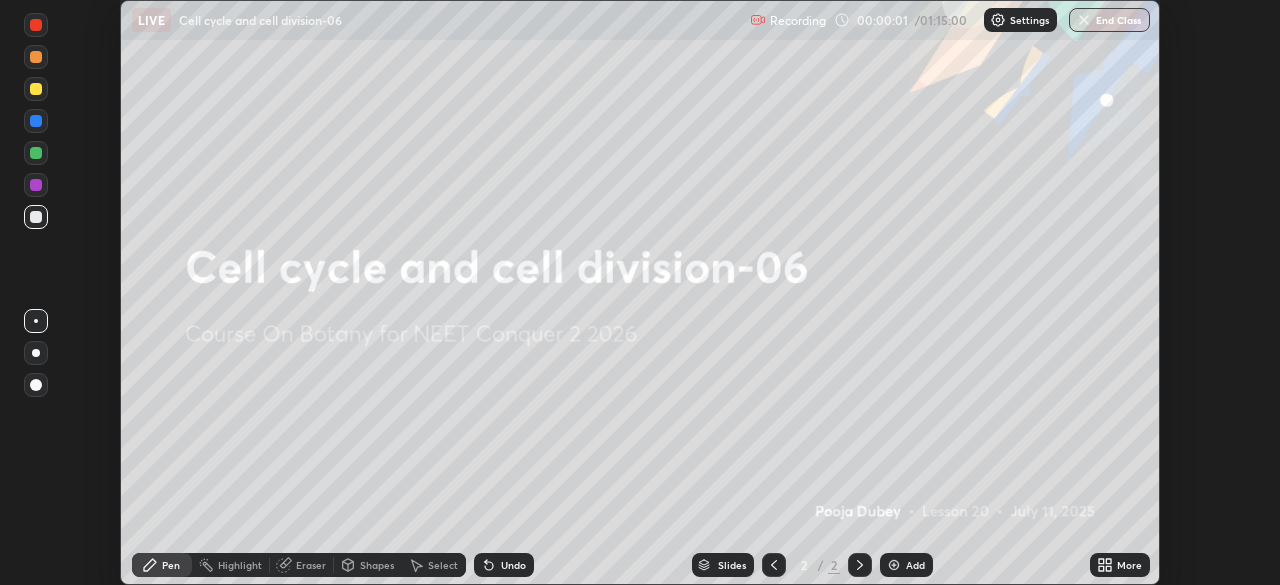 click 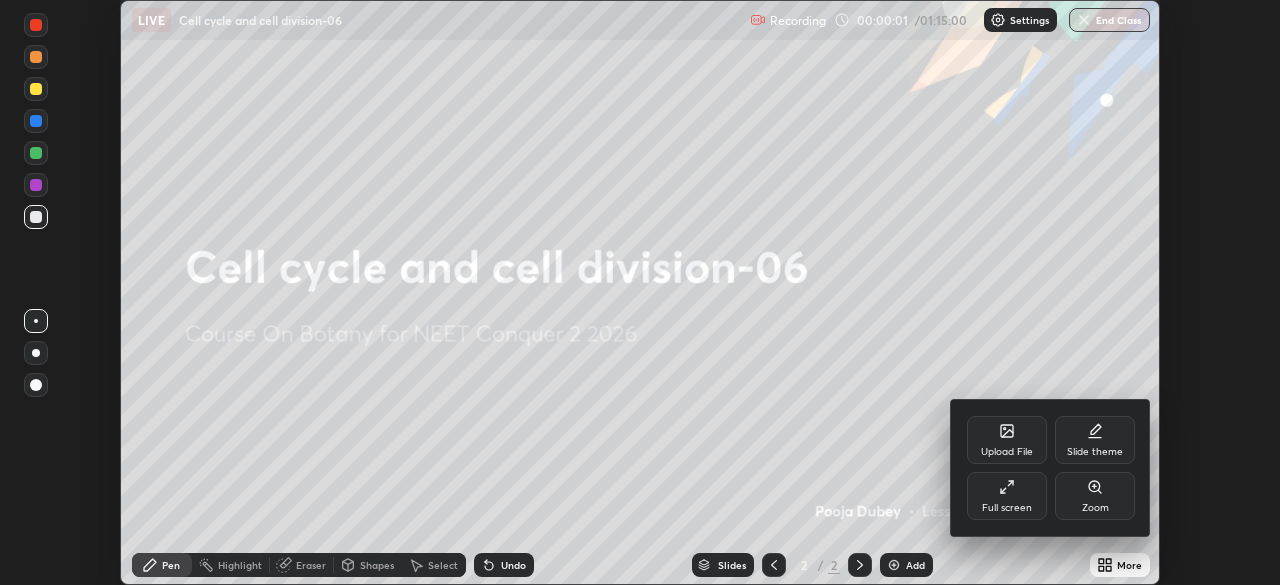 click on "Full screen" at bounding box center [1007, 496] 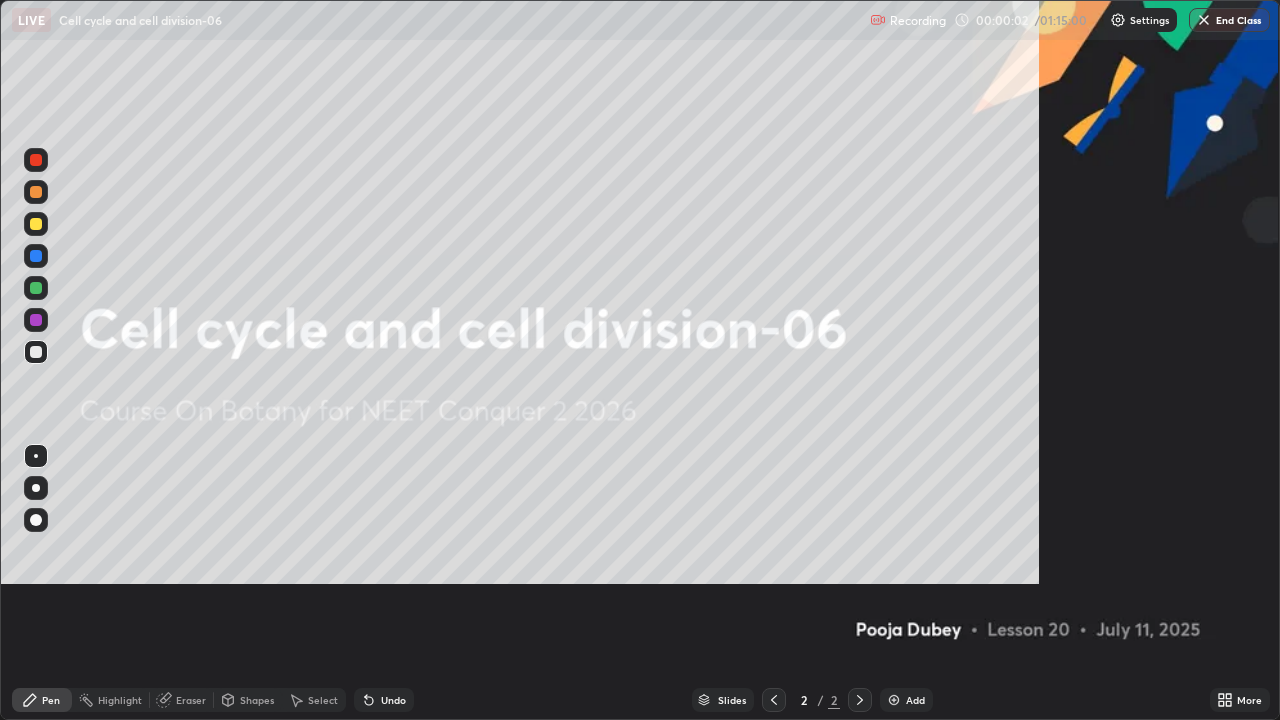 scroll, scrollTop: 99280, scrollLeft: 98720, axis: both 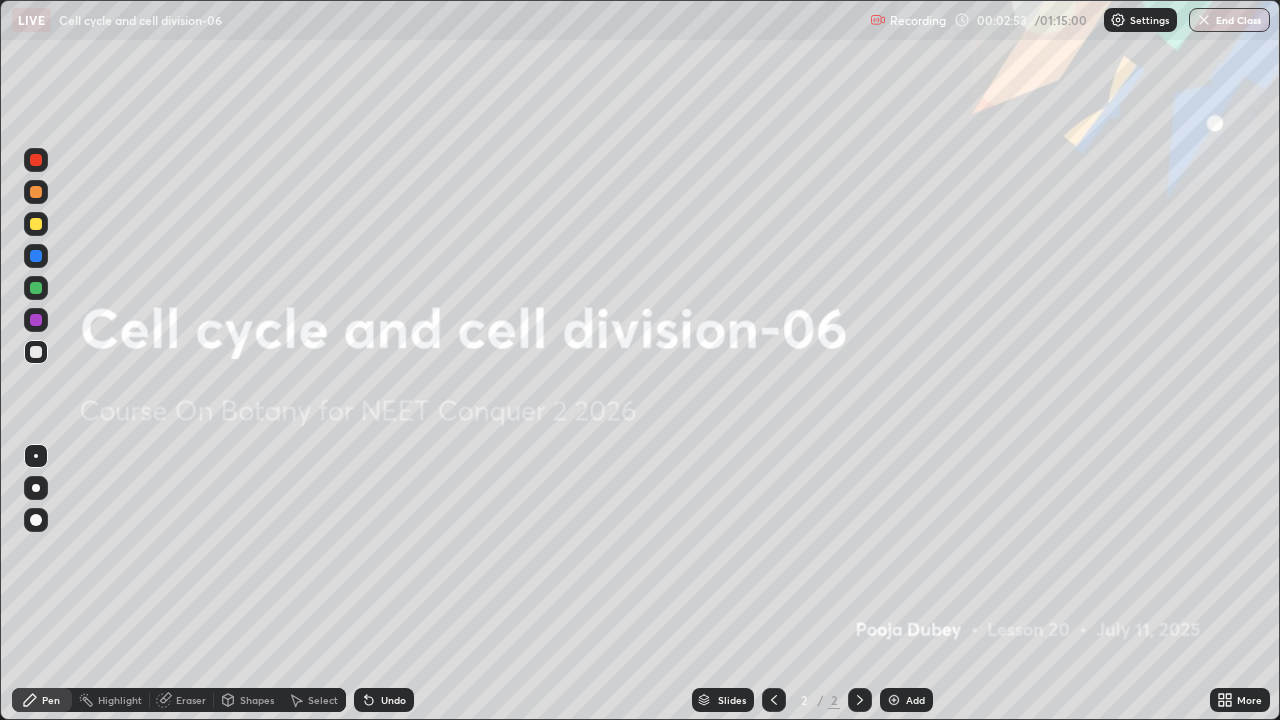 click 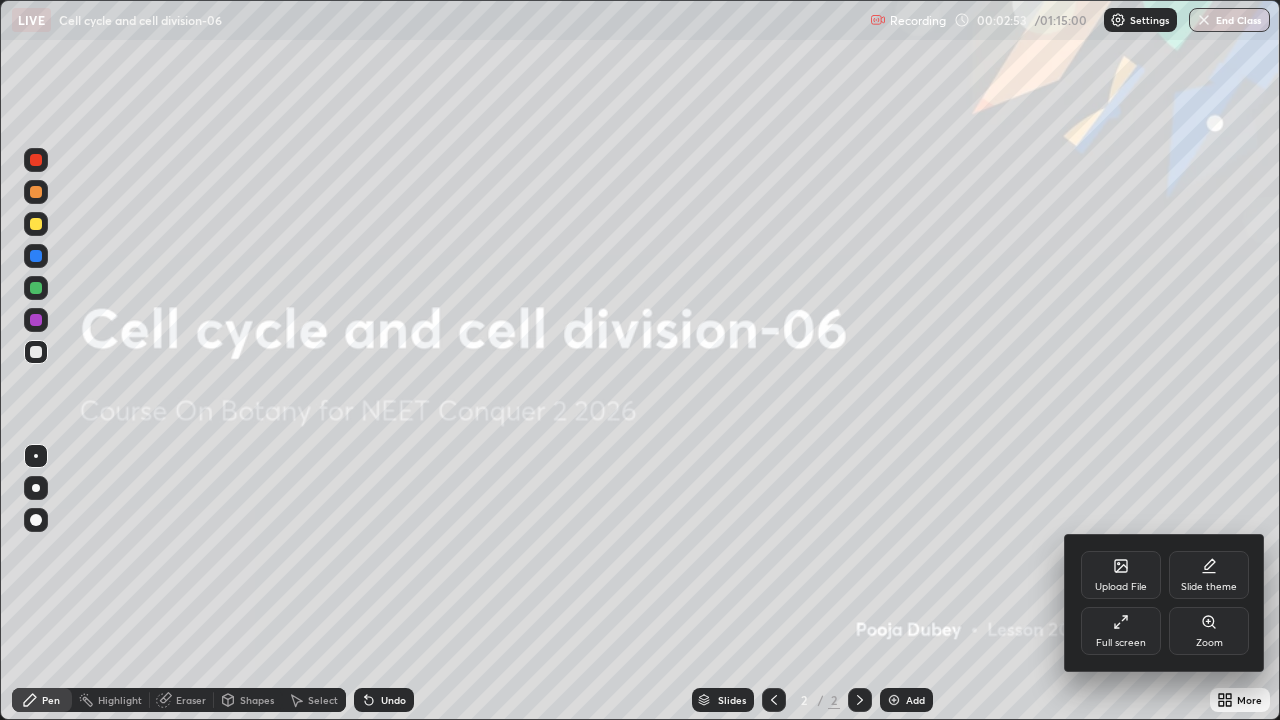 click on "Upload File" at bounding box center [1121, 575] 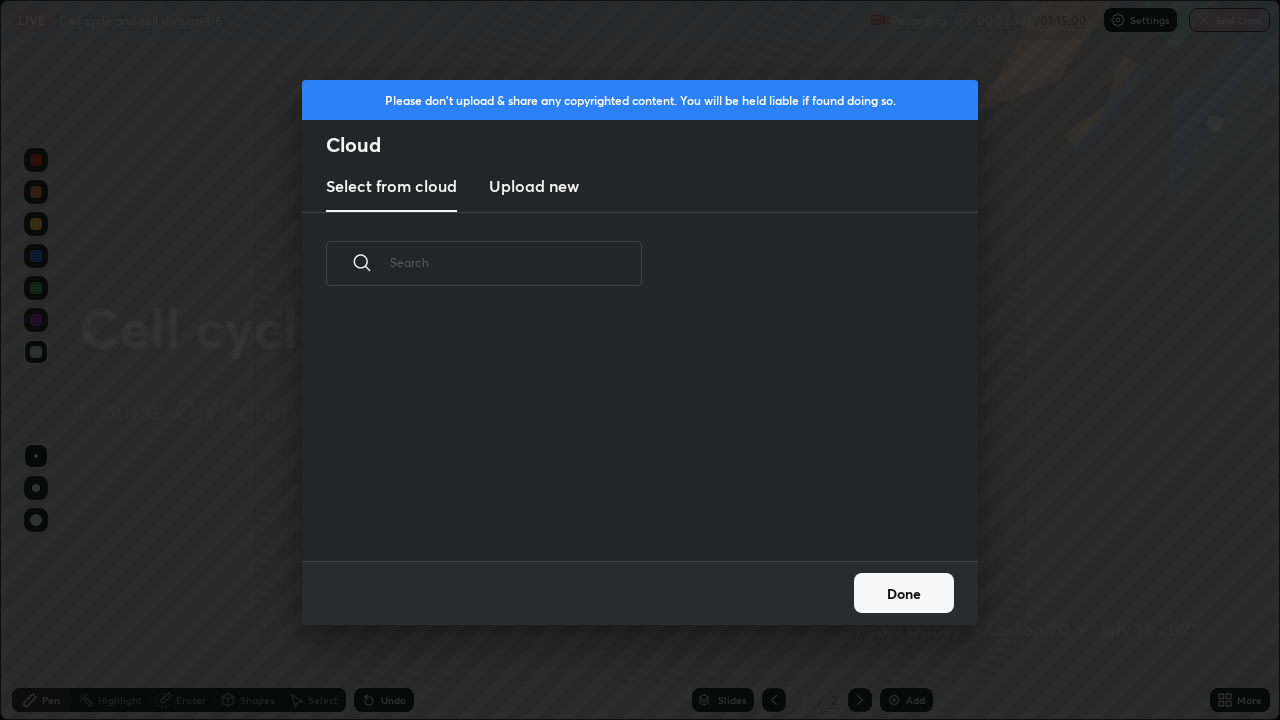 scroll, scrollTop: 7, scrollLeft: 11, axis: both 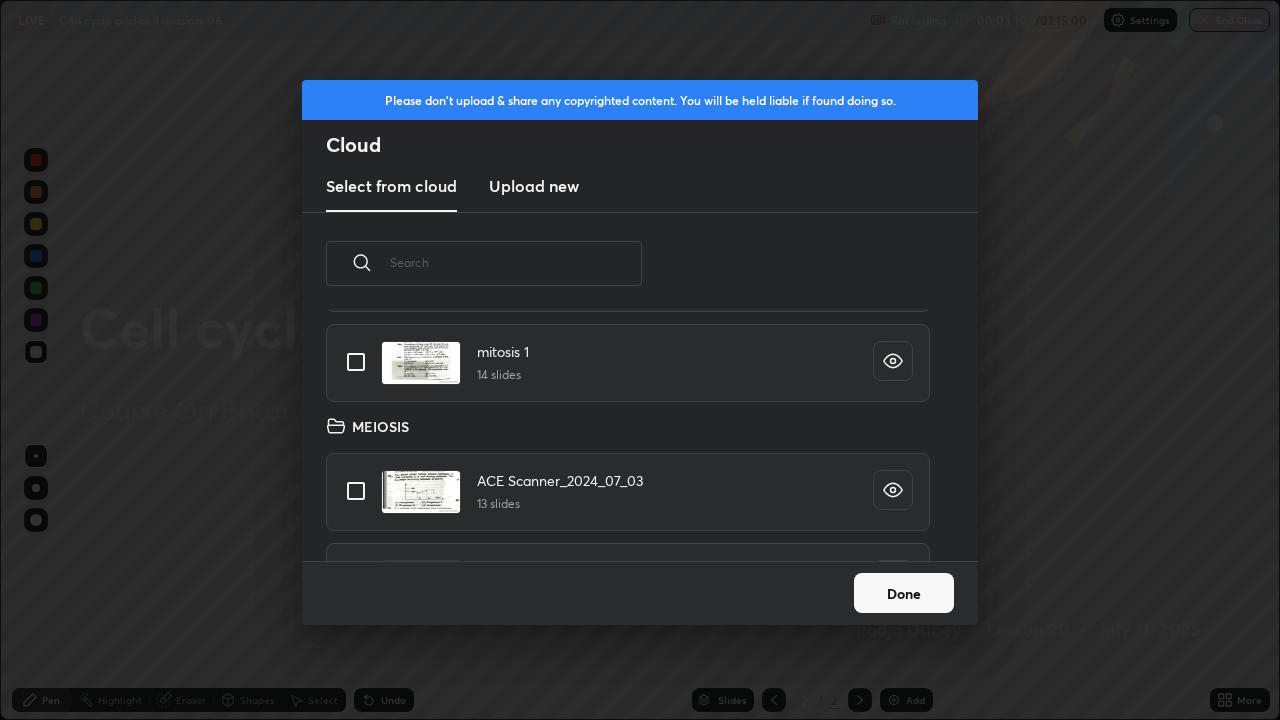 click at bounding box center (356, 491) 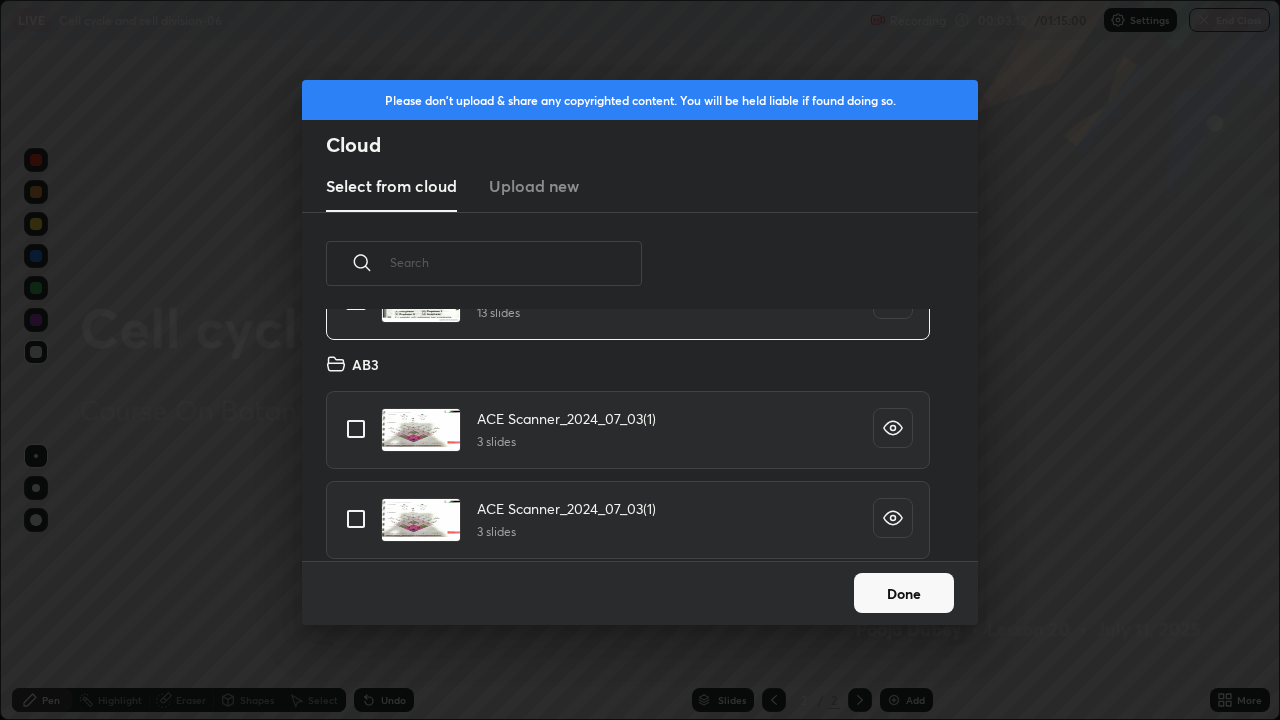 scroll, scrollTop: 2993, scrollLeft: 0, axis: vertical 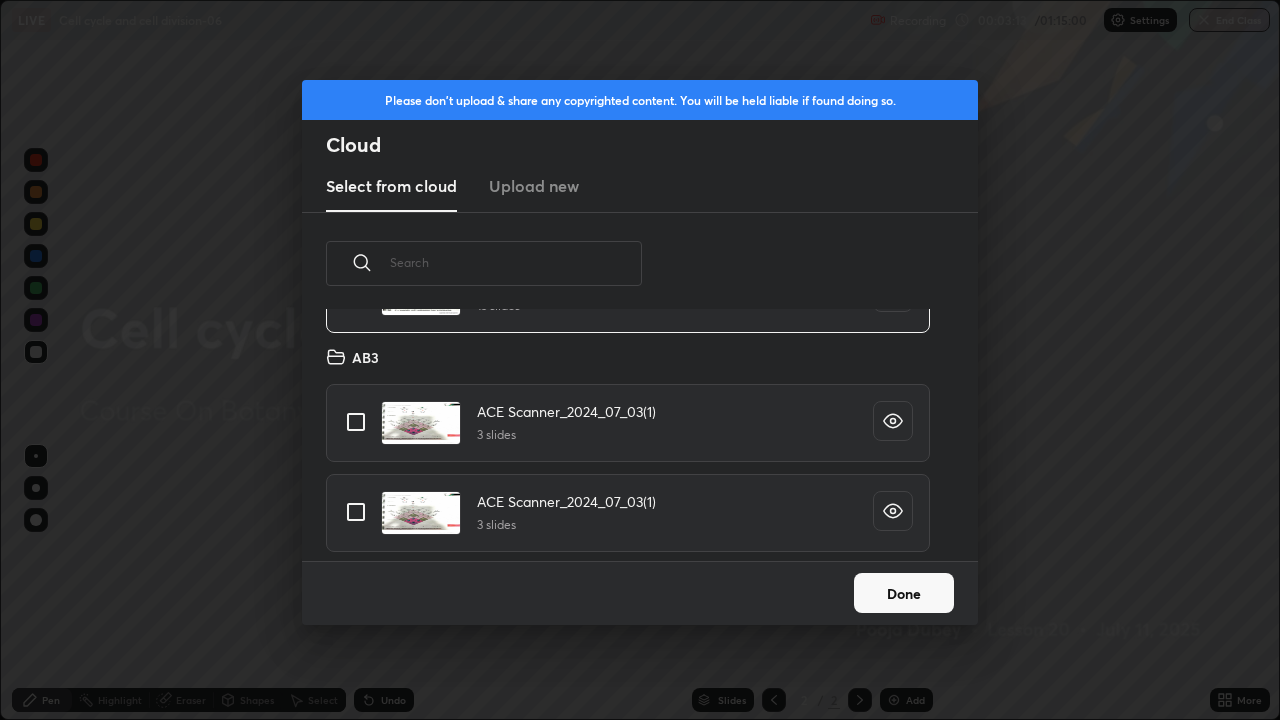 click at bounding box center (356, 422) 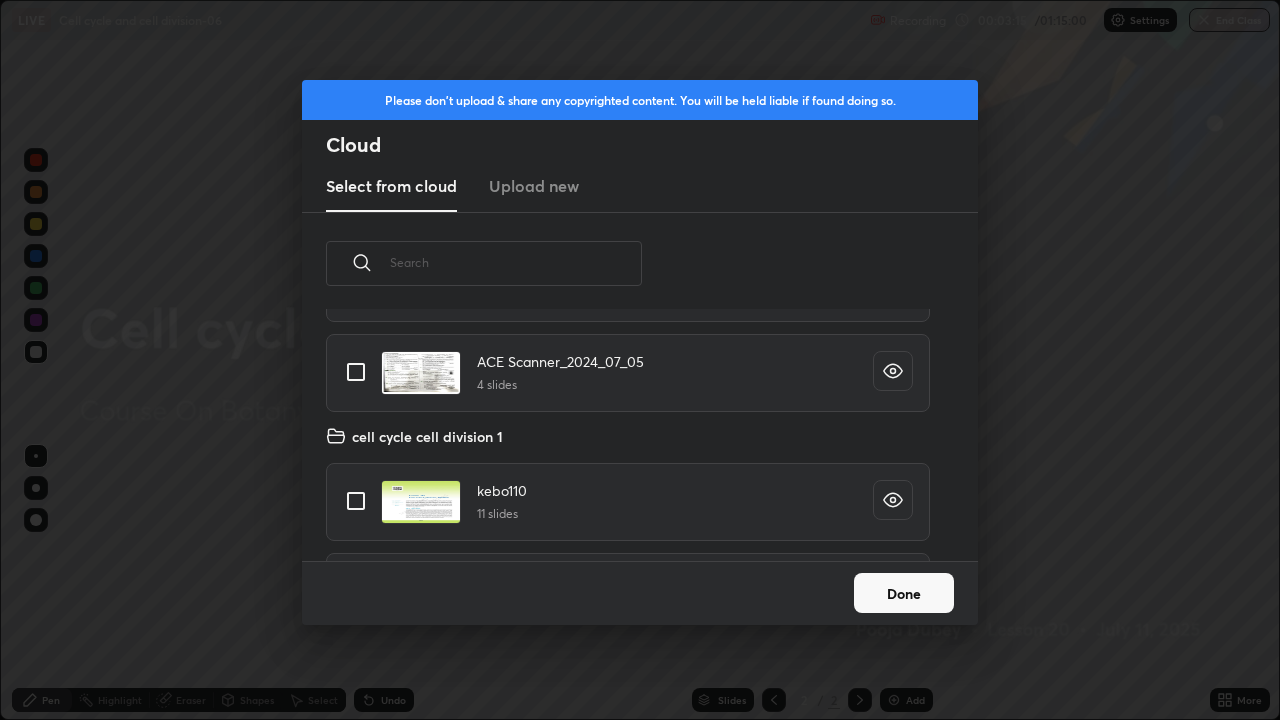 scroll, scrollTop: 3353, scrollLeft: 0, axis: vertical 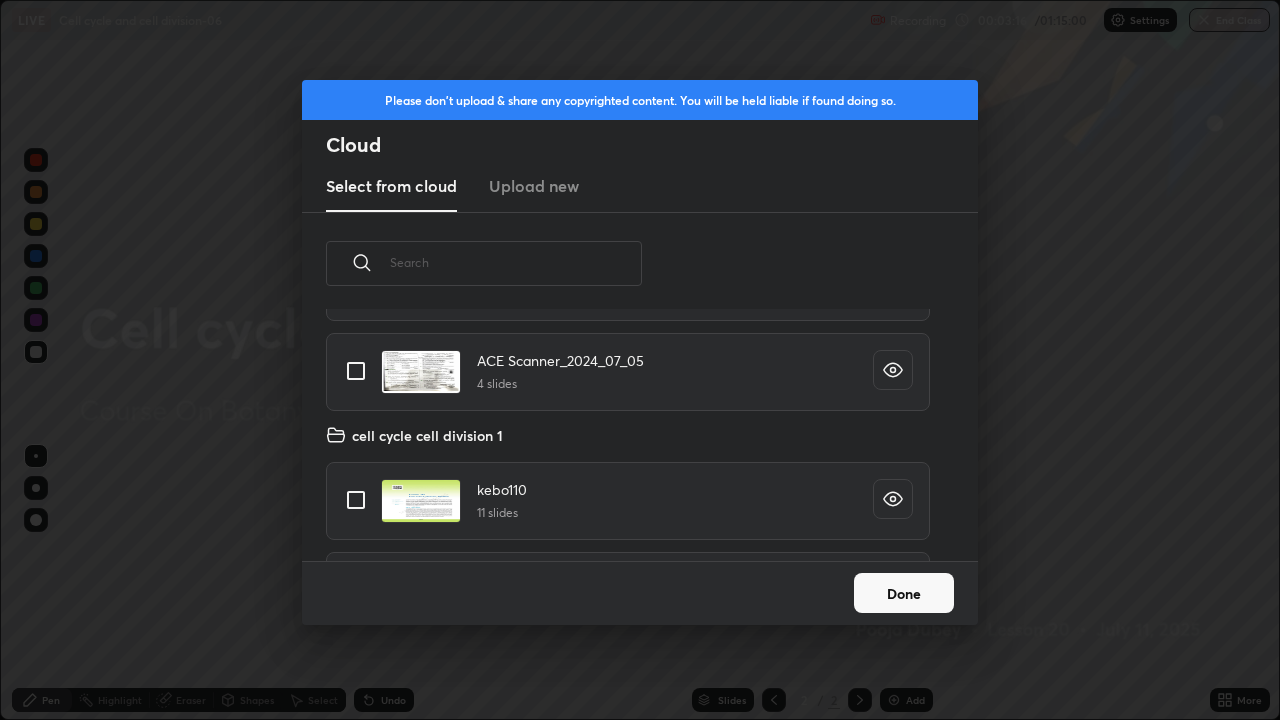 click at bounding box center (356, 500) 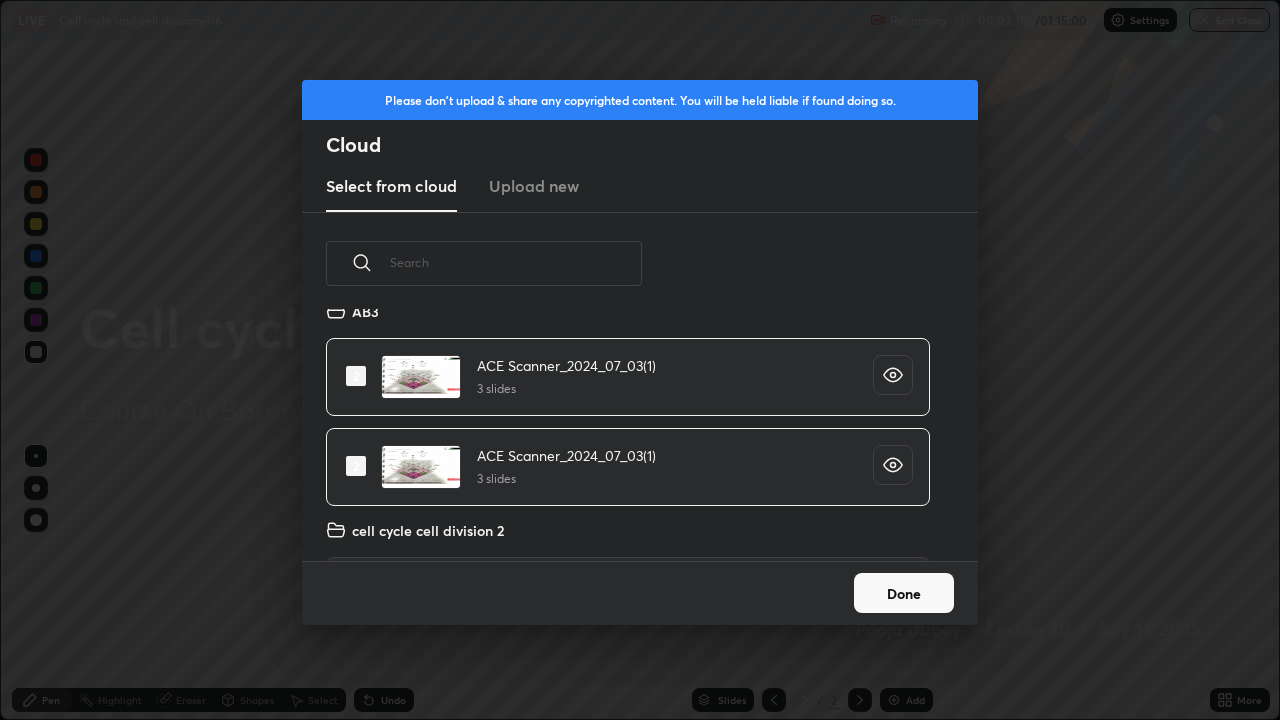 scroll, scrollTop: 3036, scrollLeft: 0, axis: vertical 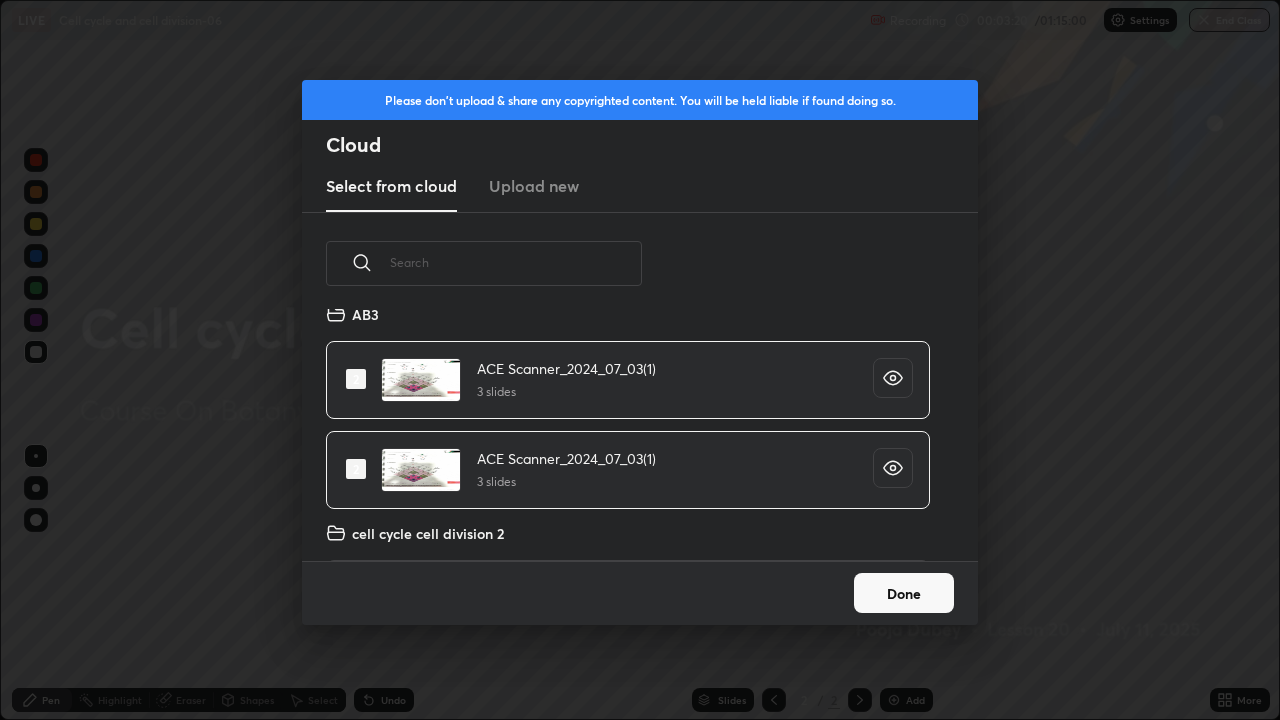 click at bounding box center [356, 469] 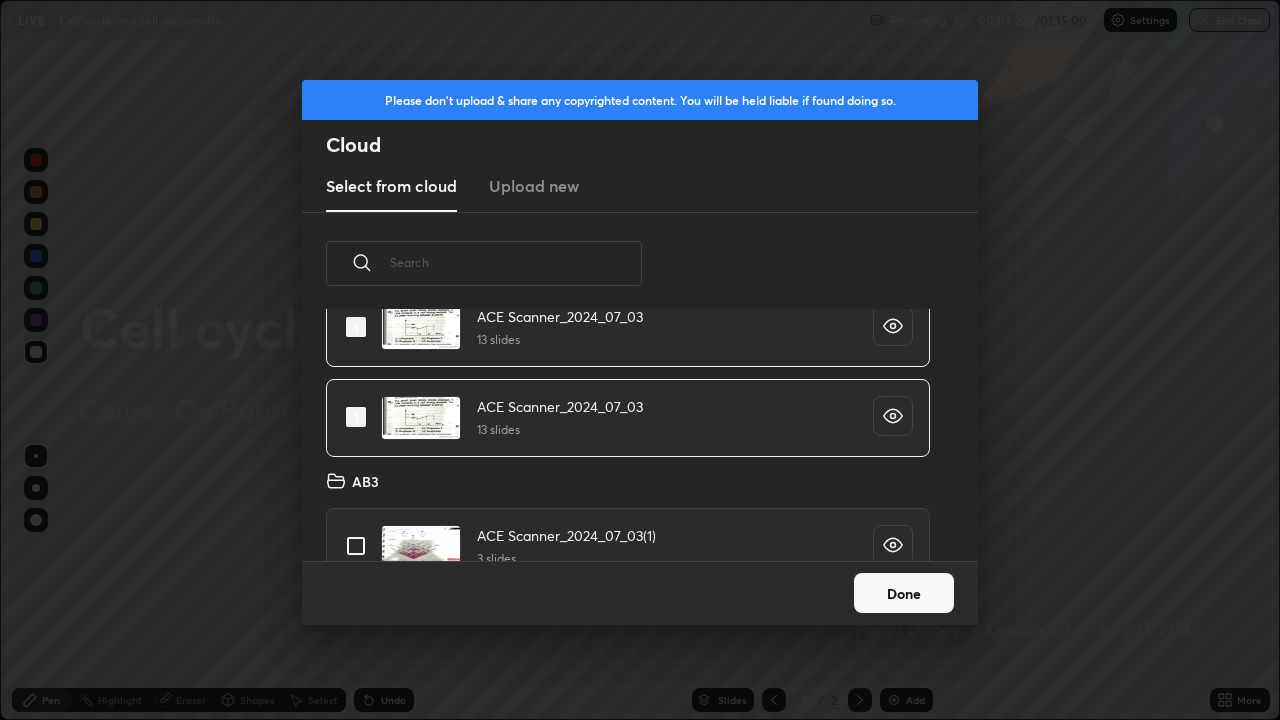 scroll, scrollTop: 2829, scrollLeft: 0, axis: vertical 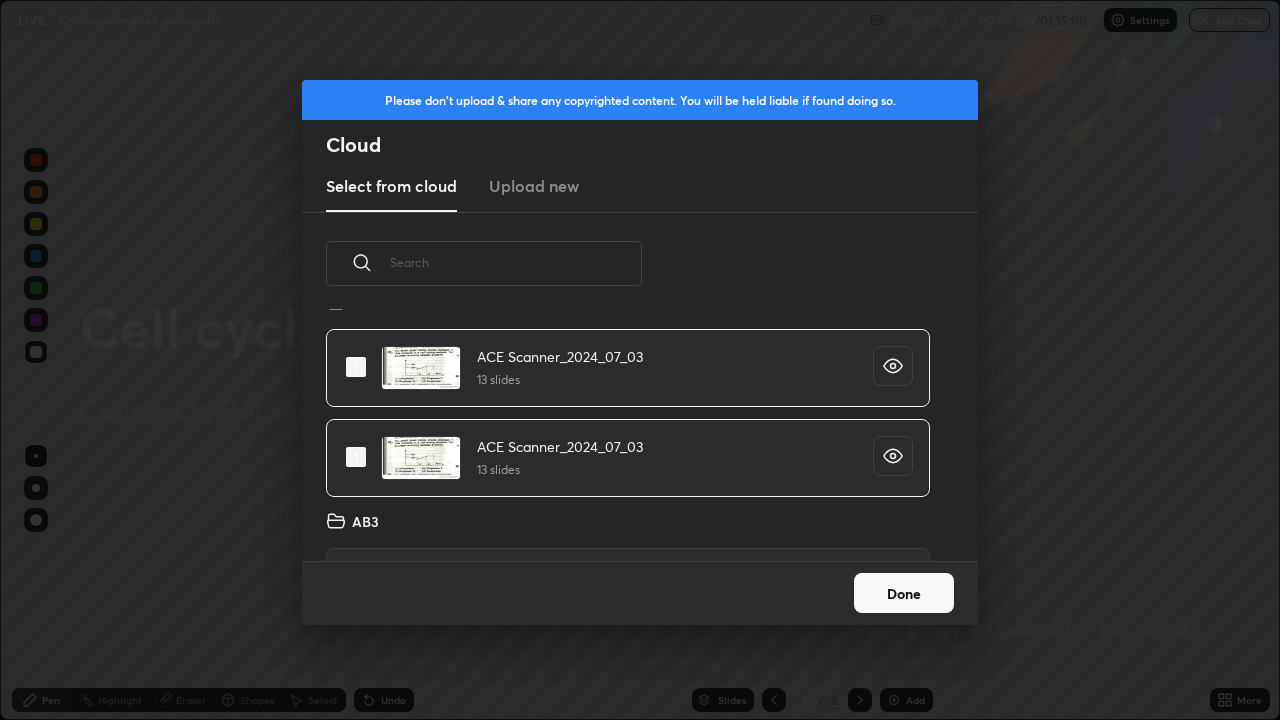 click at bounding box center [356, 457] 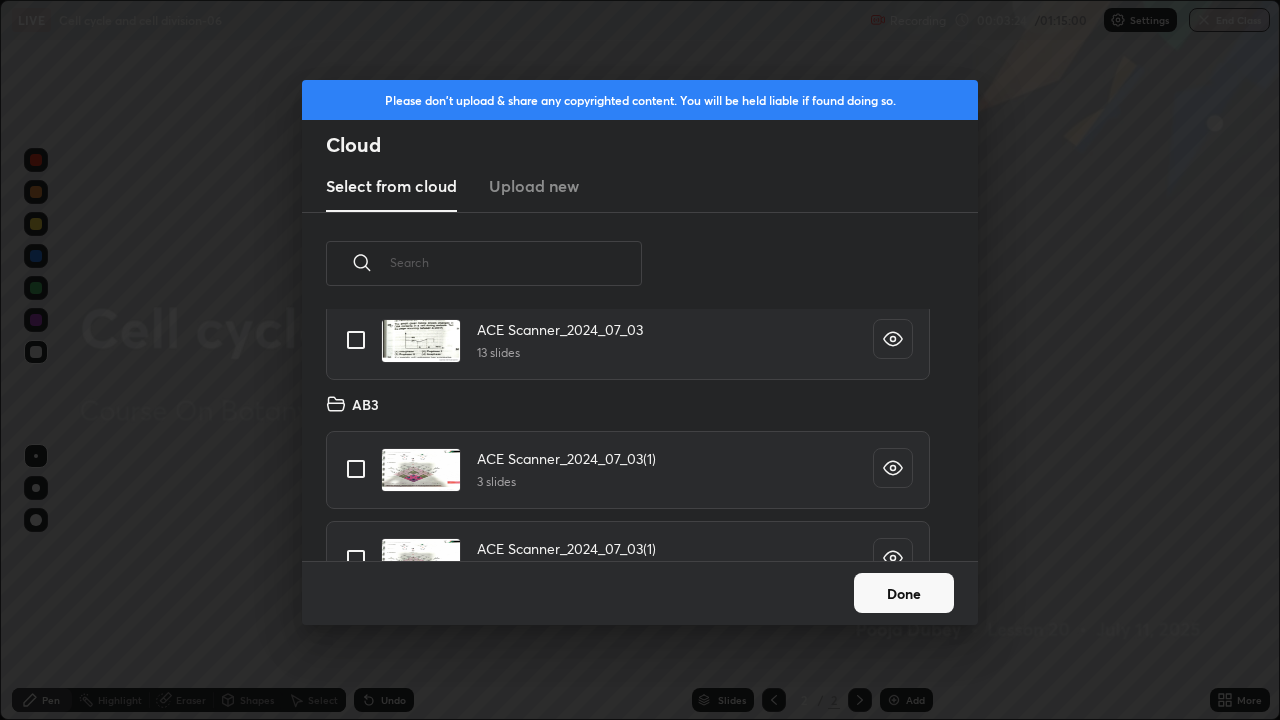 scroll, scrollTop: 2960, scrollLeft: 0, axis: vertical 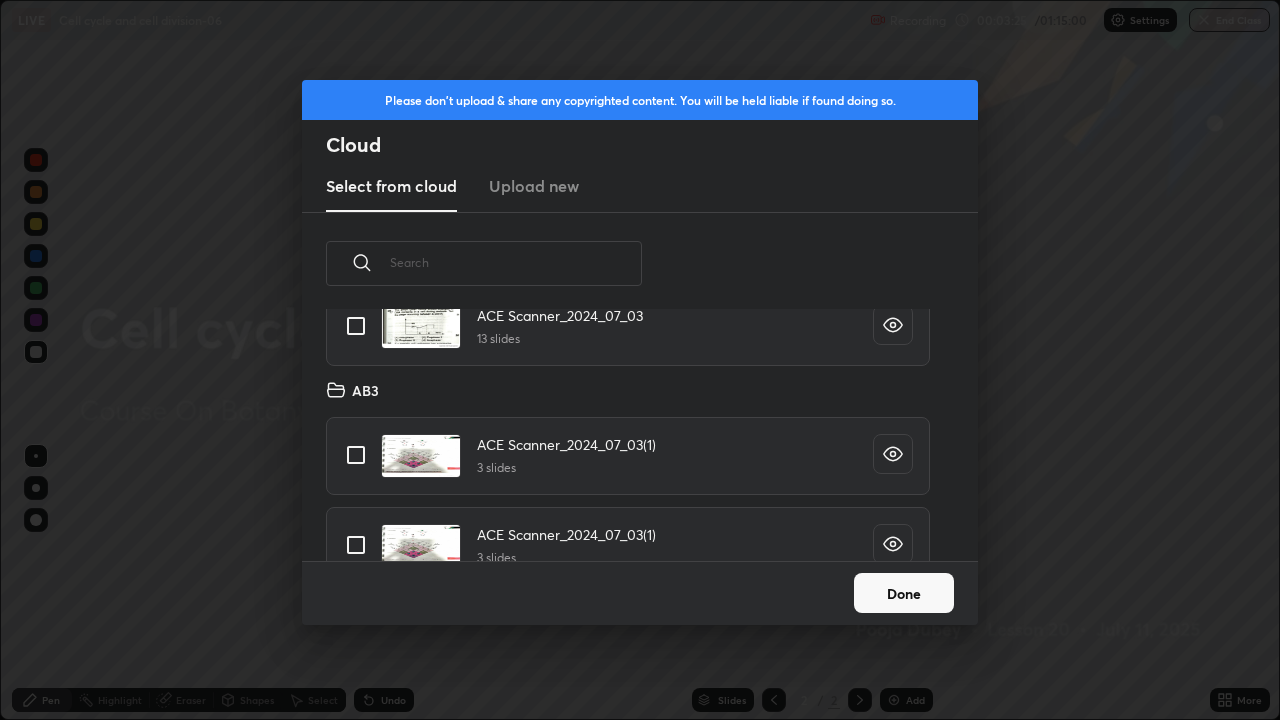 click at bounding box center (356, 545) 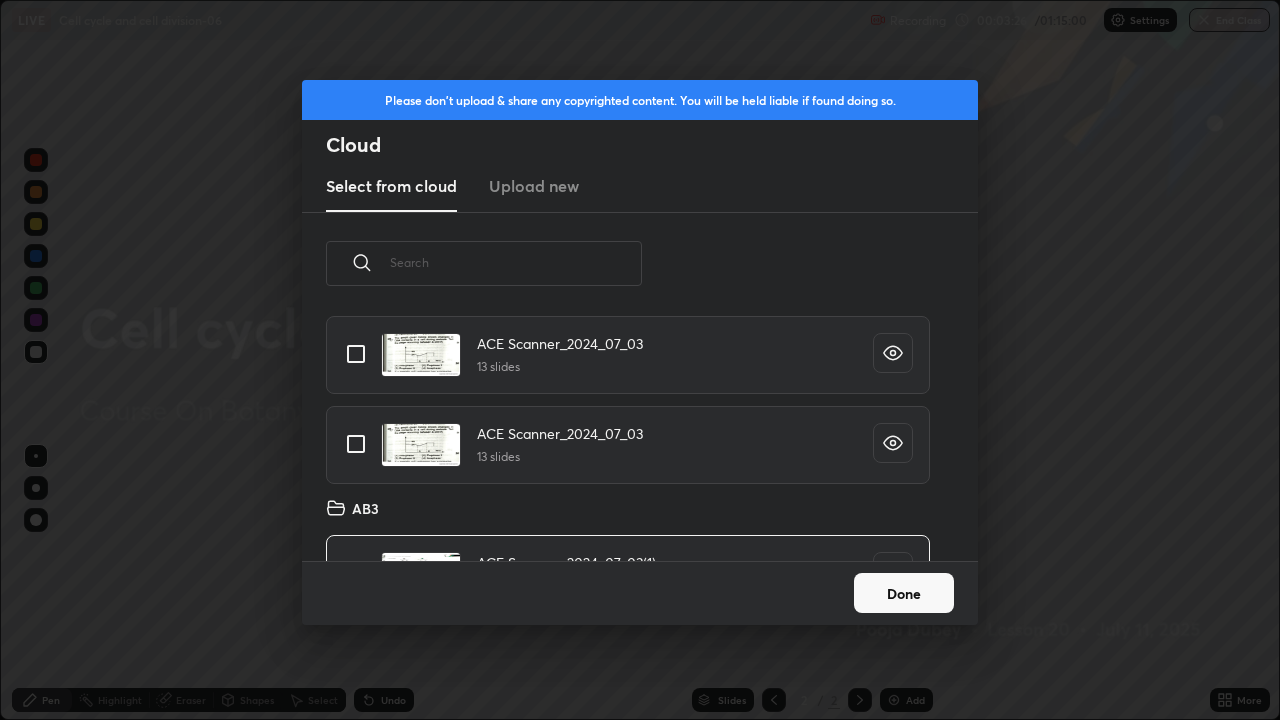 scroll, scrollTop: 2819, scrollLeft: 0, axis: vertical 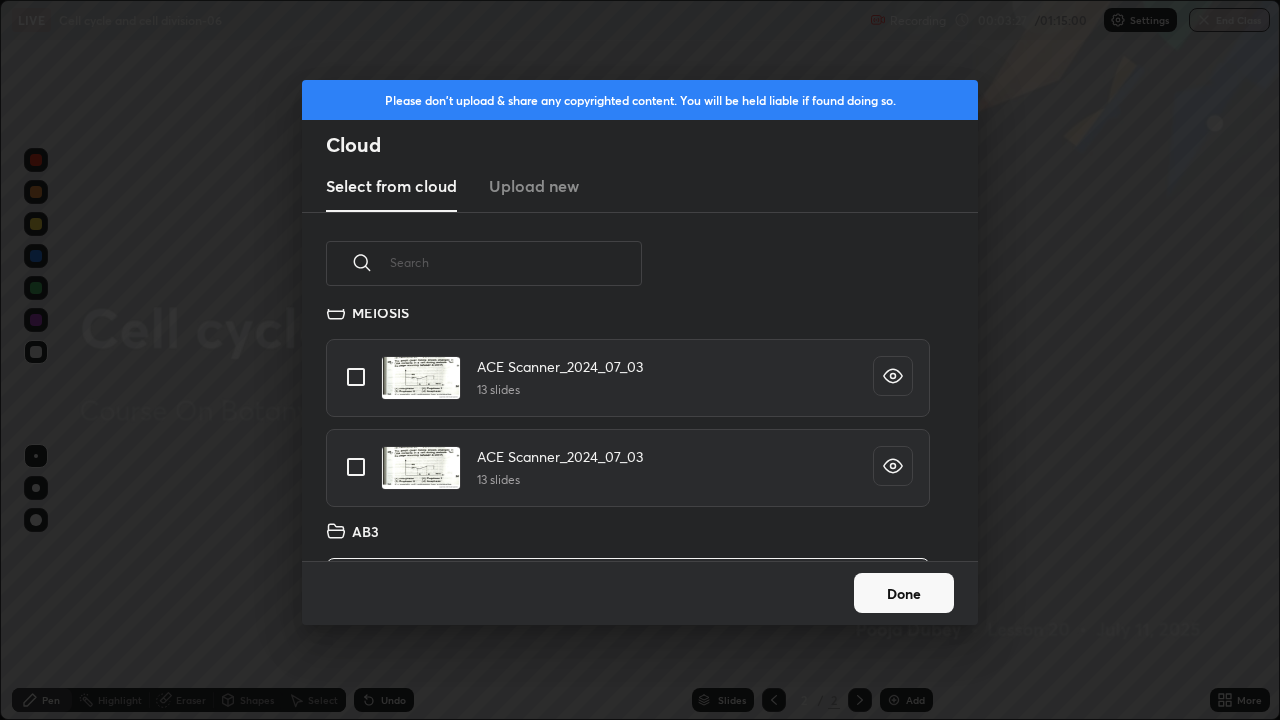 click at bounding box center [356, 377] 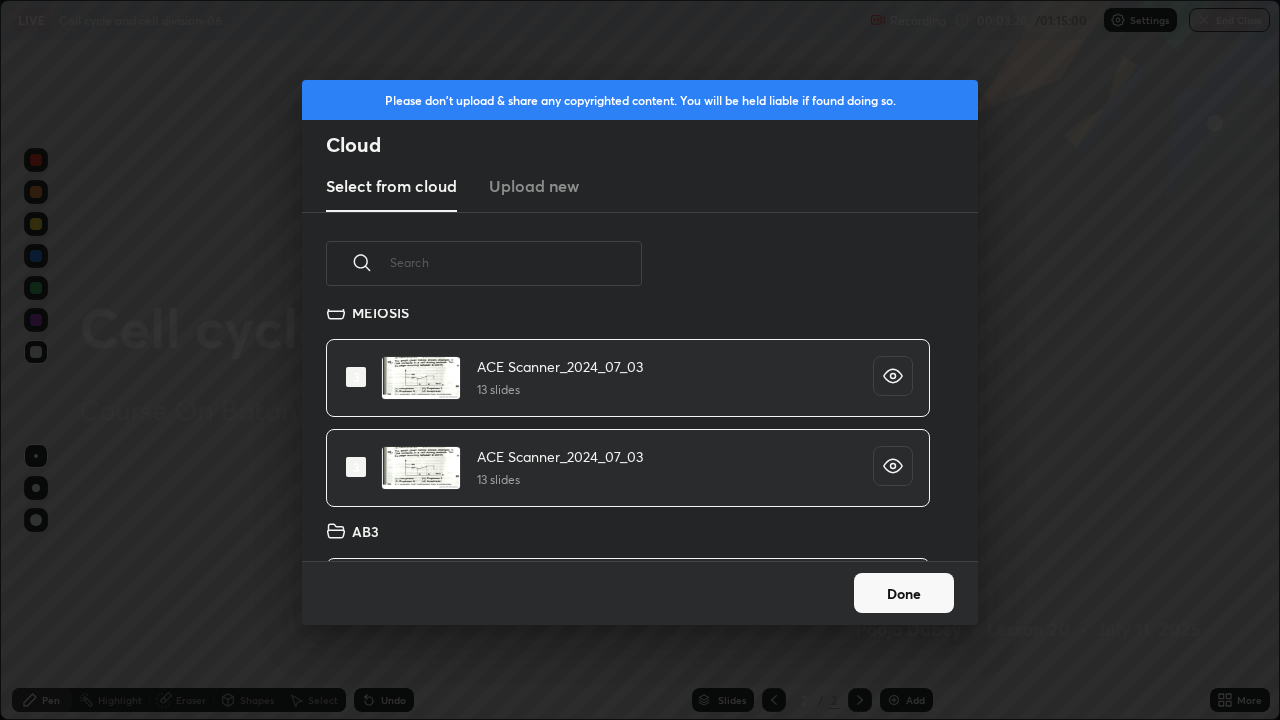 click on "Done" at bounding box center (904, 593) 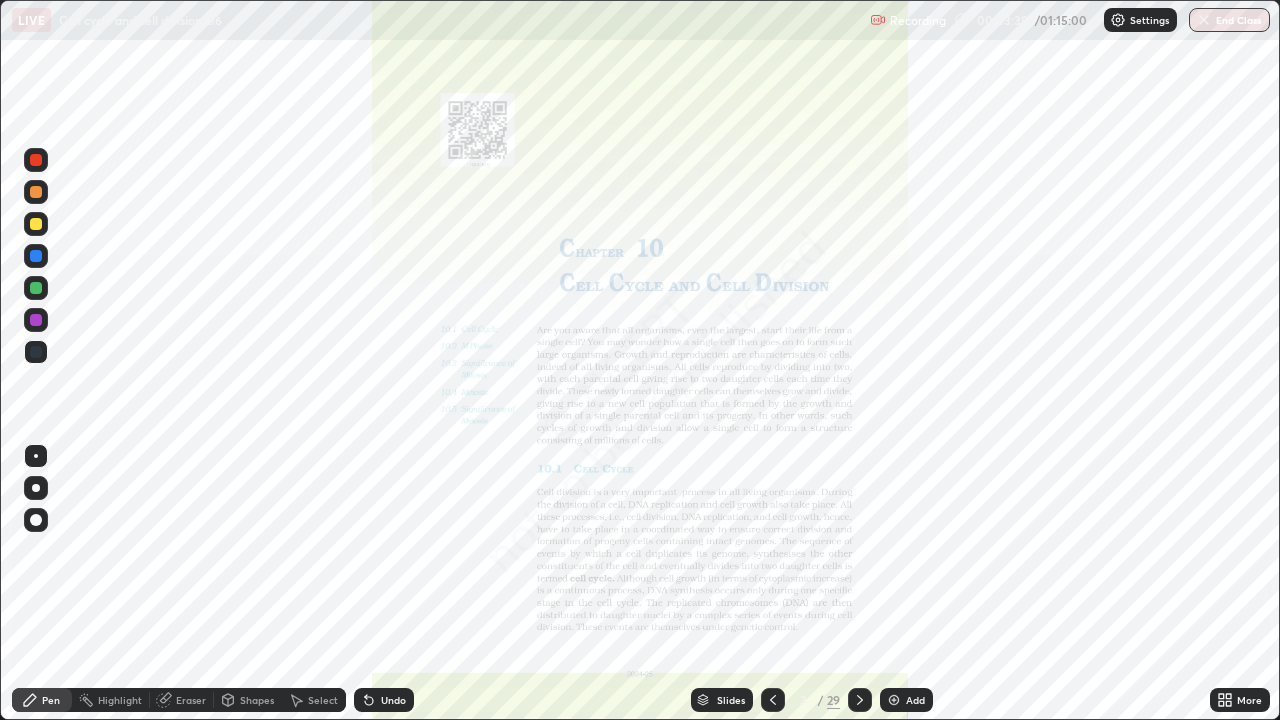 click on "Slides" at bounding box center (722, 700) 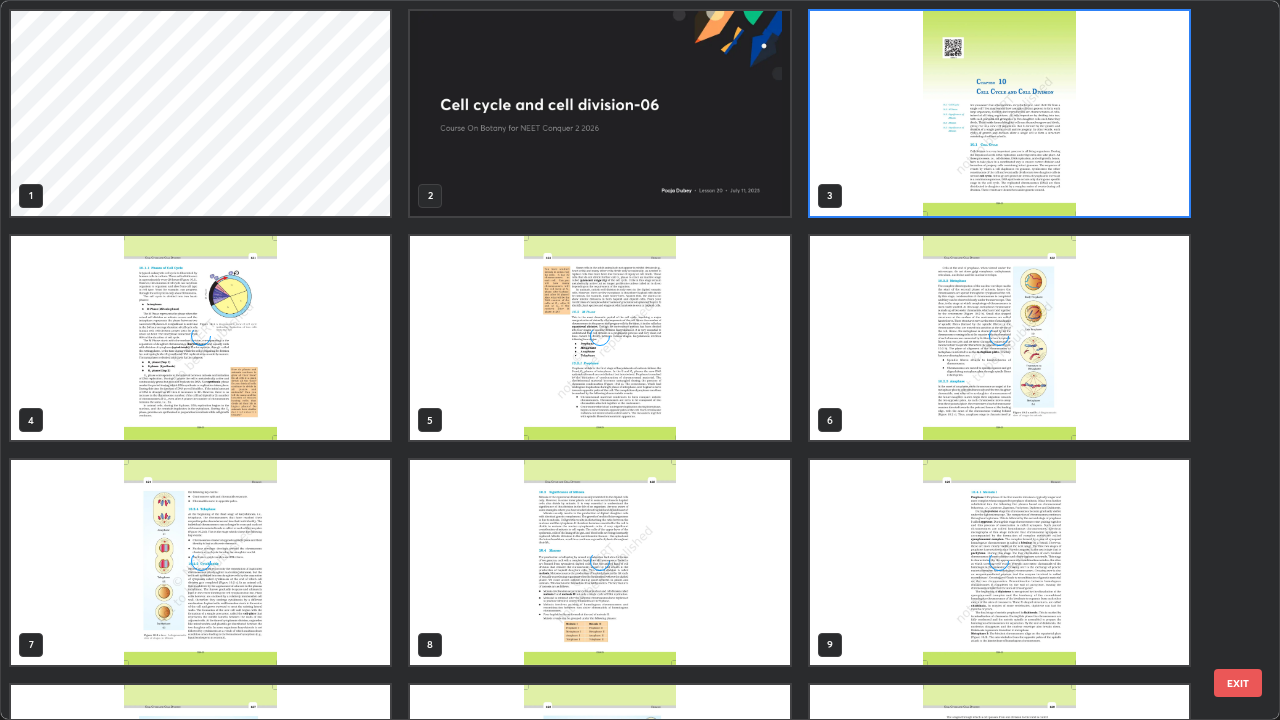 scroll, scrollTop: 7, scrollLeft: 11, axis: both 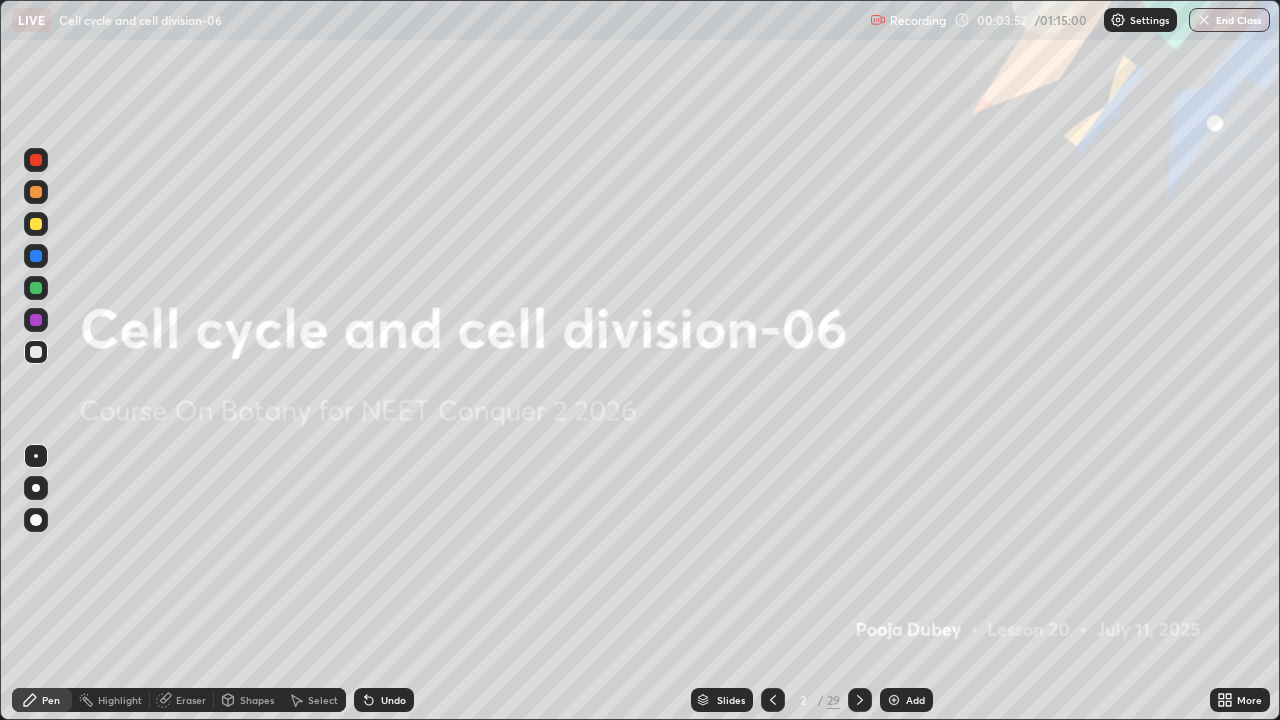 click on "Add" at bounding box center (906, 700) 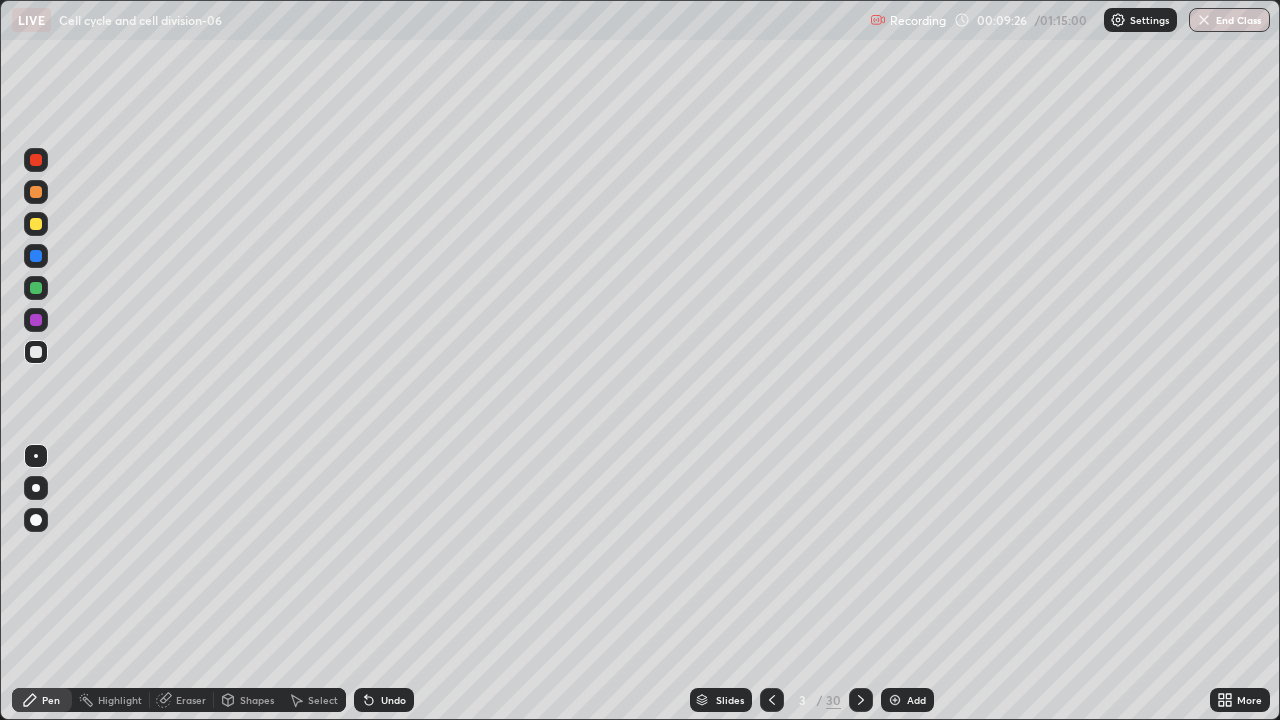 click on "Undo" at bounding box center (393, 700) 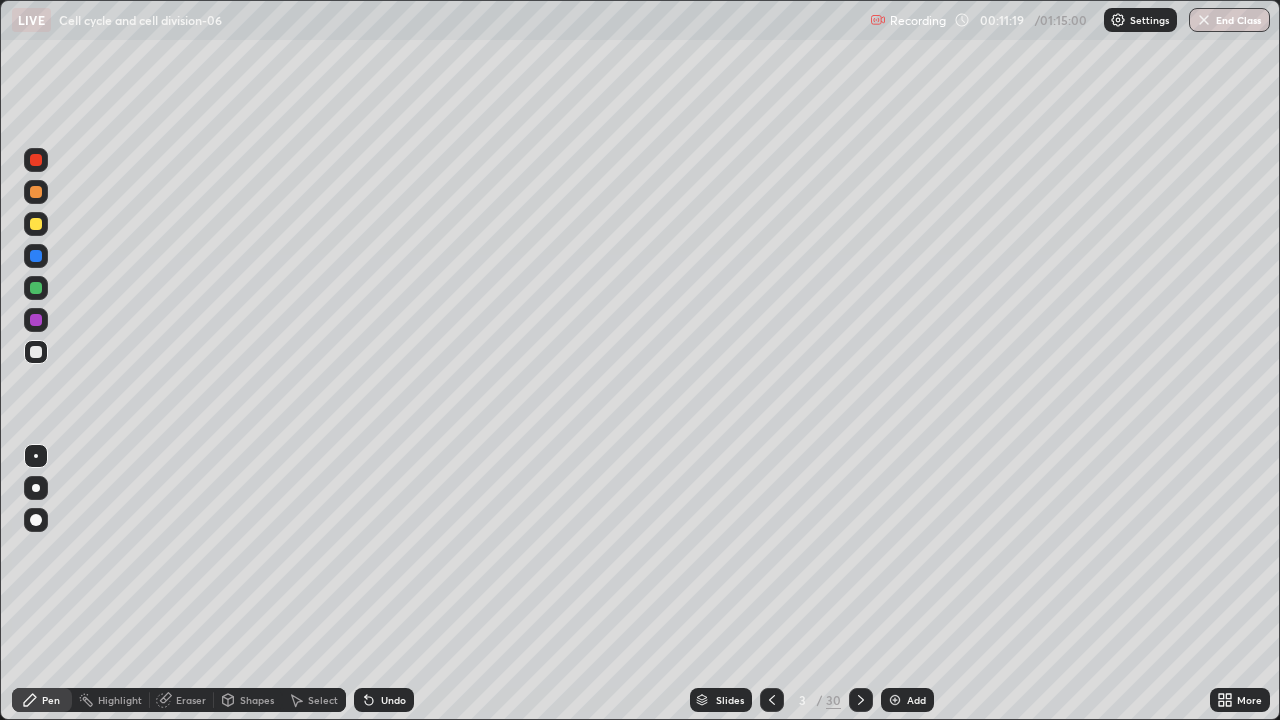click on "Add" at bounding box center (916, 700) 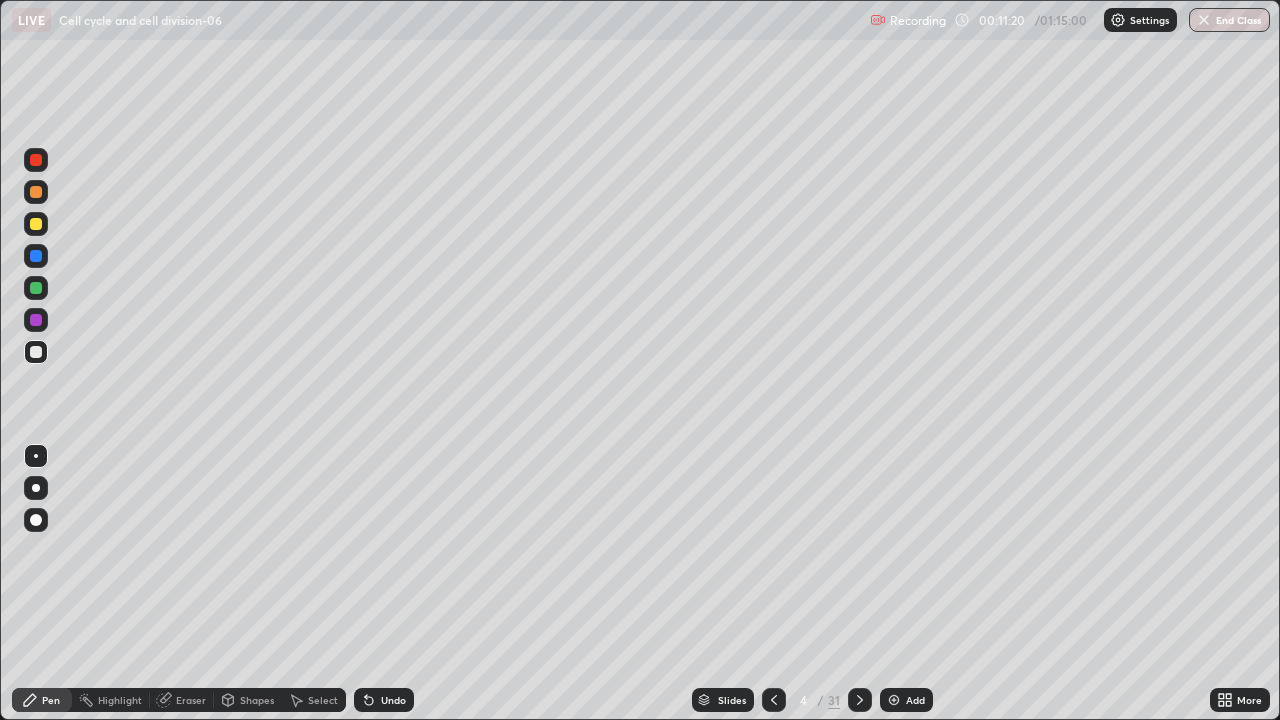 click at bounding box center [36, 288] 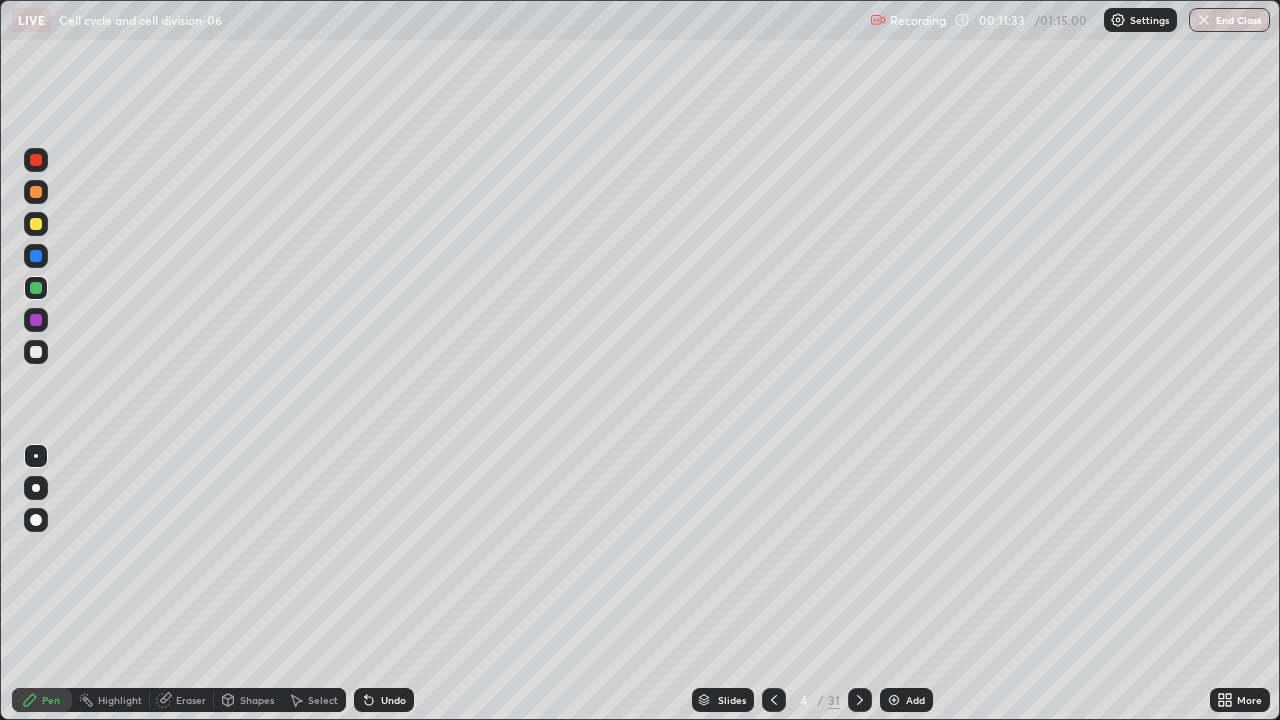 click at bounding box center [36, 320] 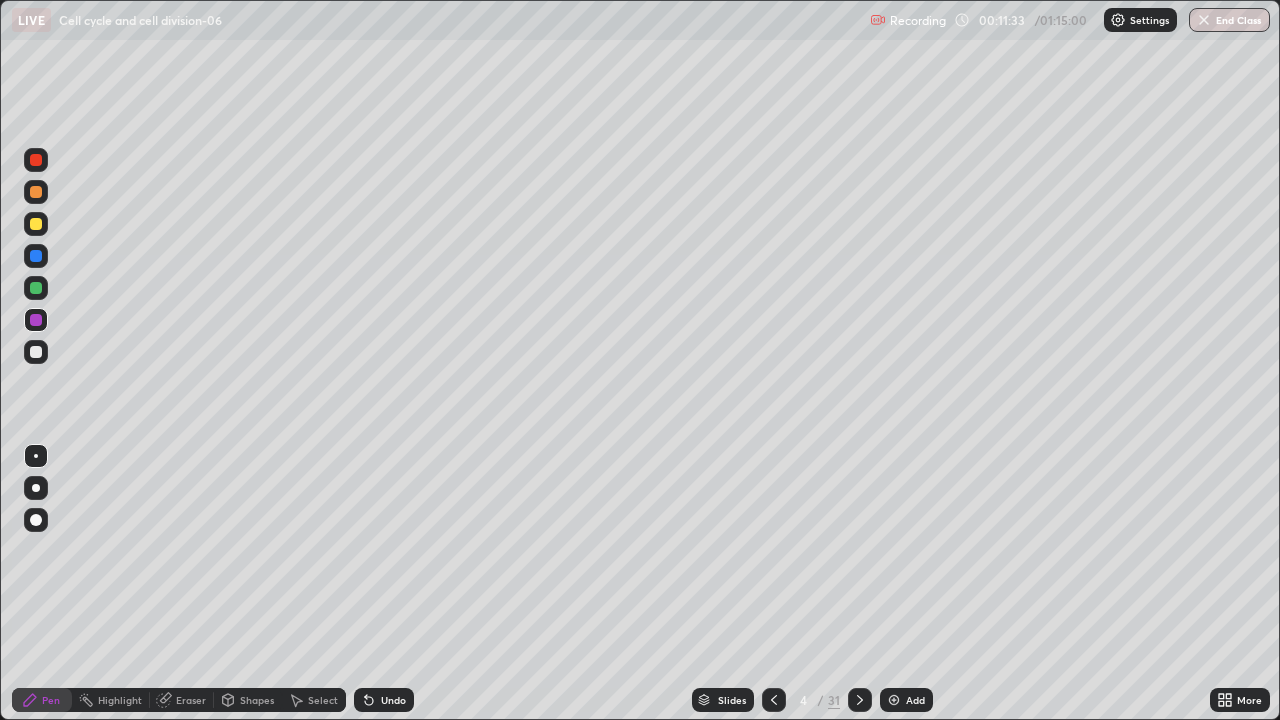 click at bounding box center (36, 288) 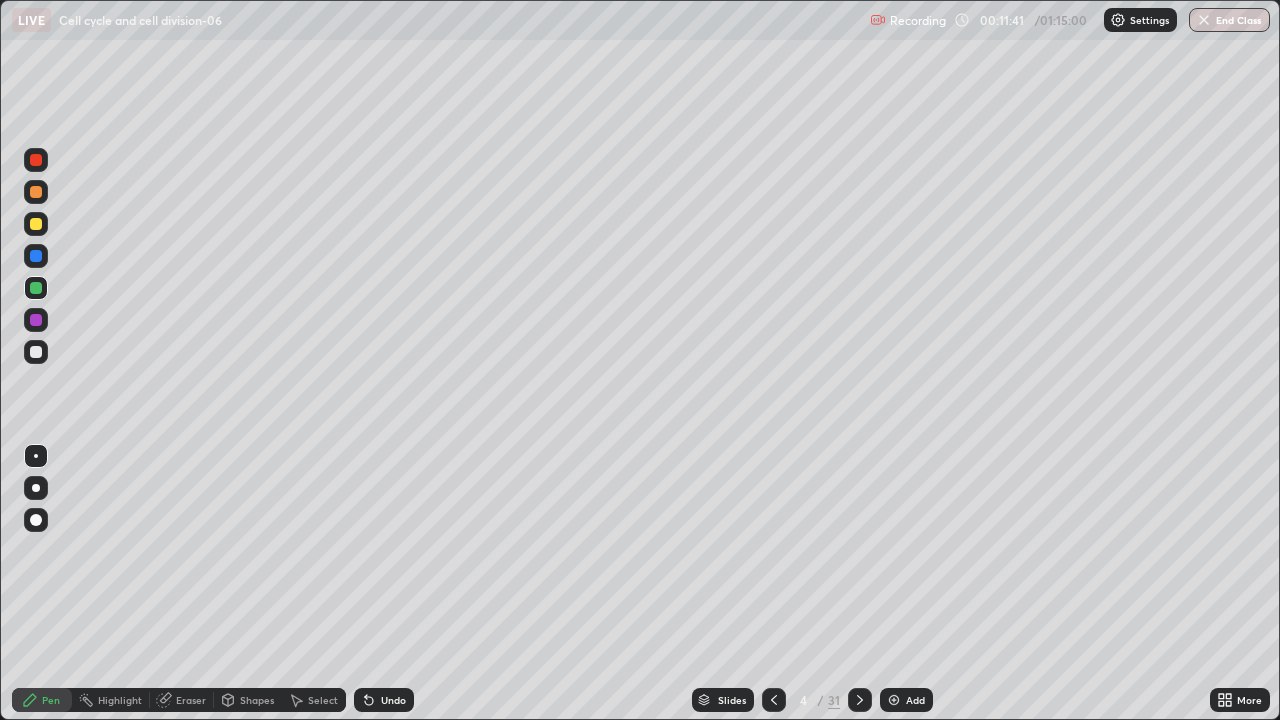 click at bounding box center [36, 320] 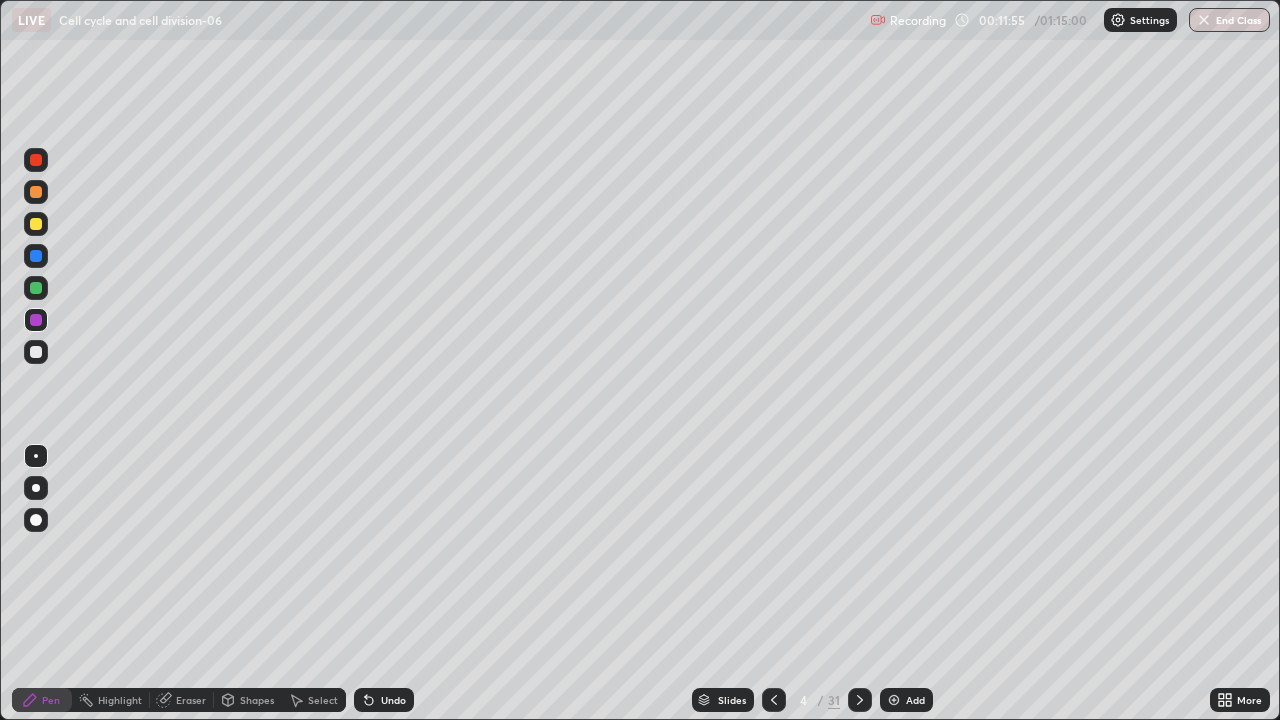 click at bounding box center (36, 288) 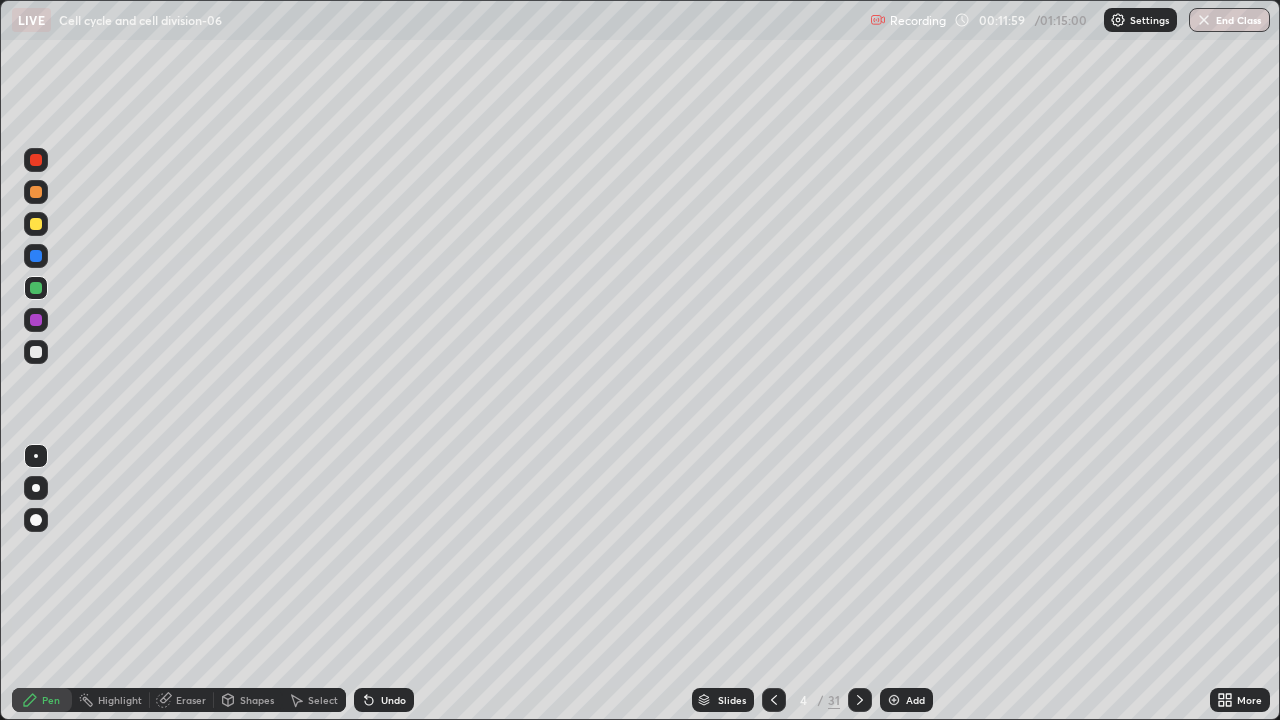 click at bounding box center (36, 352) 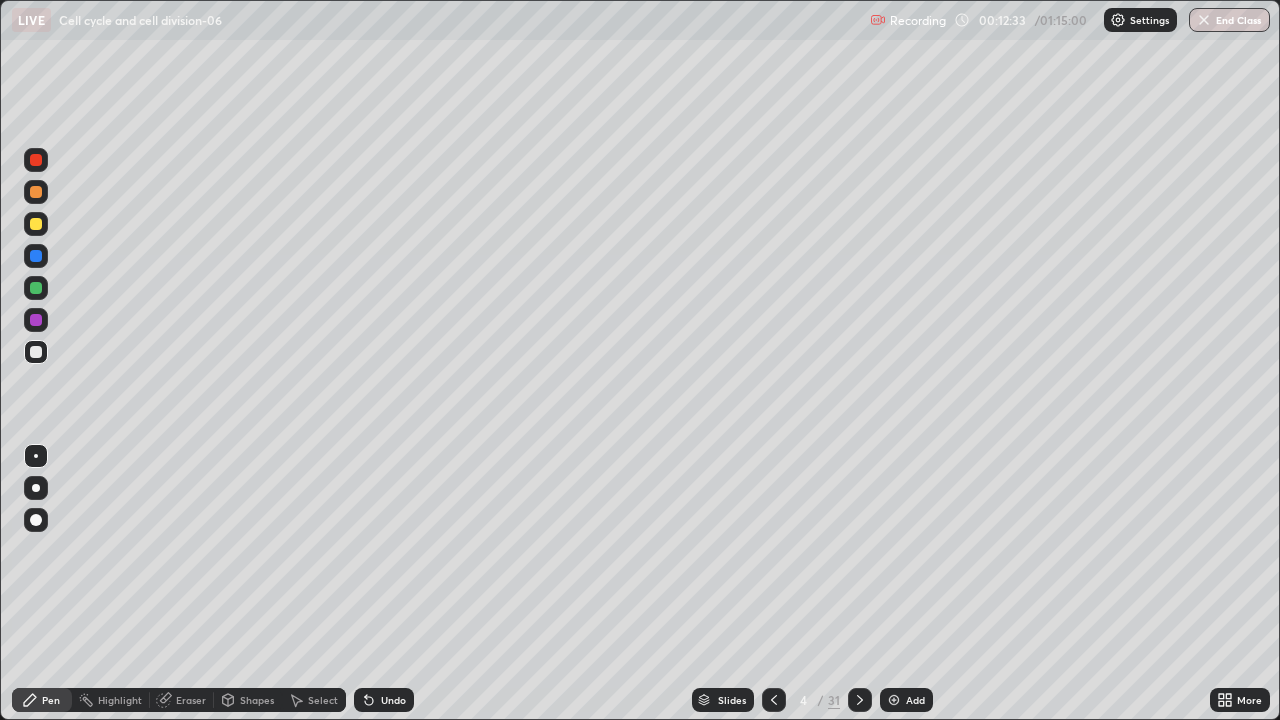 click at bounding box center [36, 320] 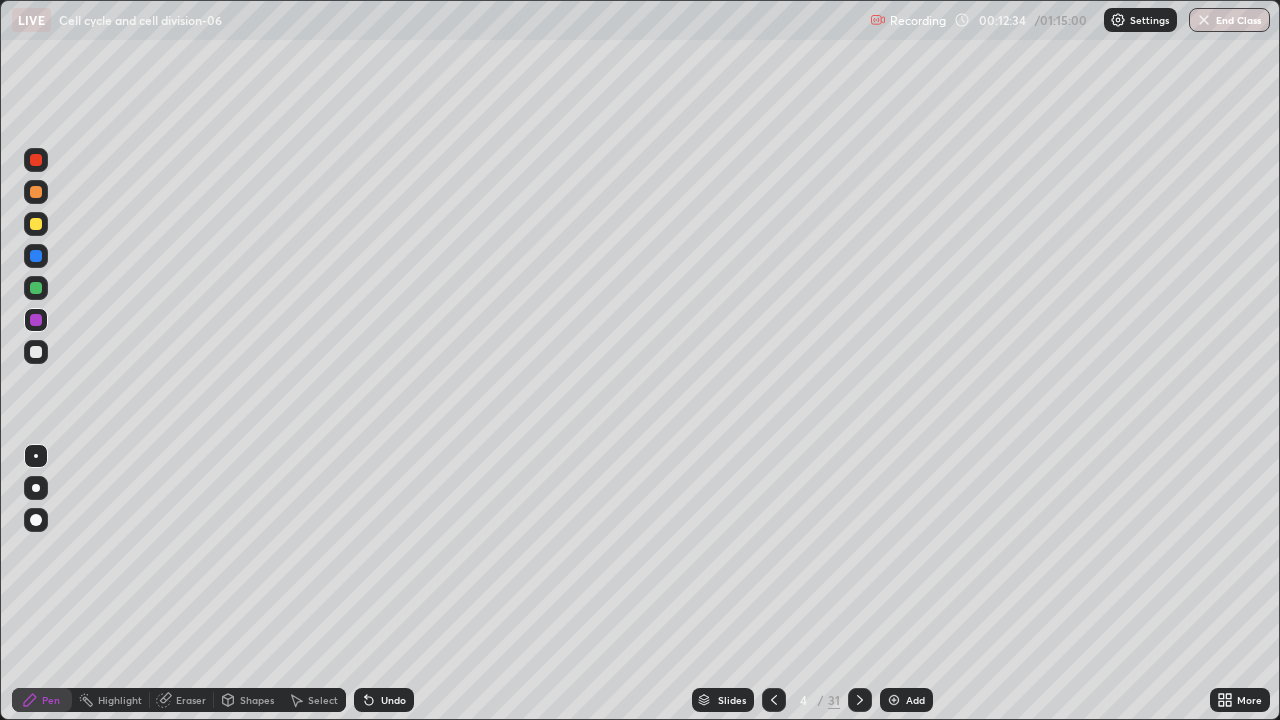 click at bounding box center [36, 288] 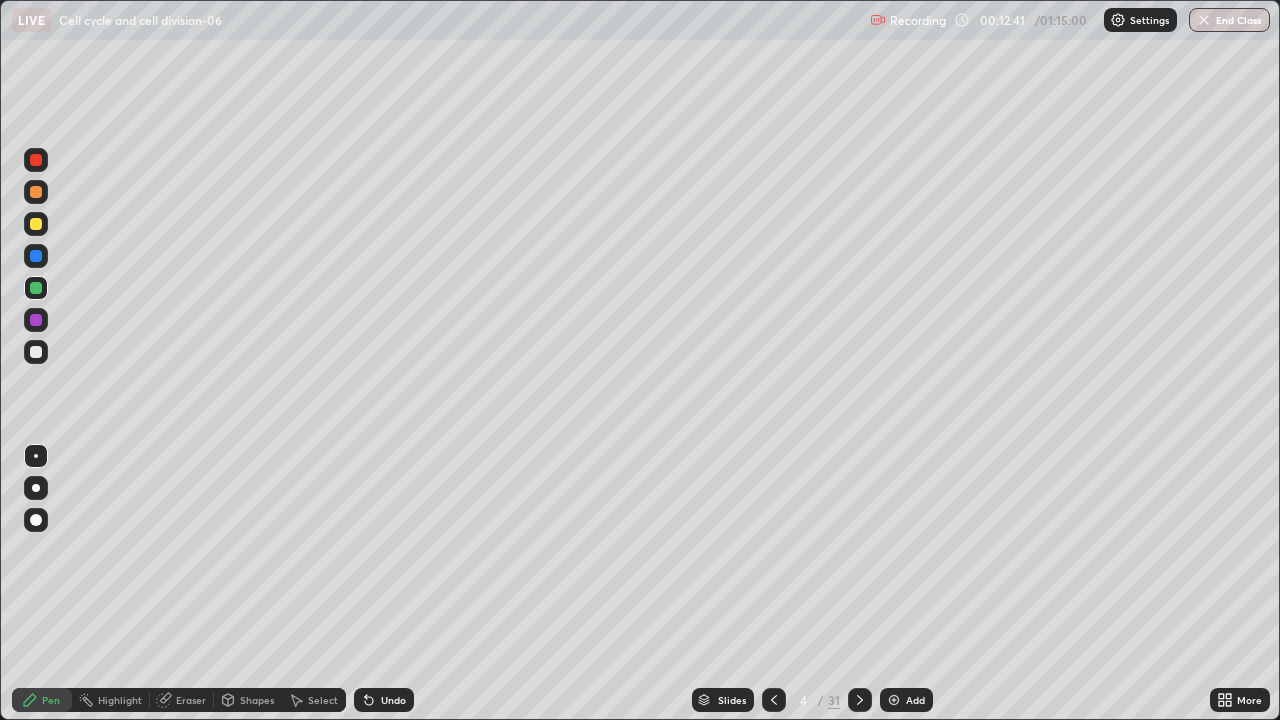 click at bounding box center (36, 352) 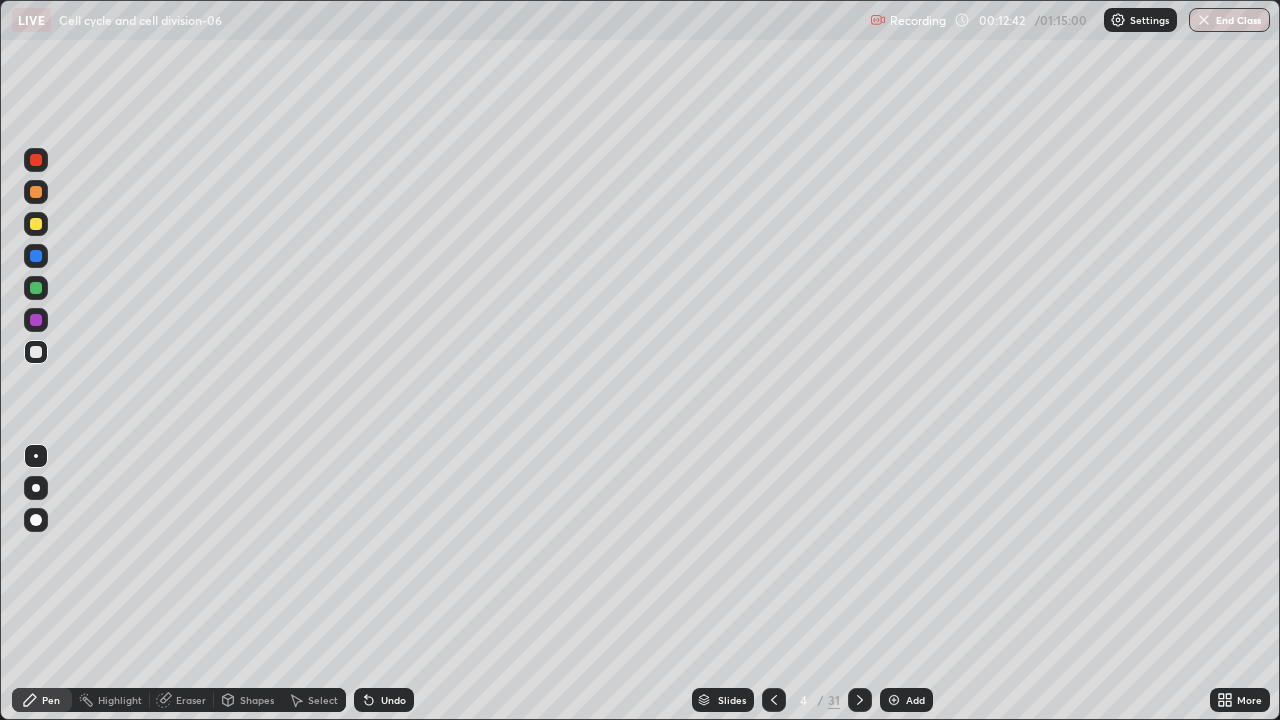 click at bounding box center [36, 288] 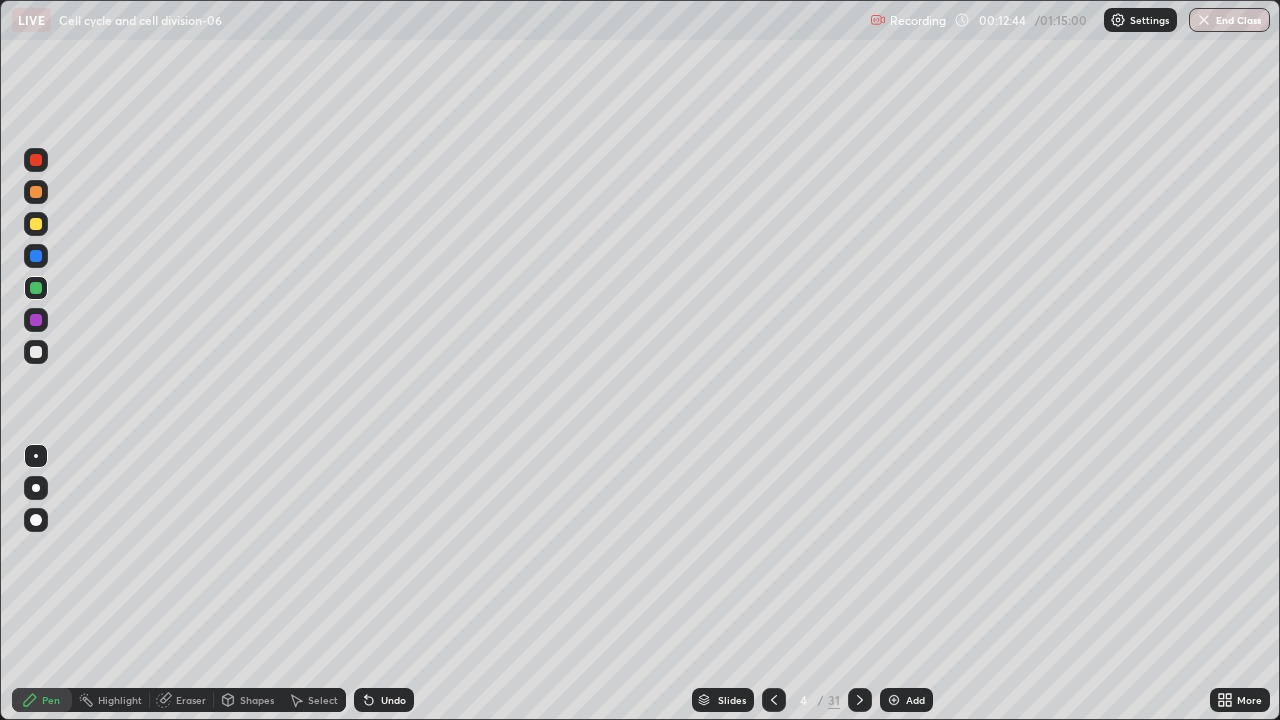 click at bounding box center [36, 288] 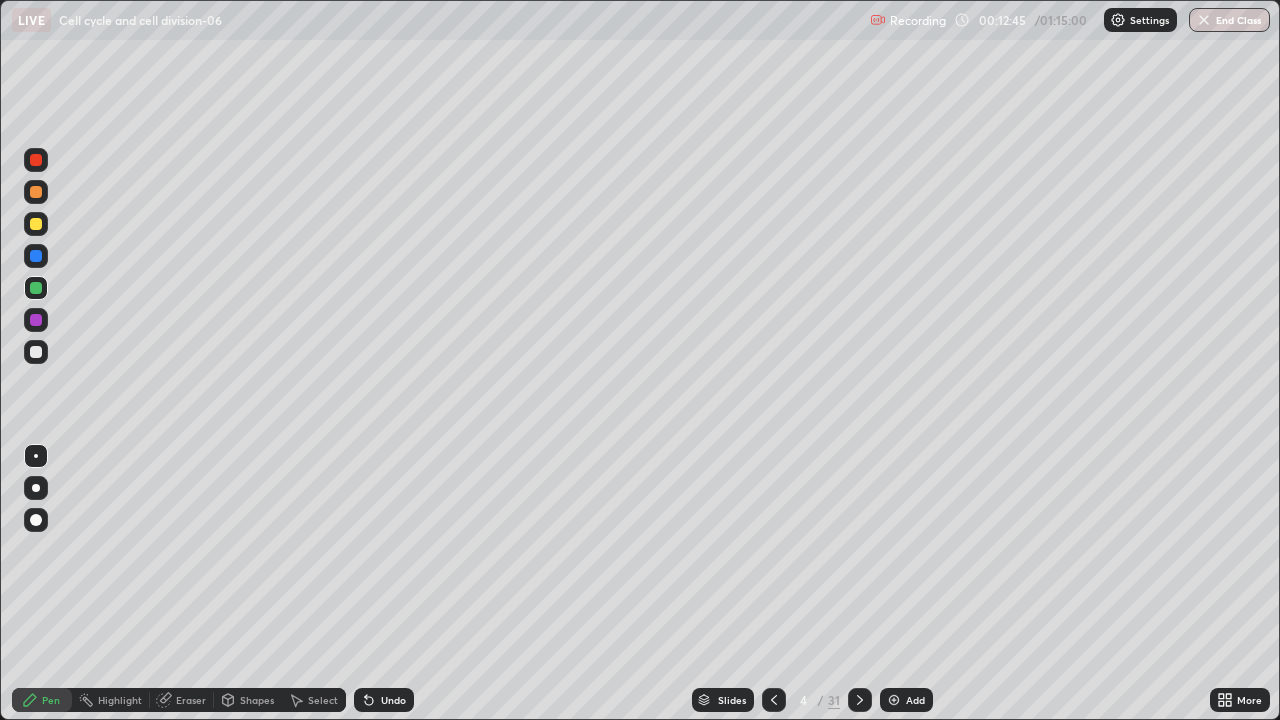 click at bounding box center (36, 320) 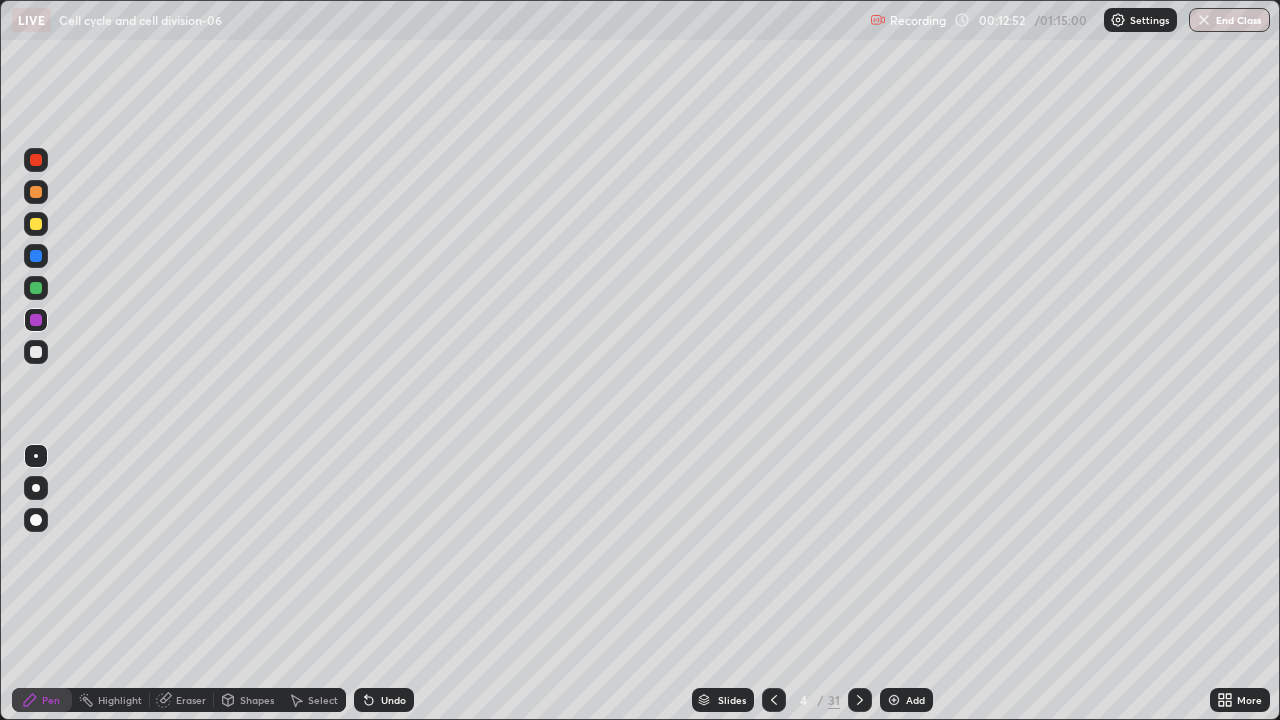 click at bounding box center [36, 288] 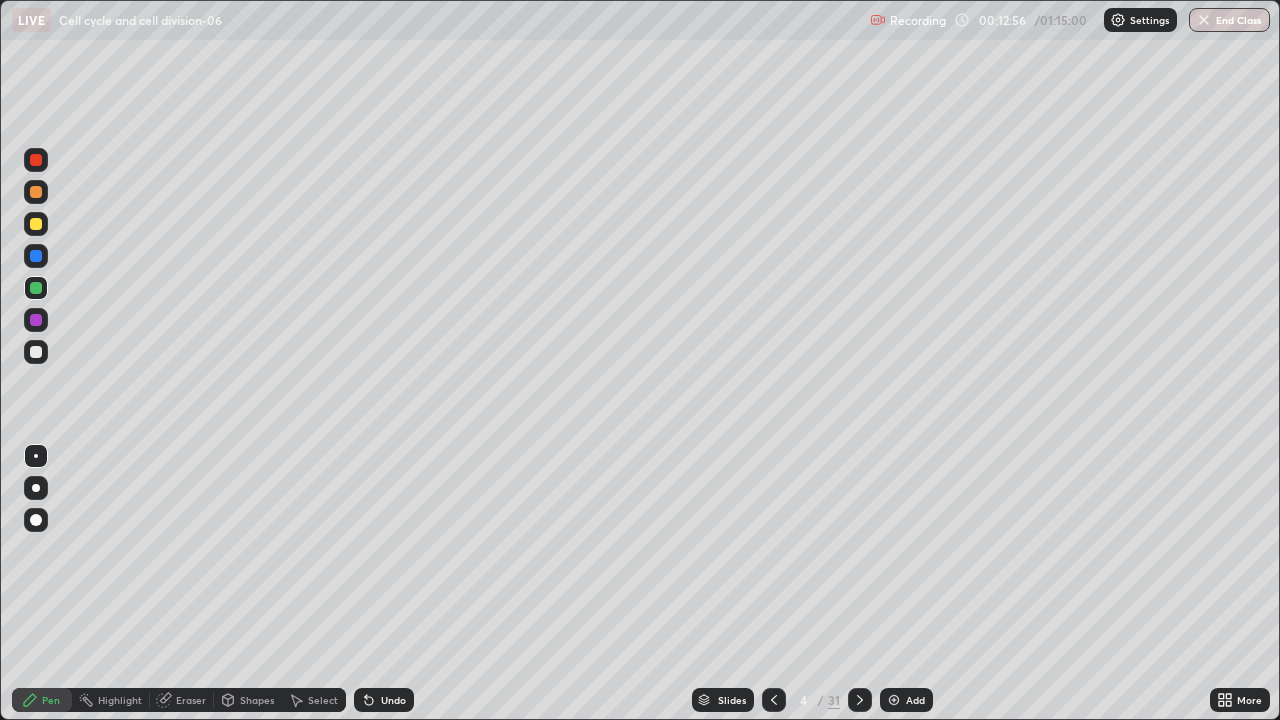 click at bounding box center [36, 288] 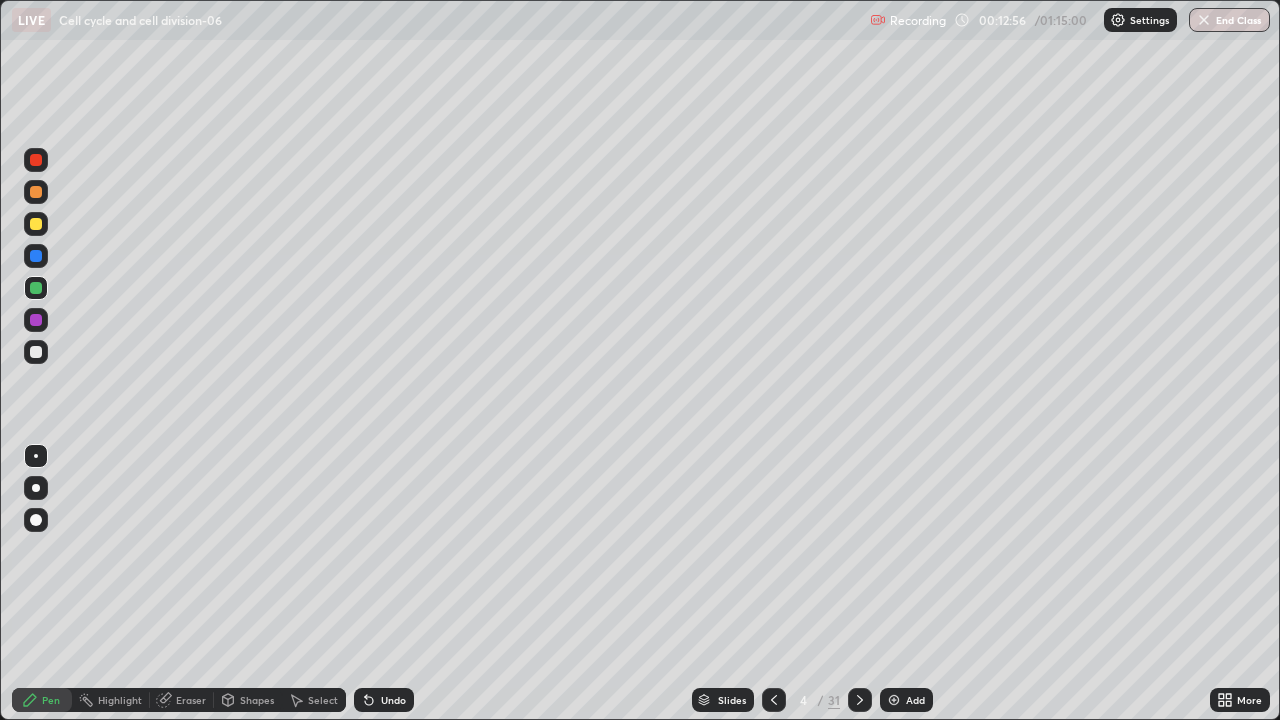 click at bounding box center [36, 320] 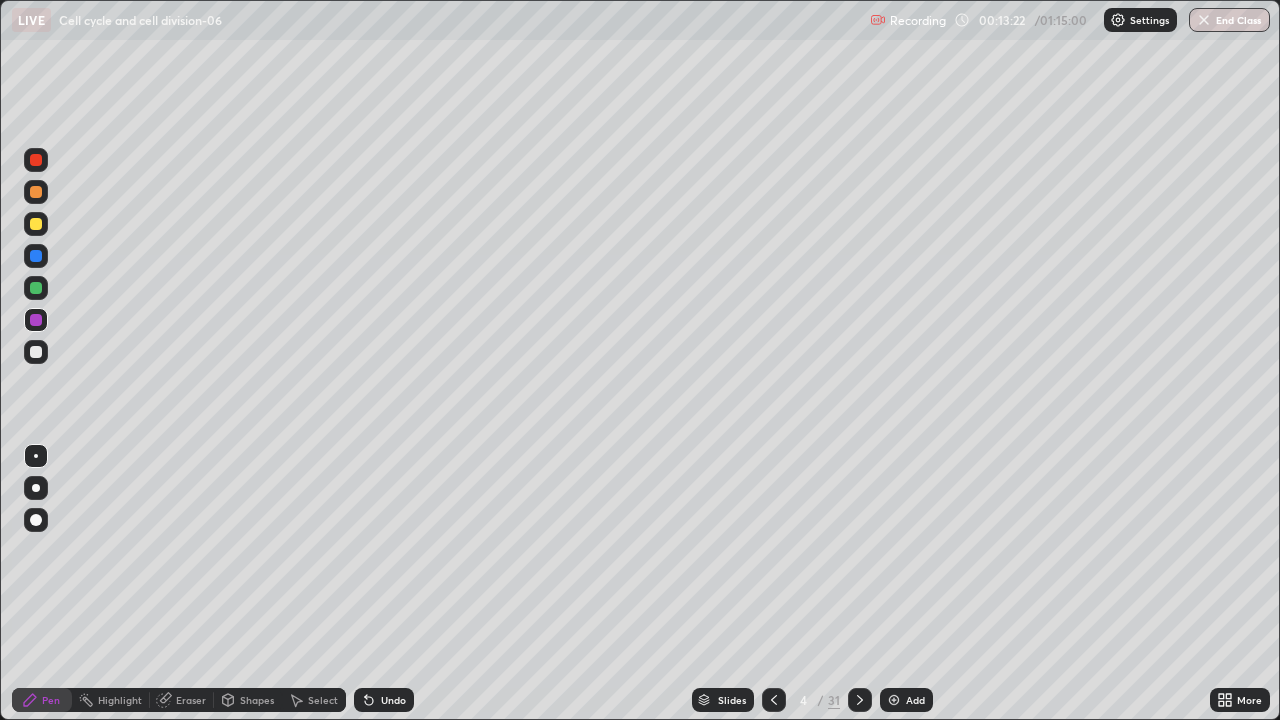 click at bounding box center (36, 352) 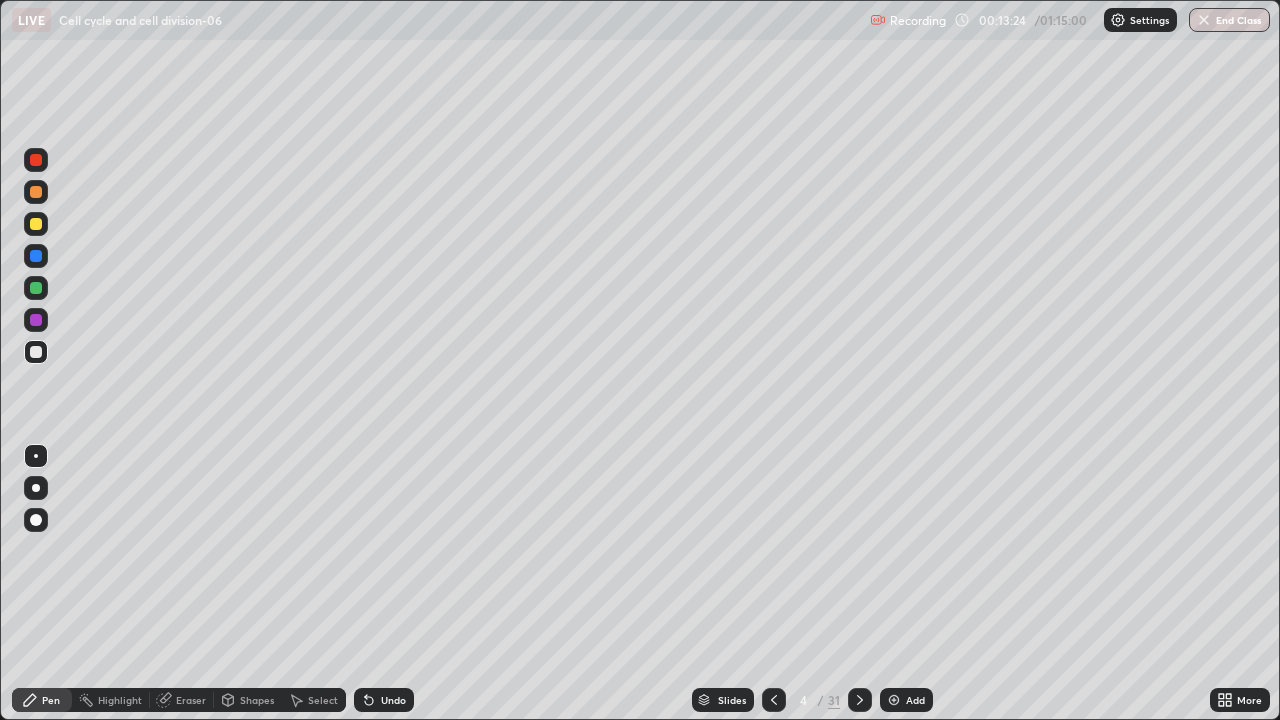 click on "Undo" at bounding box center [393, 700] 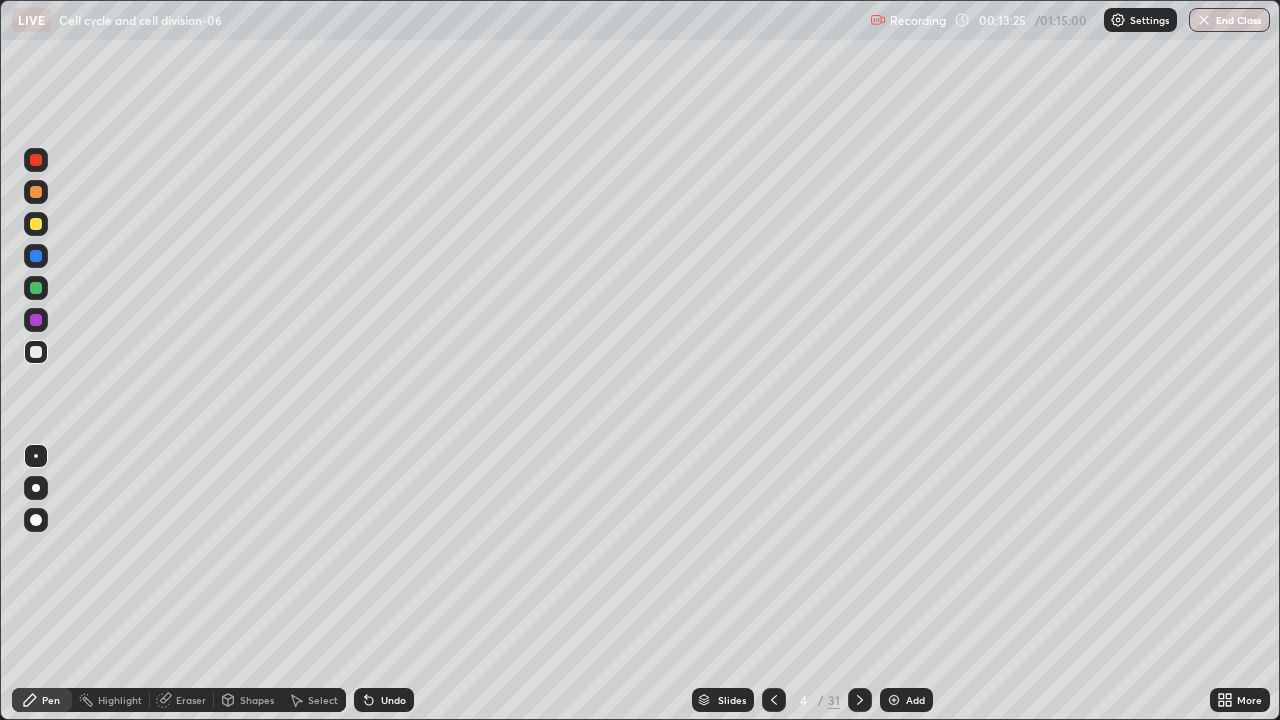 click on "Undo" at bounding box center [384, 700] 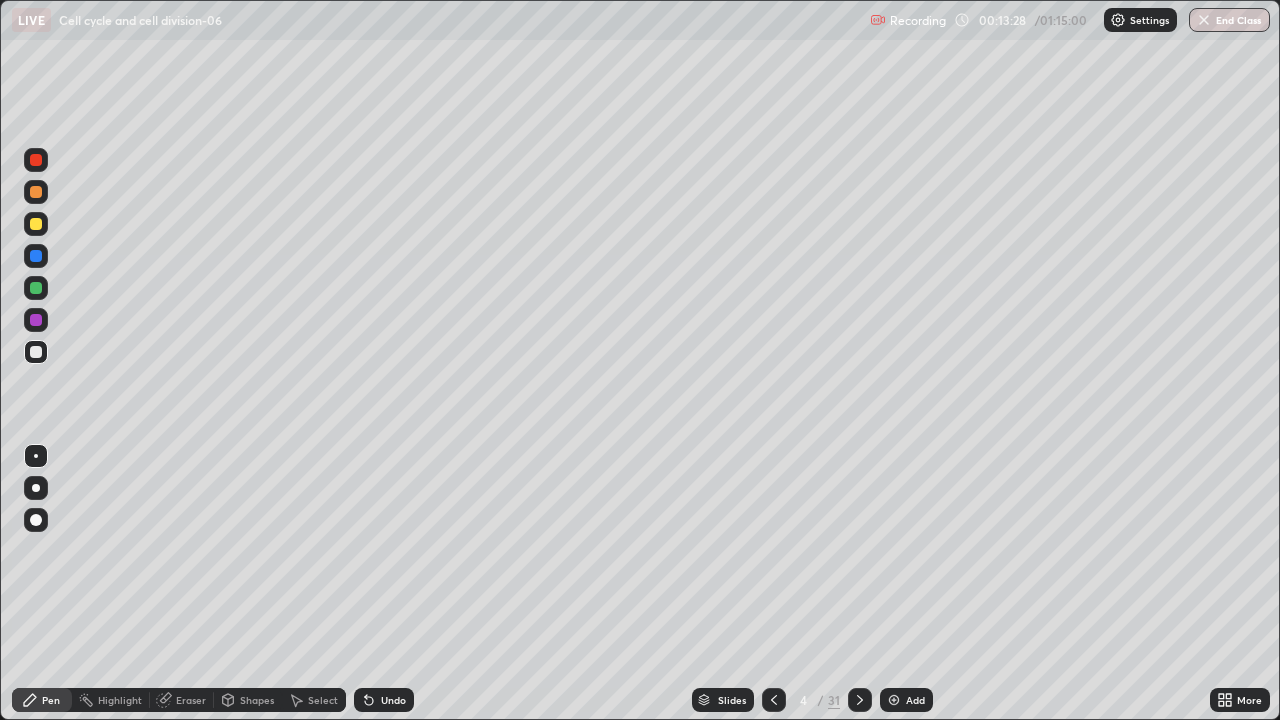 click at bounding box center [36, 320] 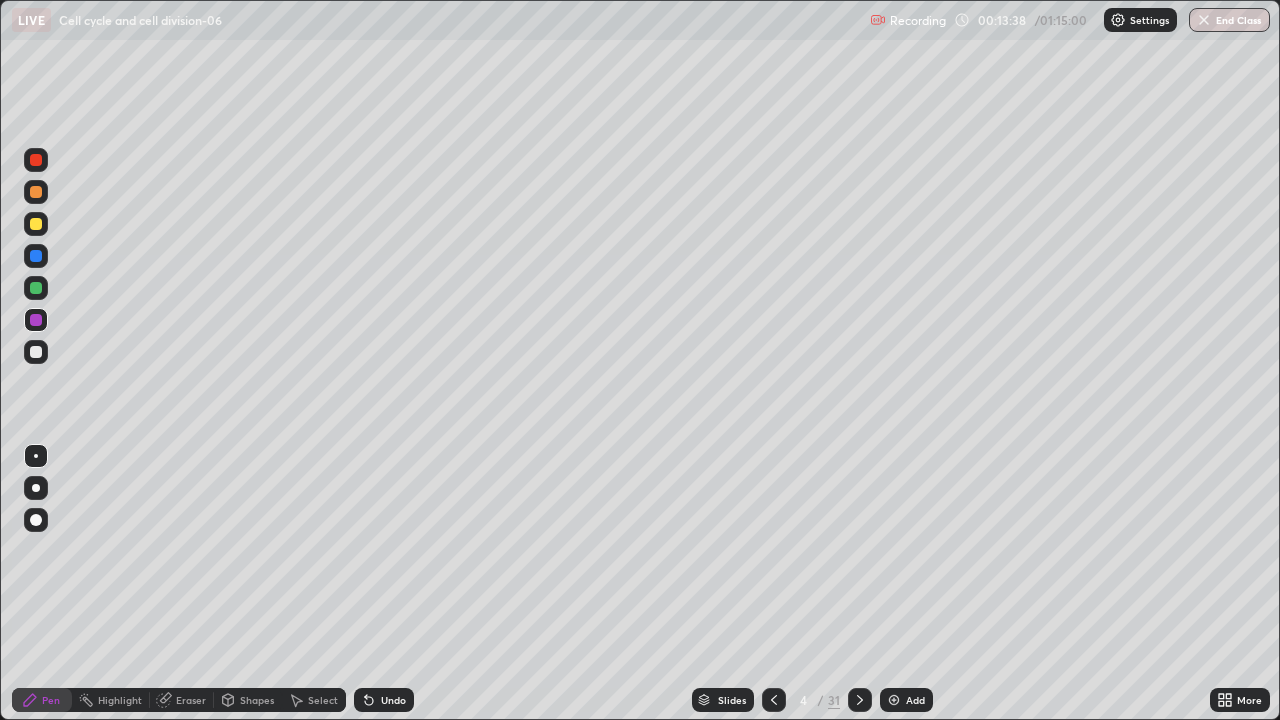 click at bounding box center [36, 352] 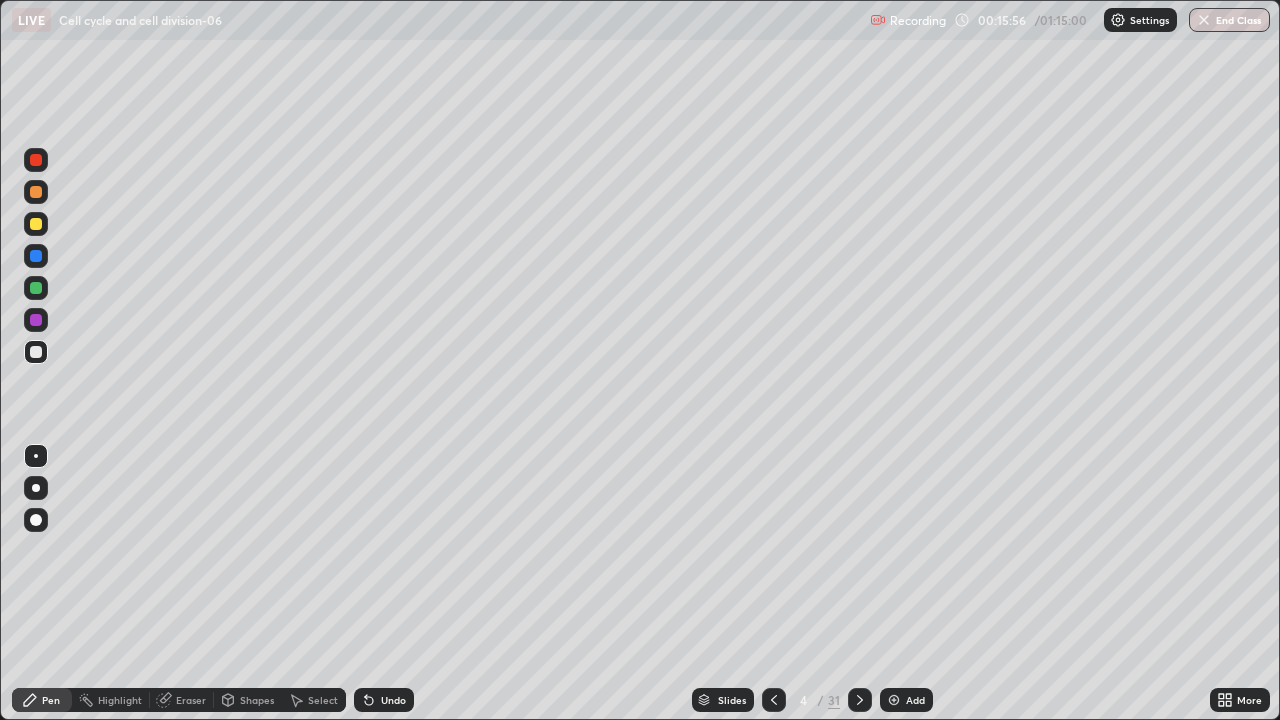 click on "Add" at bounding box center [906, 700] 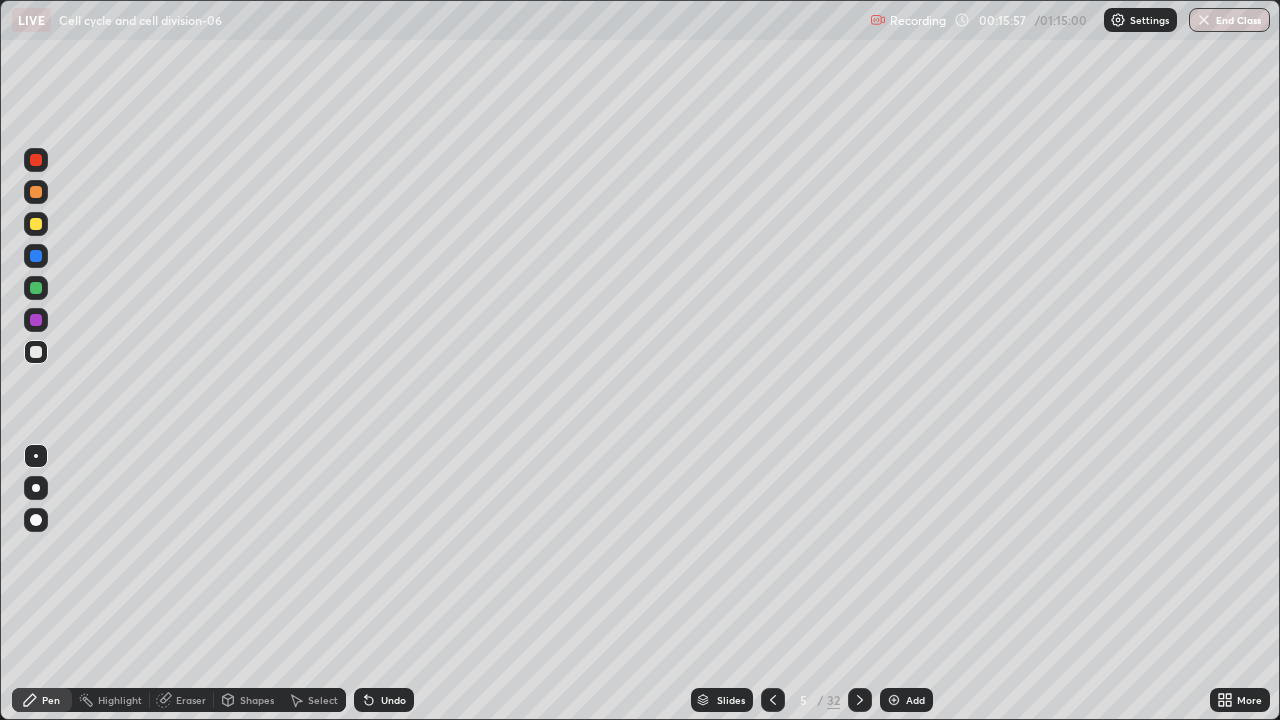 click at bounding box center (894, 700) 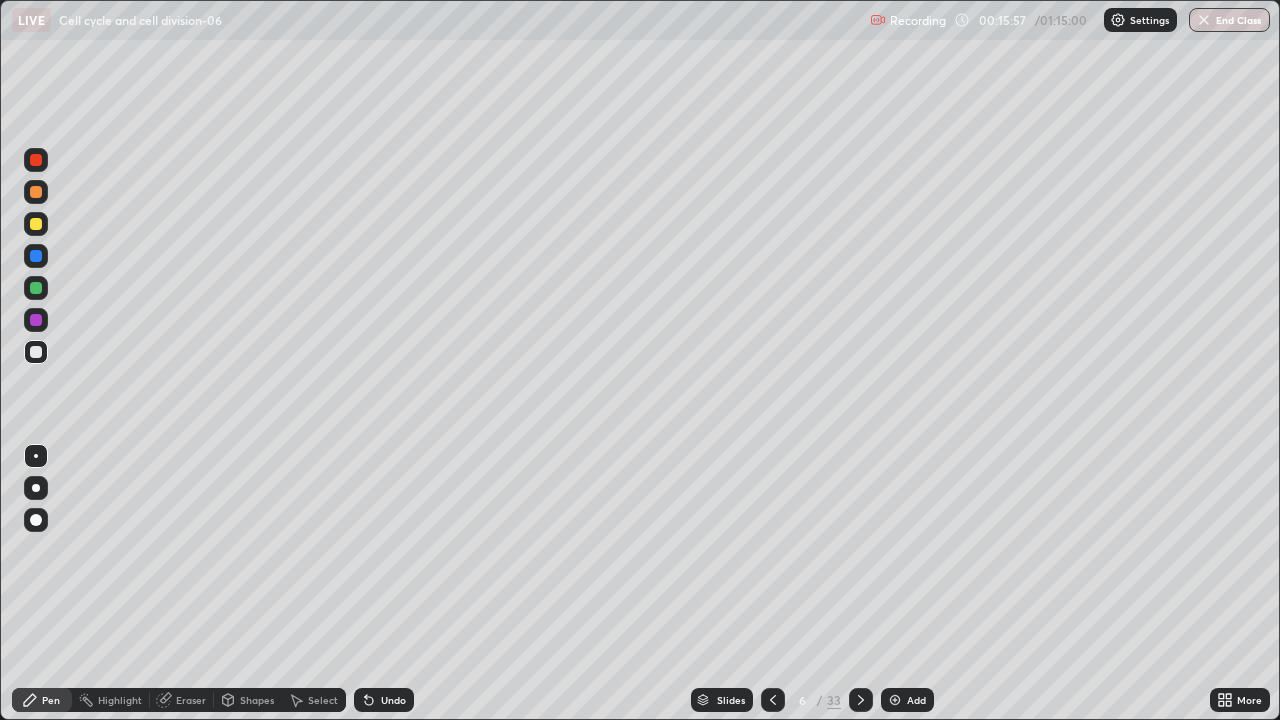 click 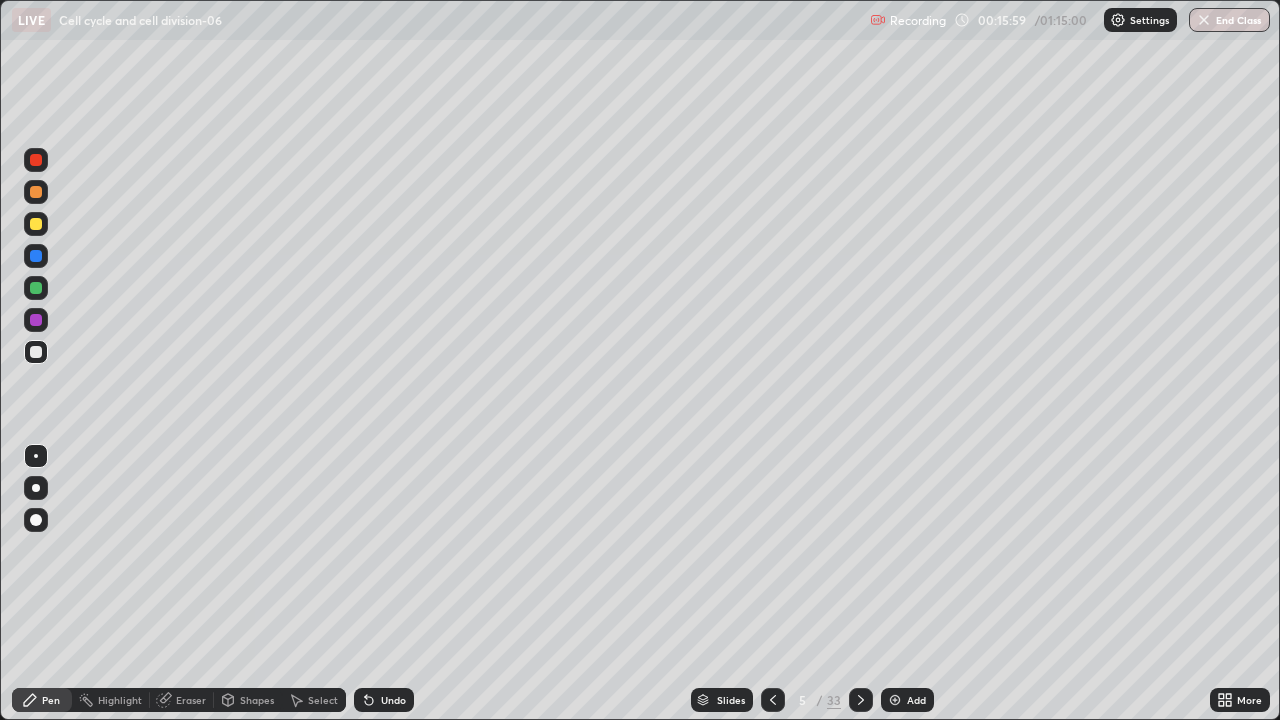click 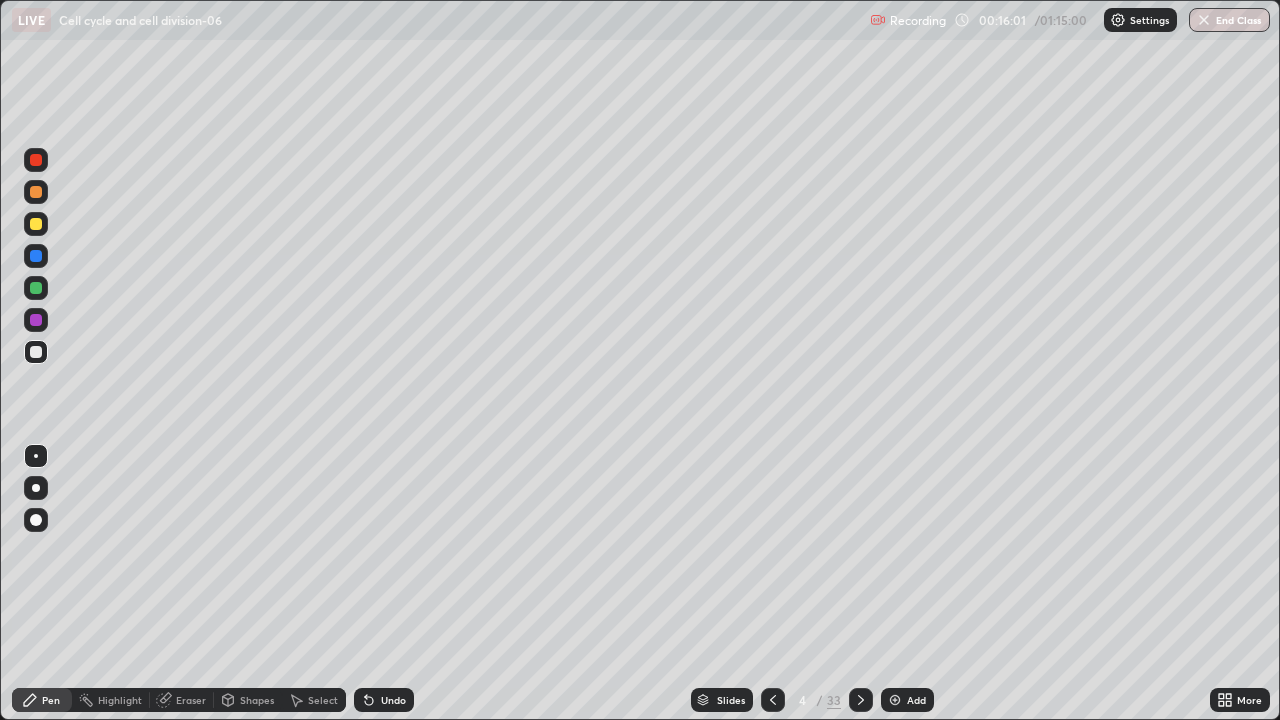 click on "Undo" at bounding box center (384, 700) 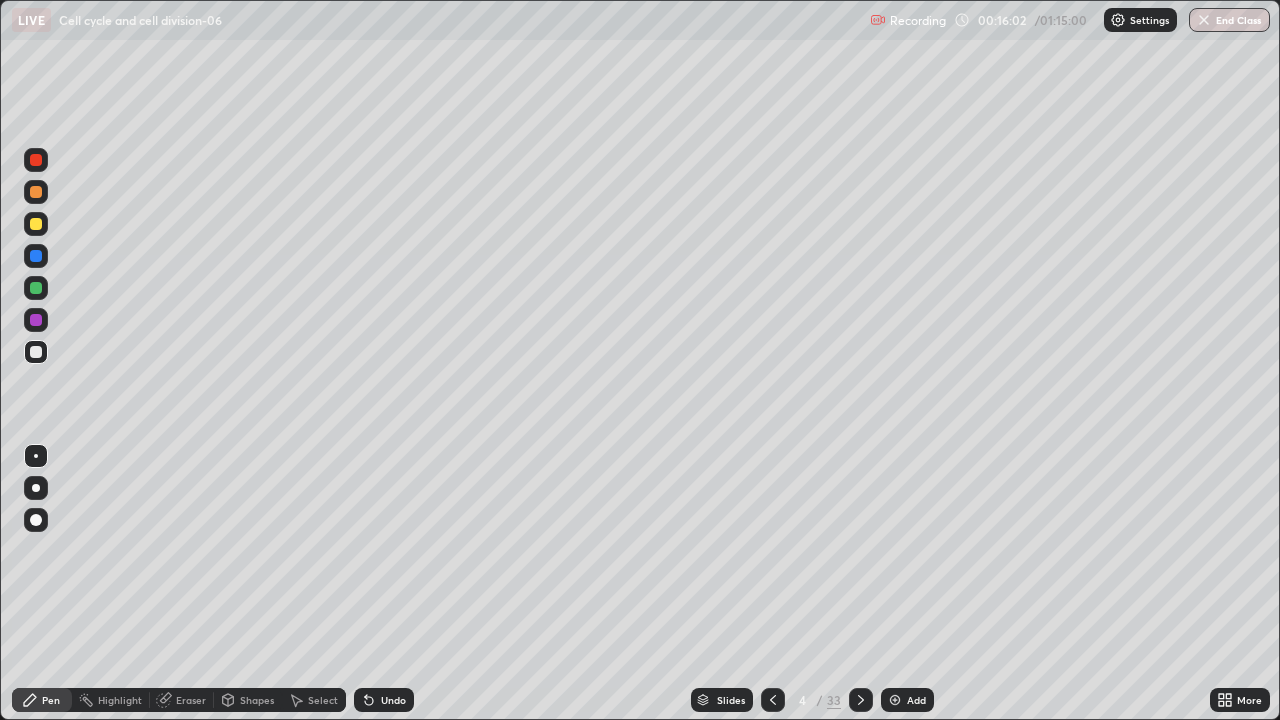 click on "Undo" at bounding box center [384, 700] 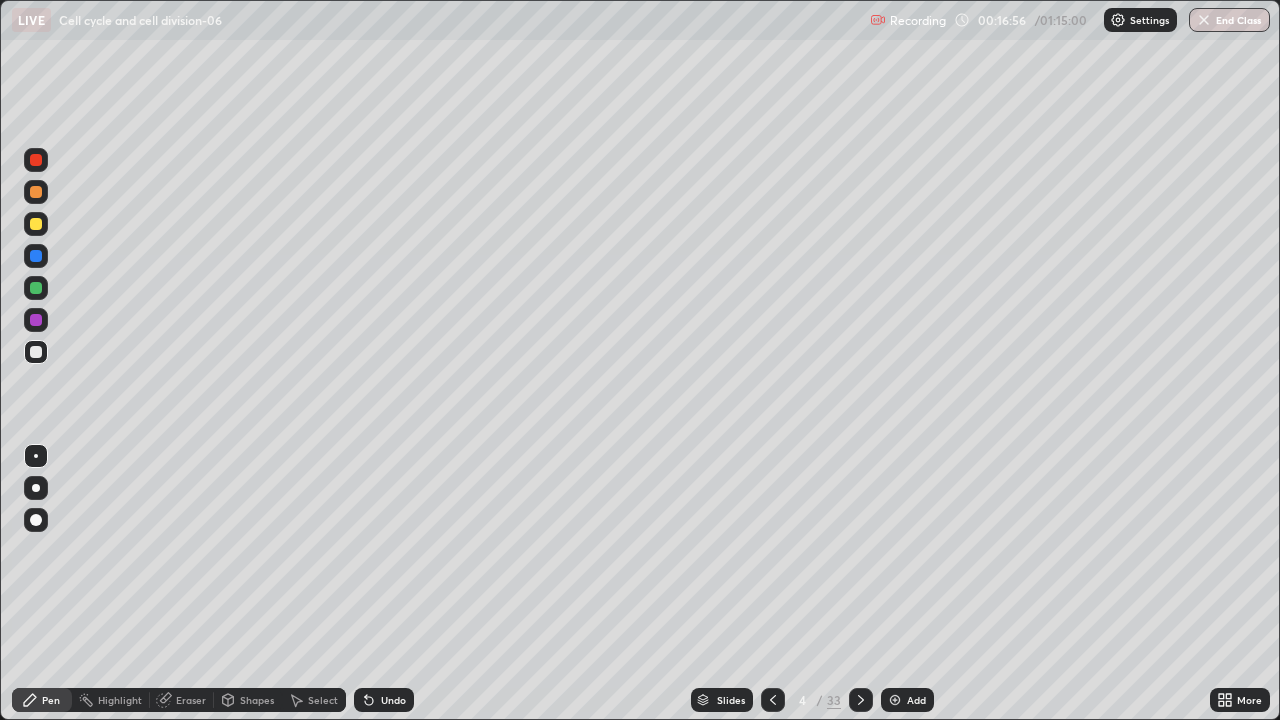 click on "Eraser" at bounding box center (191, 700) 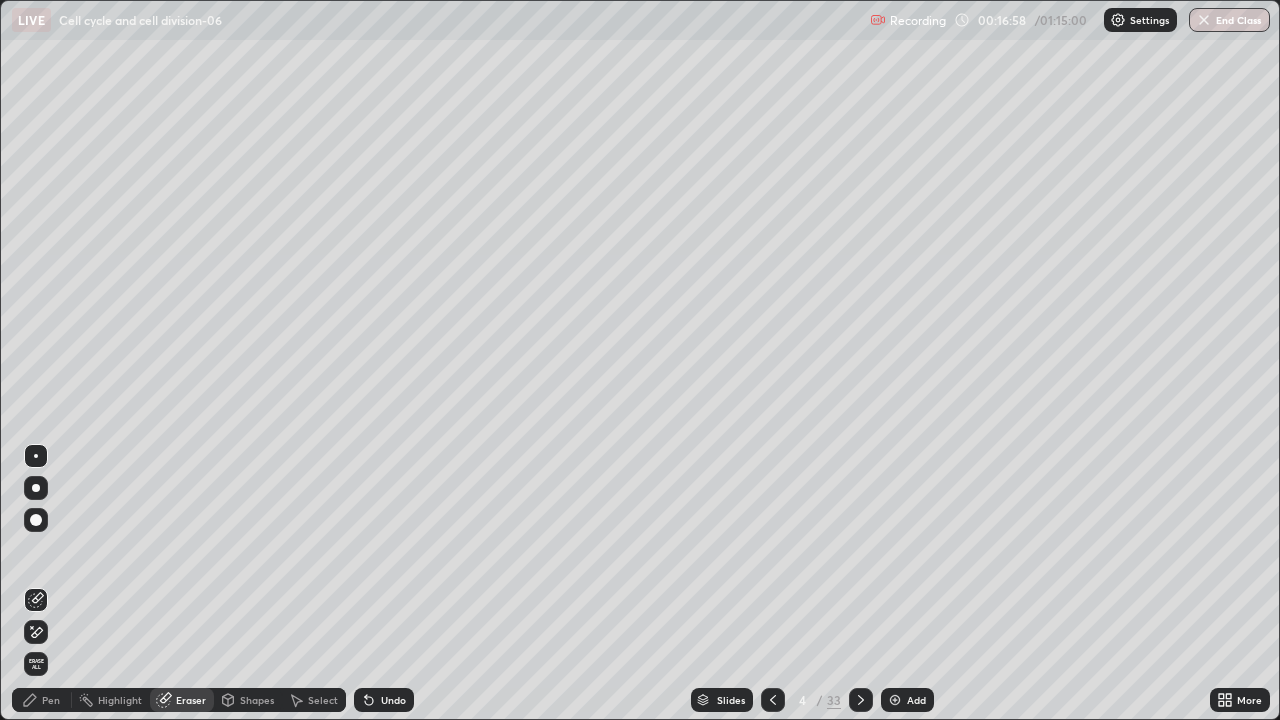 click on "Pen" at bounding box center [51, 700] 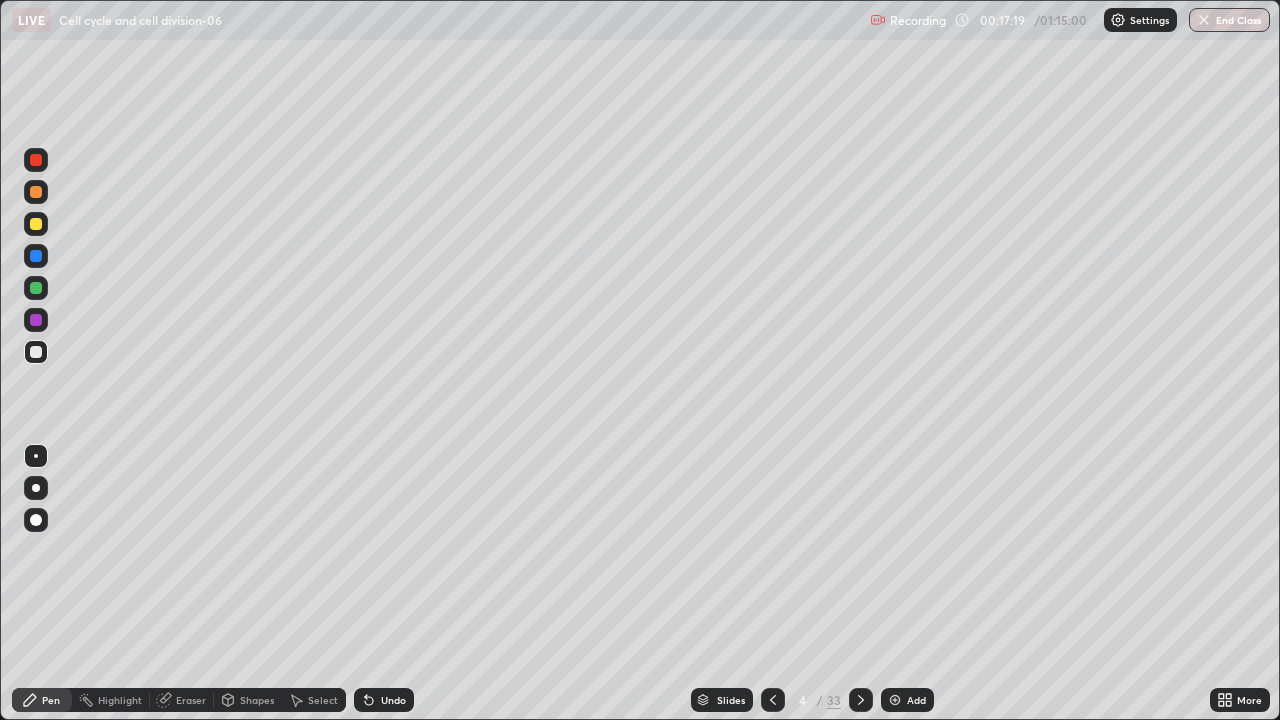click on "Slides" at bounding box center [731, 700] 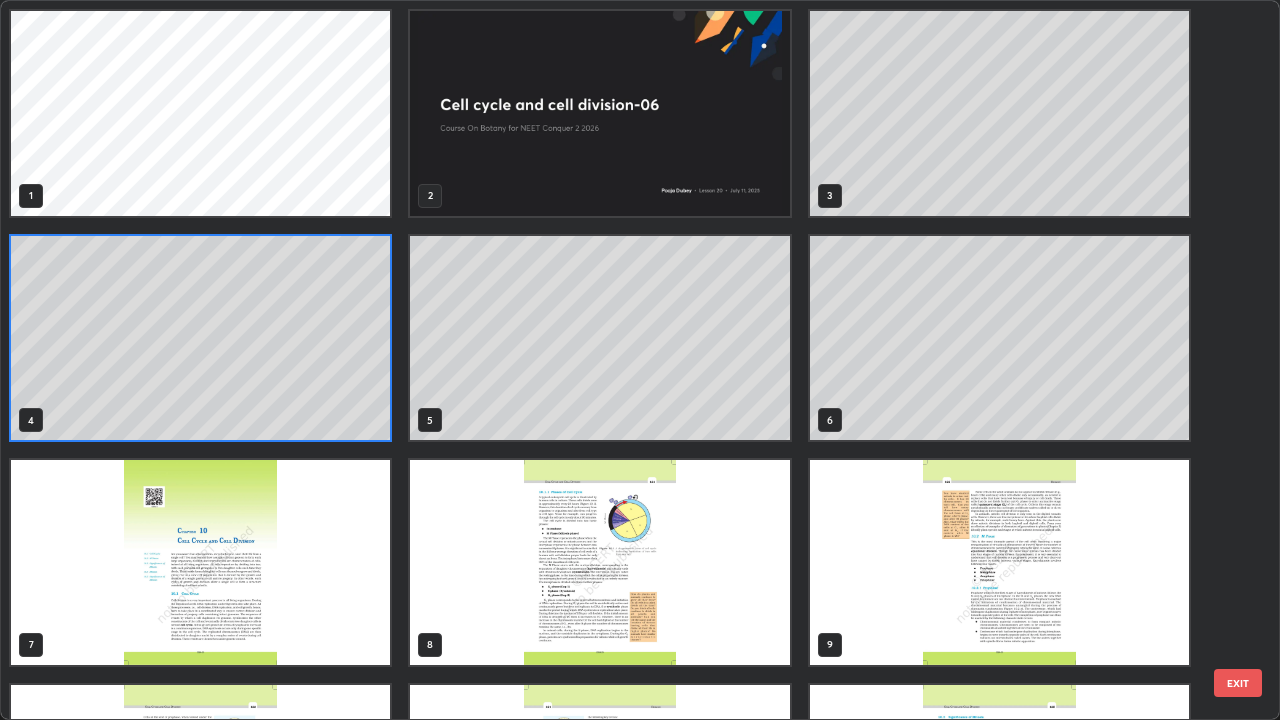 scroll, scrollTop: 7, scrollLeft: 11, axis: both 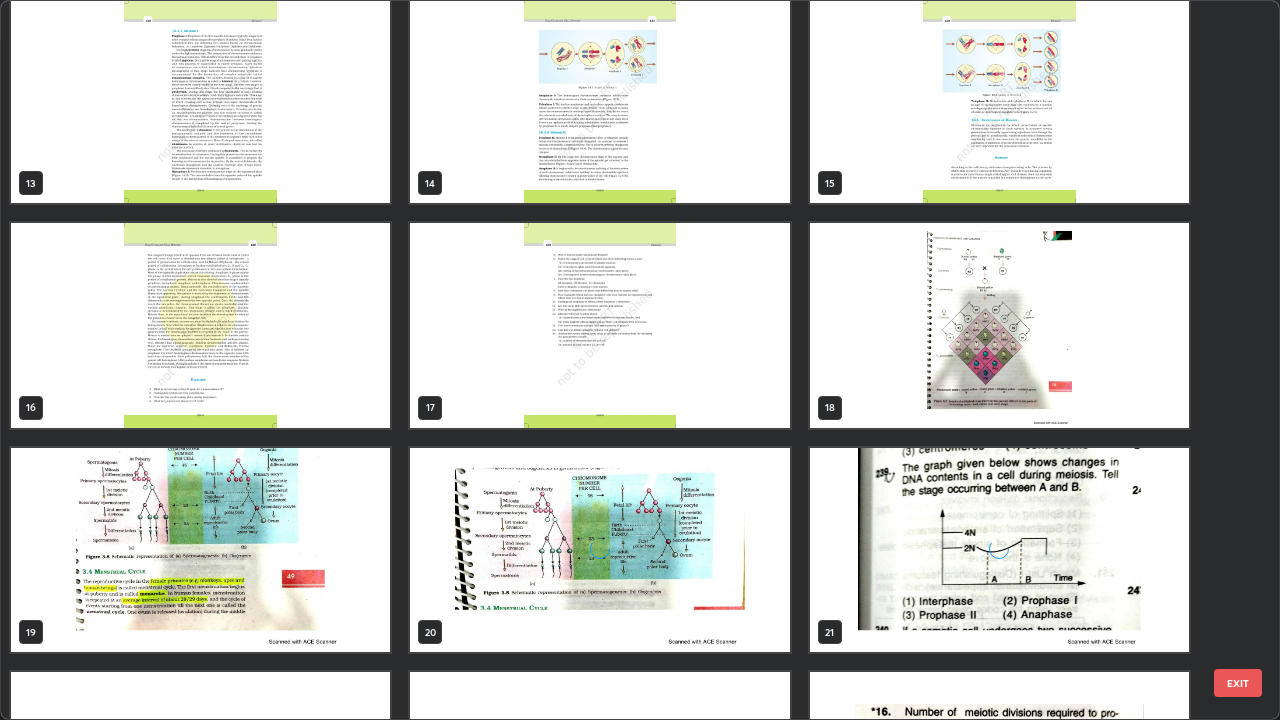 click at bounding box center [200, 550] 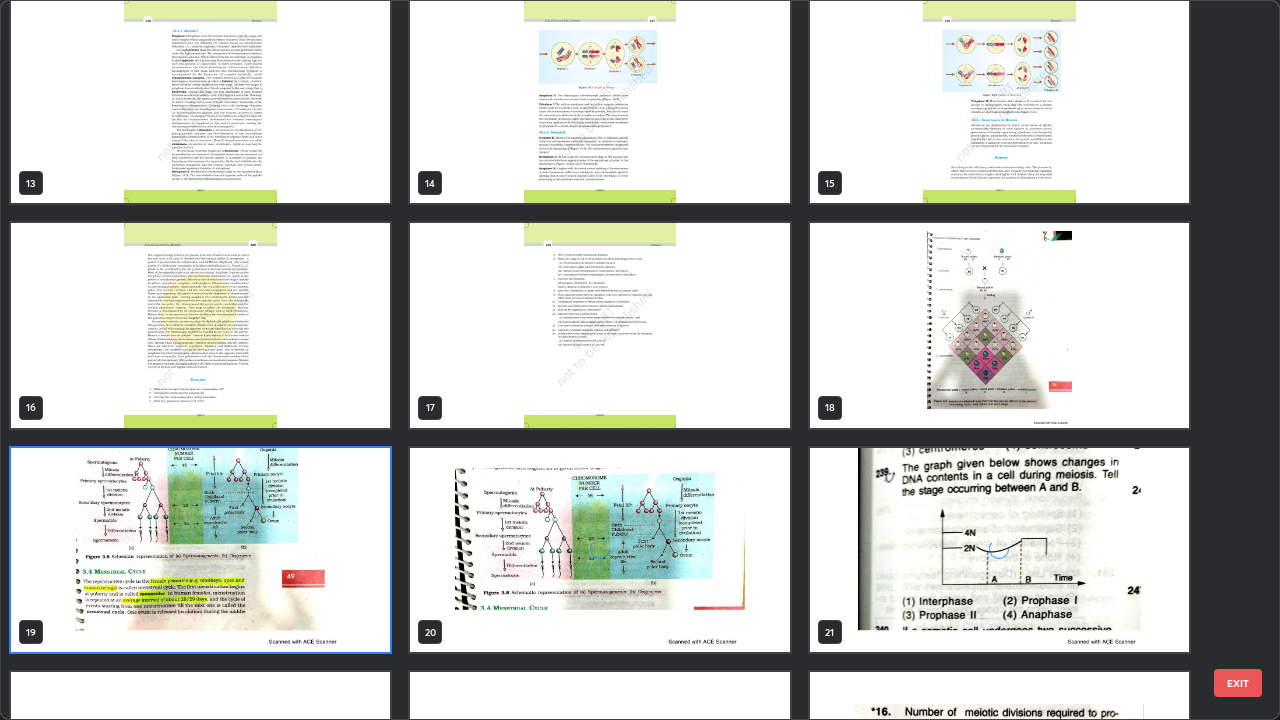 click at bounding box center [200, 550] 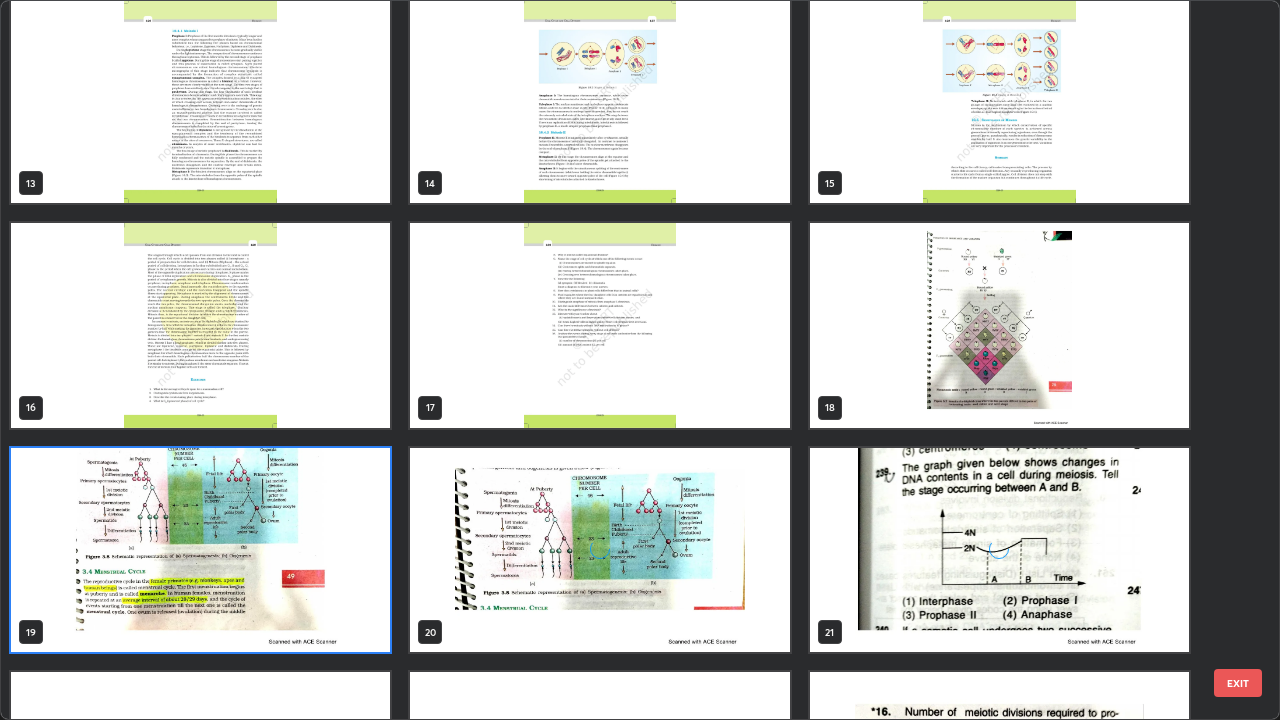 click at bounding box center [200, 550] 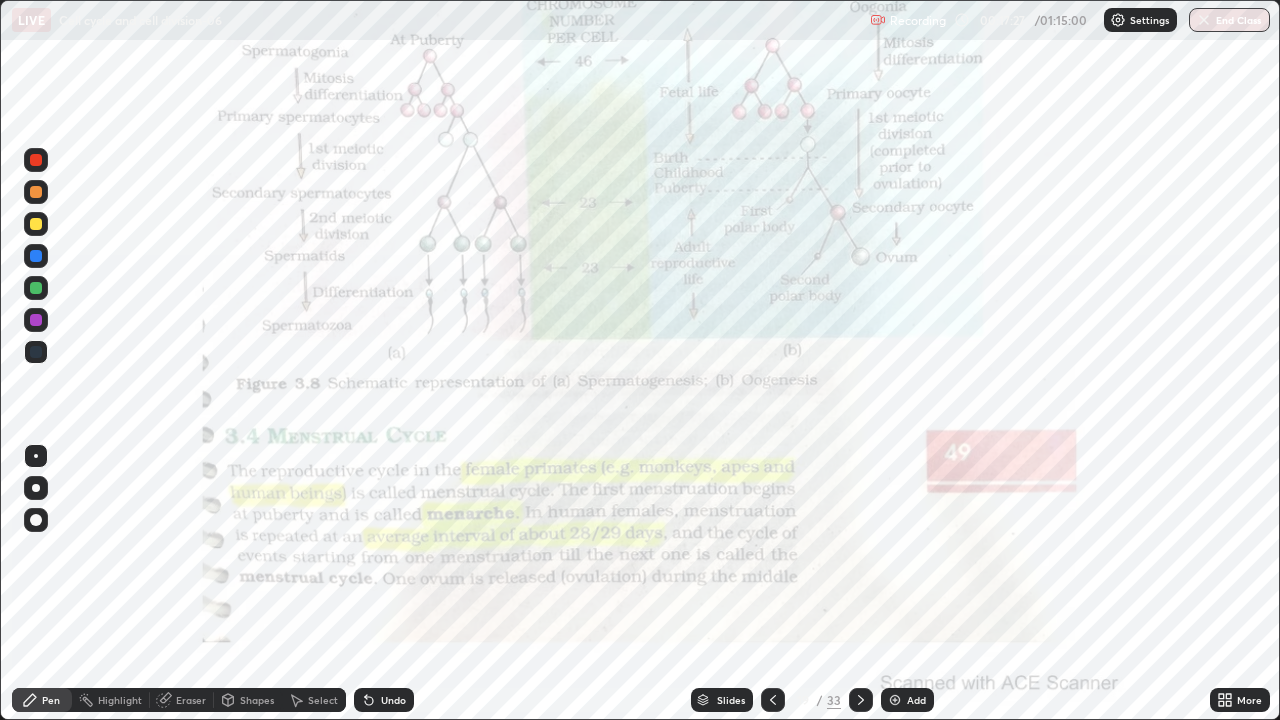 click 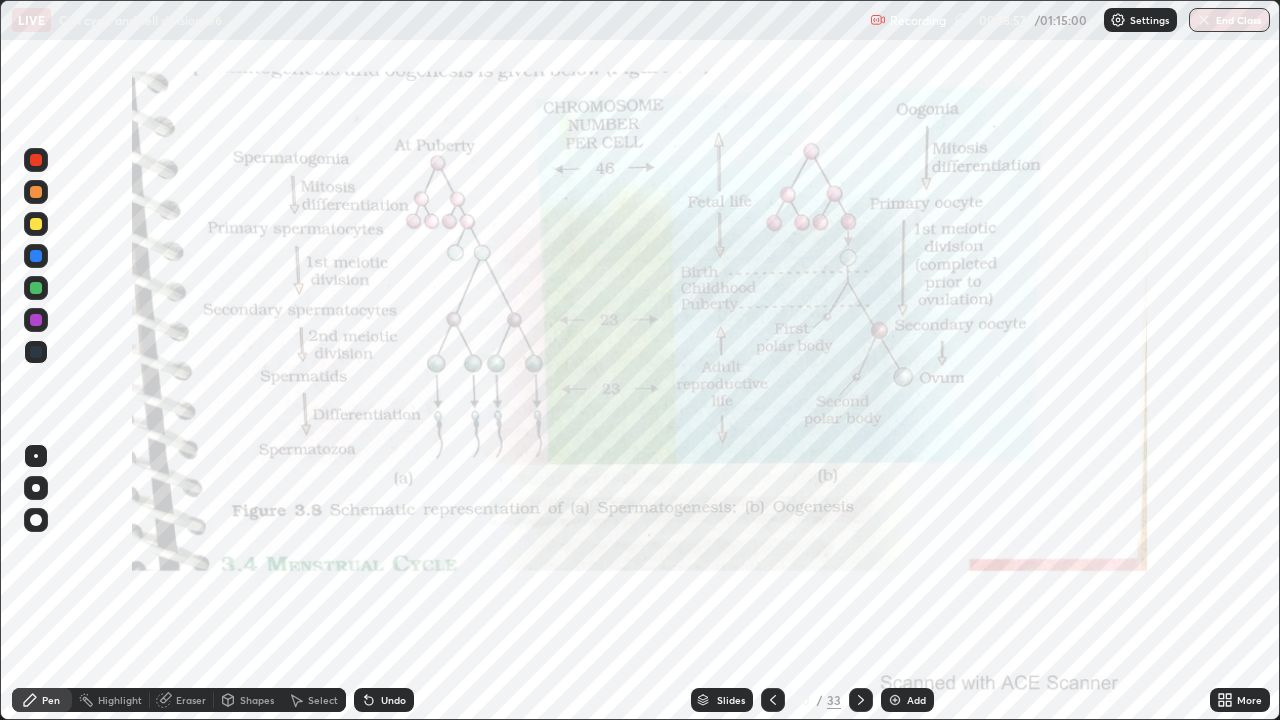 click on "Slides" at bounding box center [731, 700] 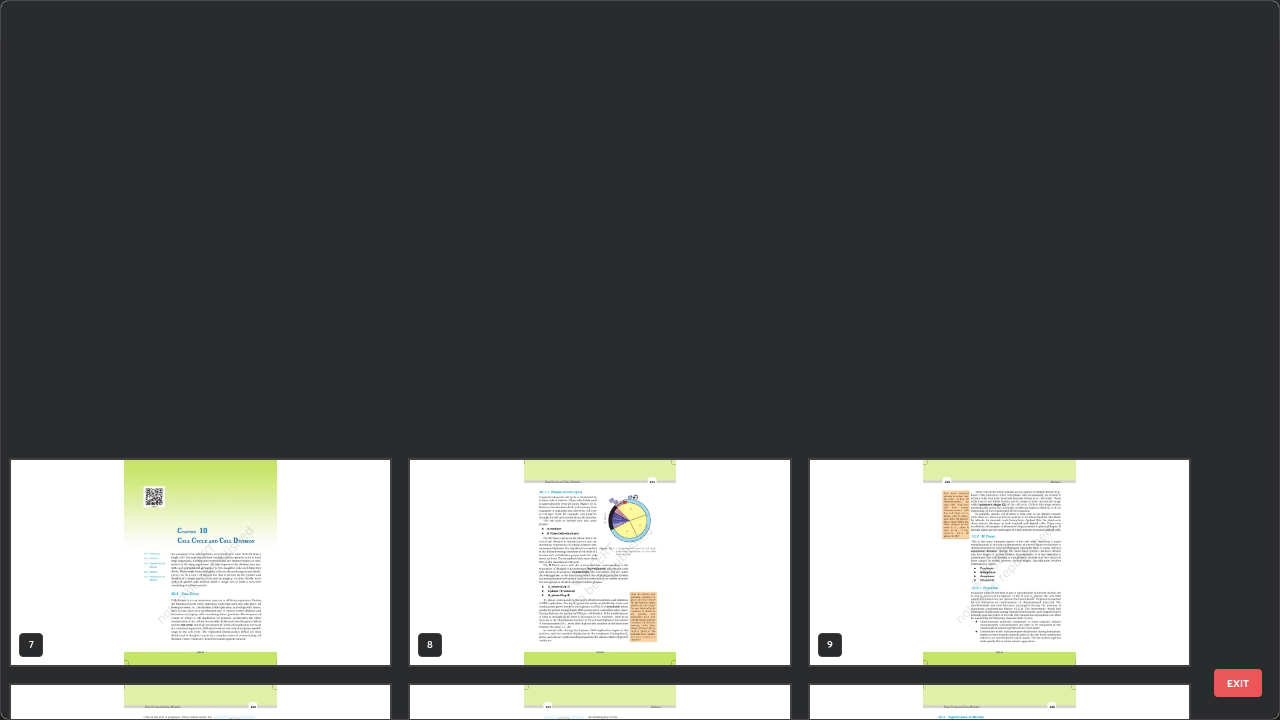 scroll, scrollTop: 854, scrollLeft: 0, axis: vertical 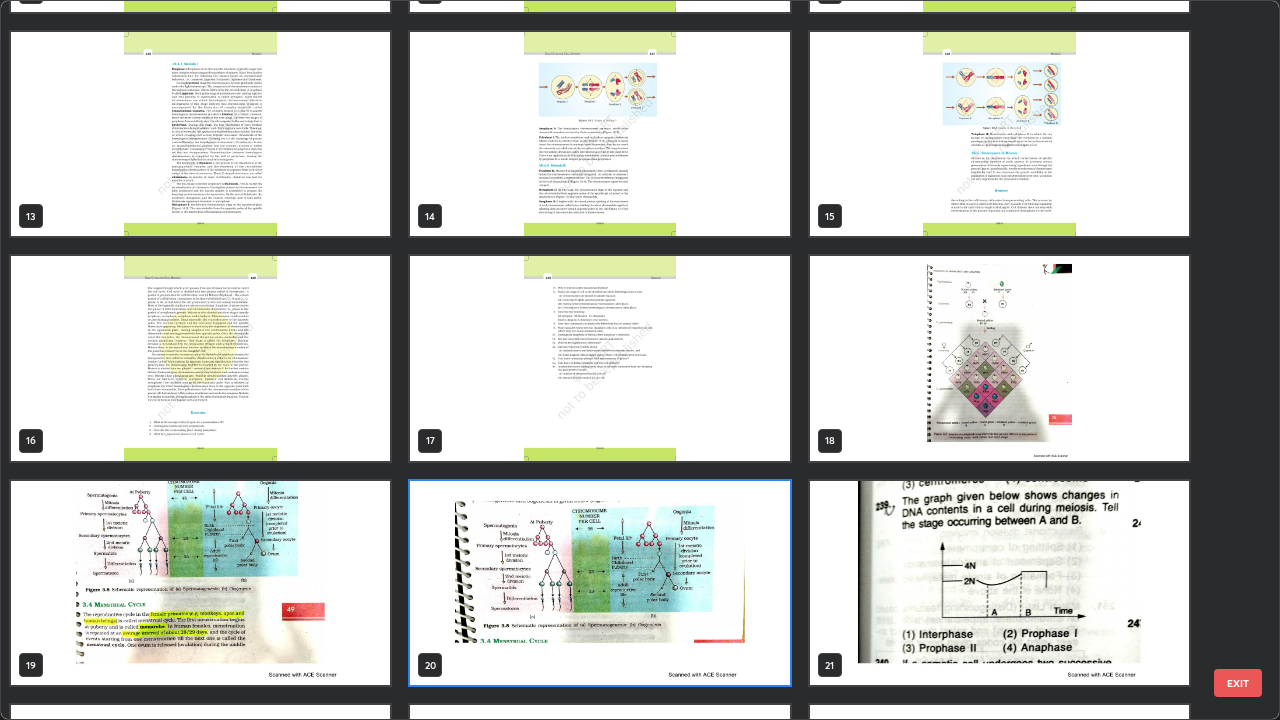 click at bounding box center (599, 583) 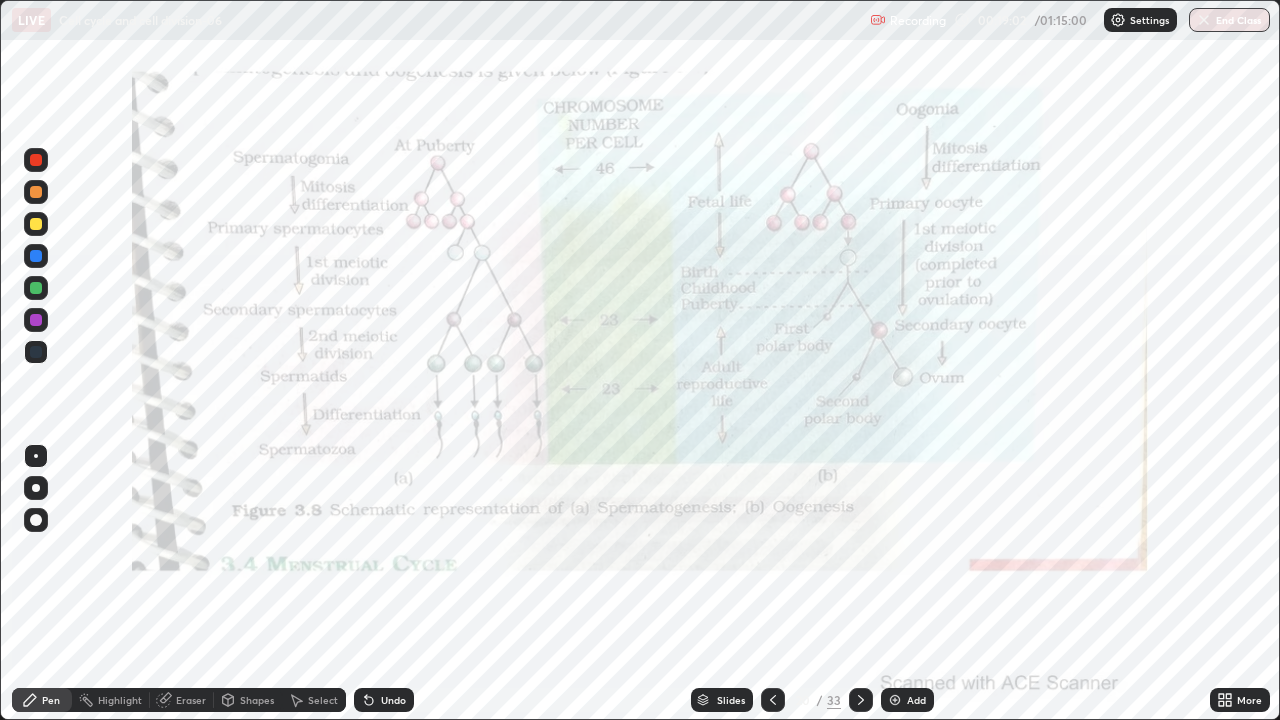 click at bounding box center (599, 583) 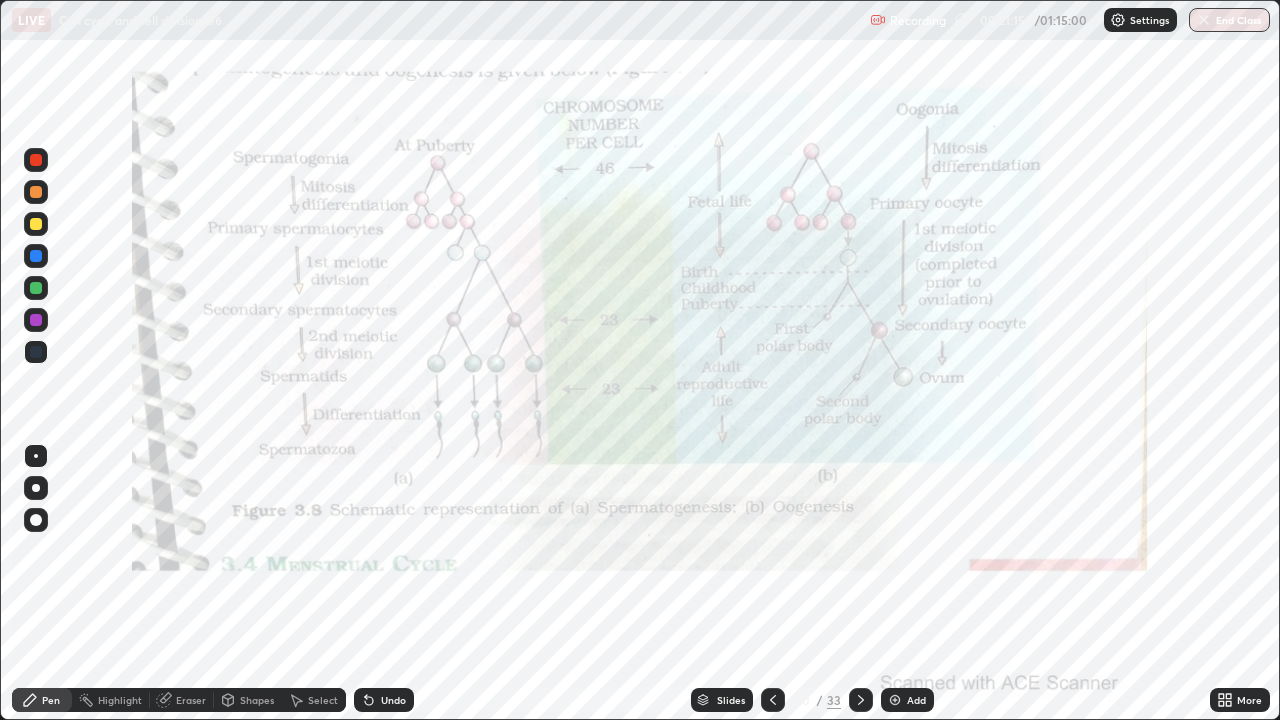 click on "Slides" at bounding box center (731, 700) 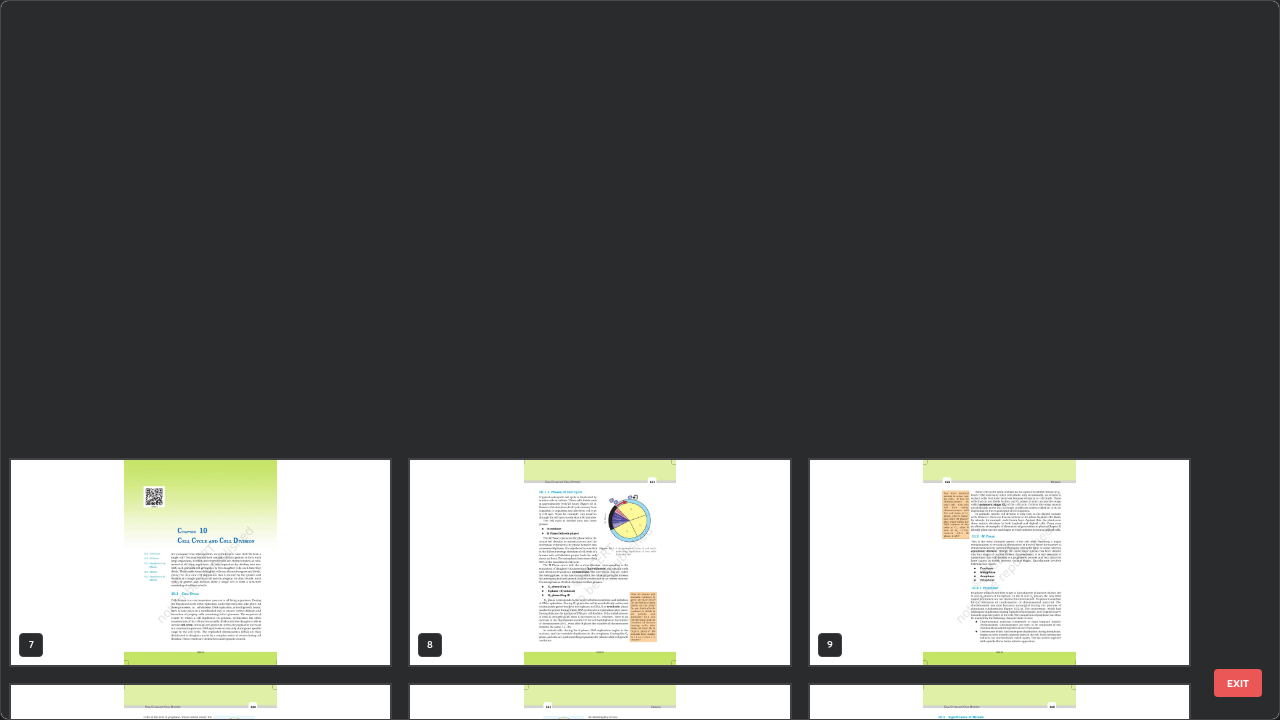 scroll, scrollTop: 854, scrollLeft: 0, axis: vertical 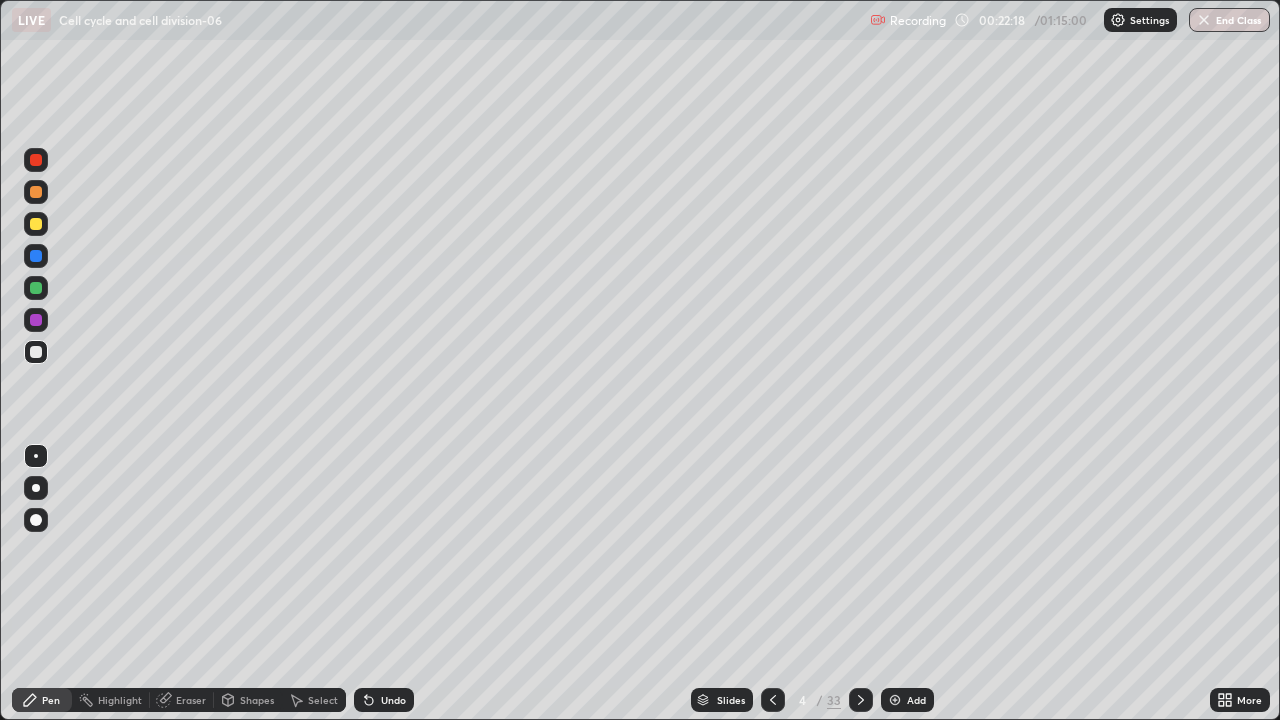 click on "Eraser" at bounding box center [191, 700] 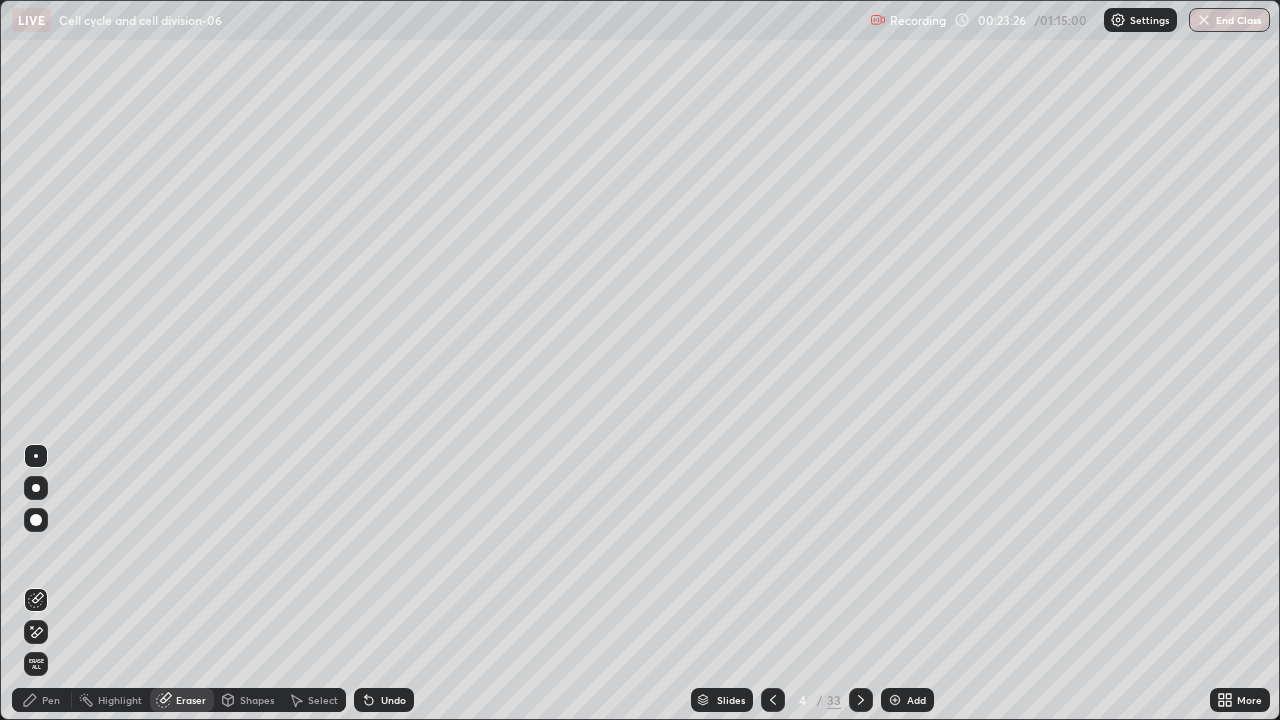 click on "Slides" at bounding box center (731, 700) 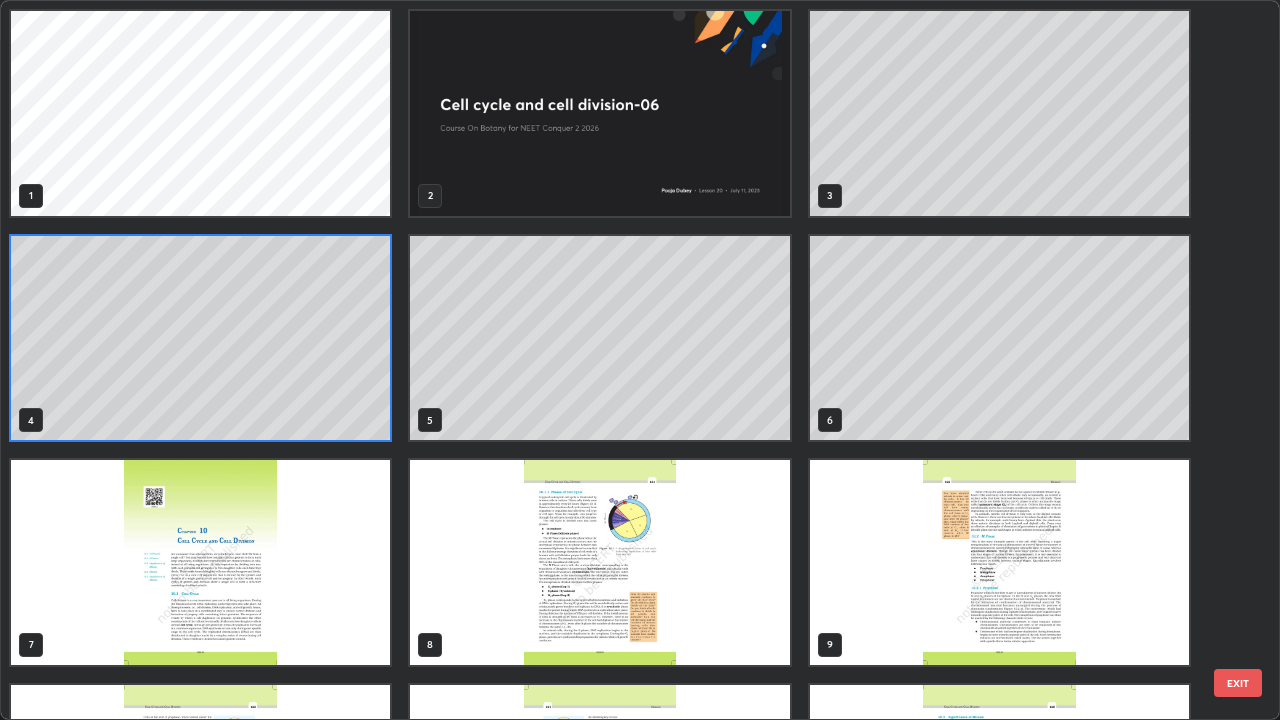 scroll, scrollTop: 7, scrollLeft: 11, axis: both 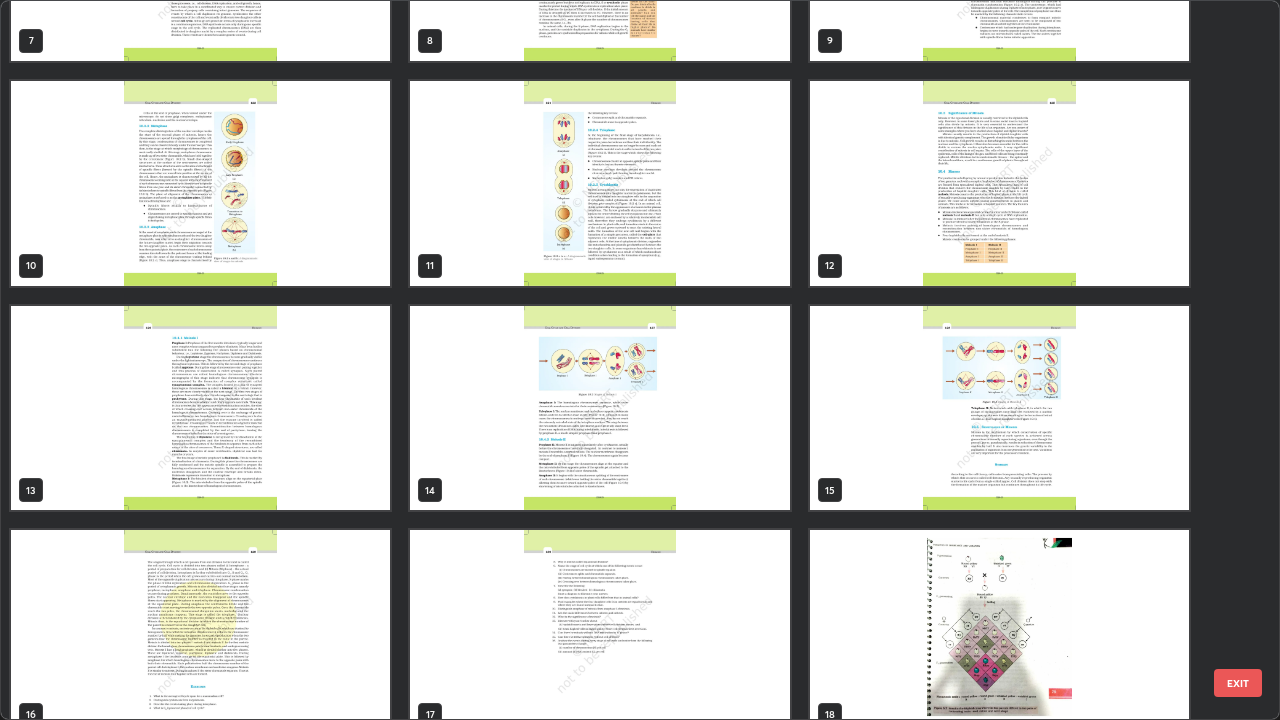 click at bounding box center (200, 408) 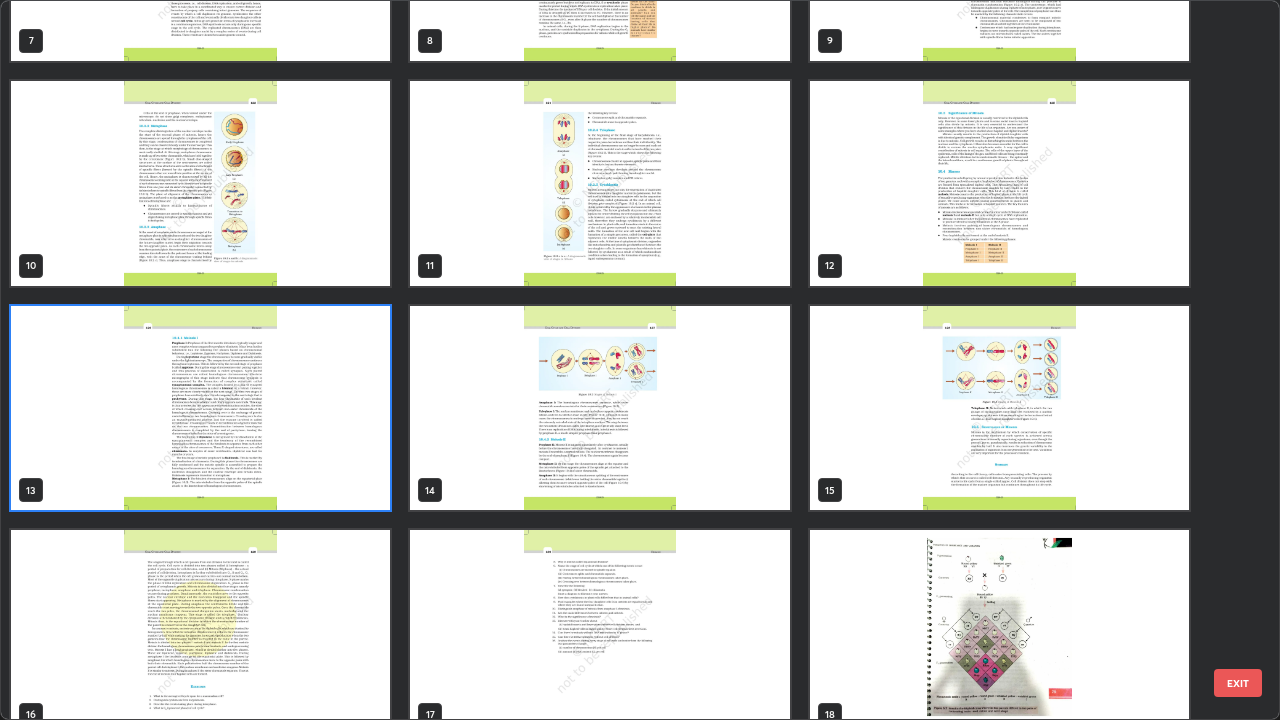 click at bounding box center (200, 408) 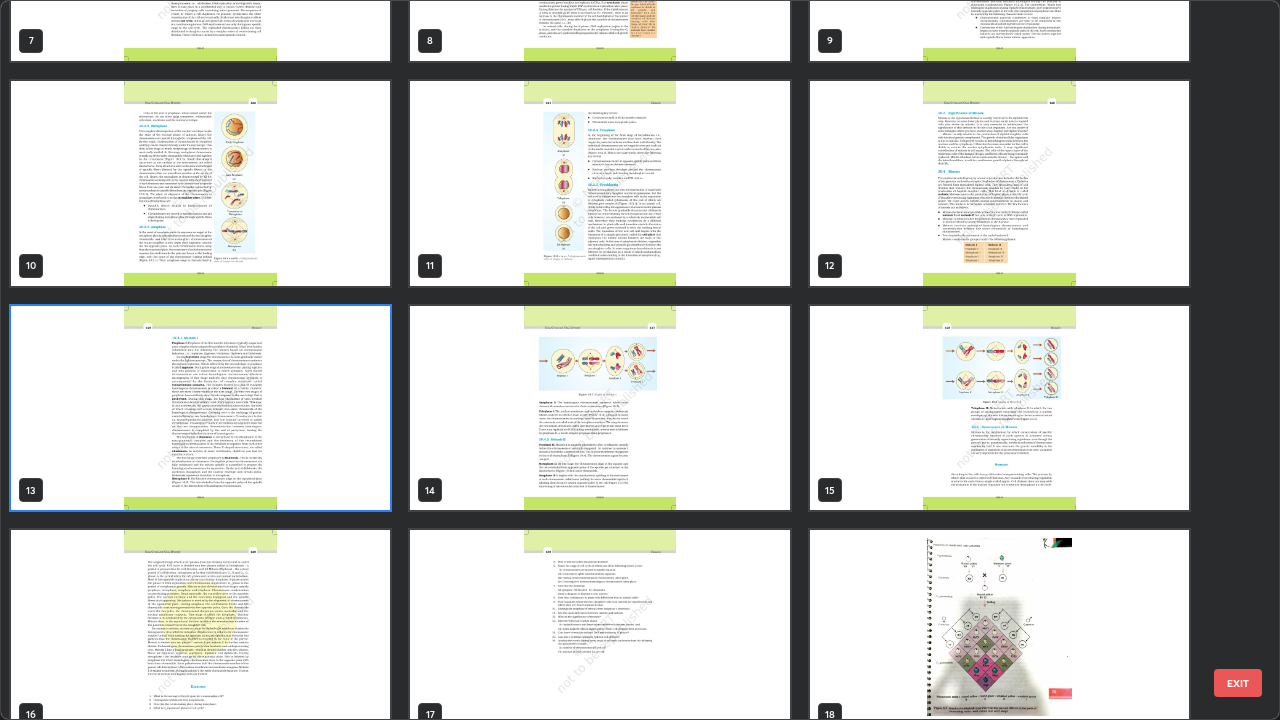 click at bounding box center (200, 408) 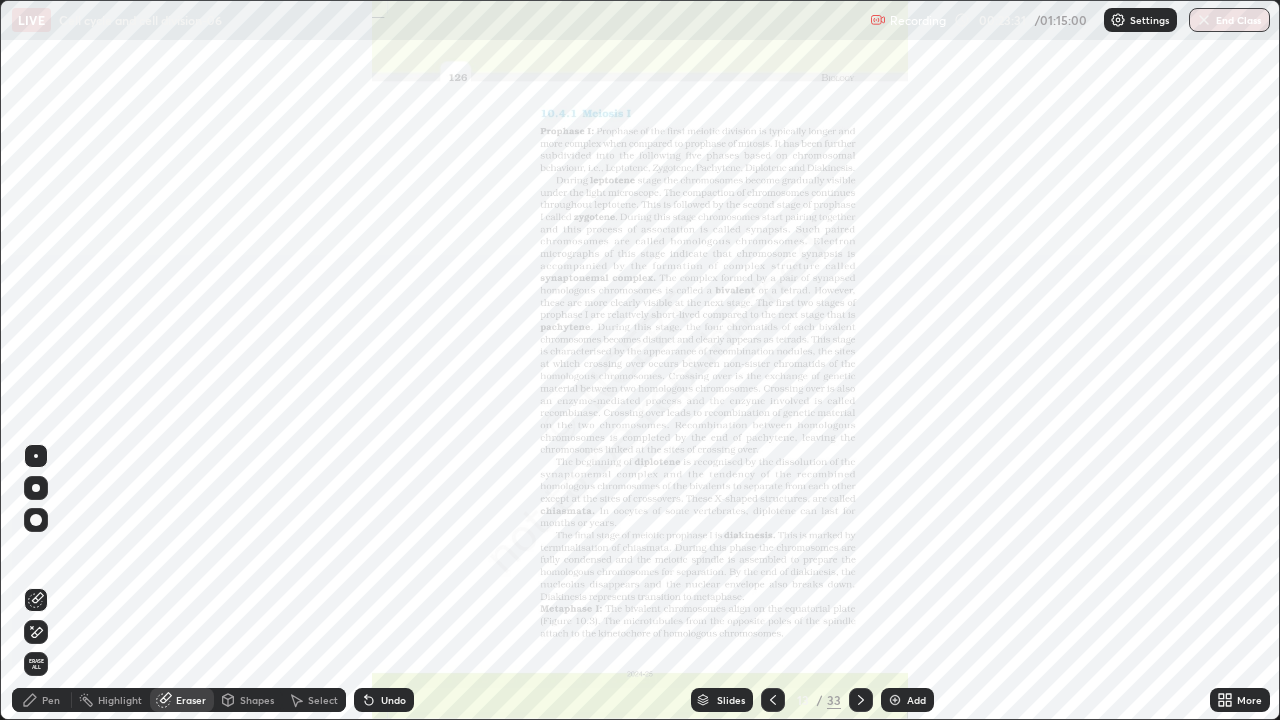 click 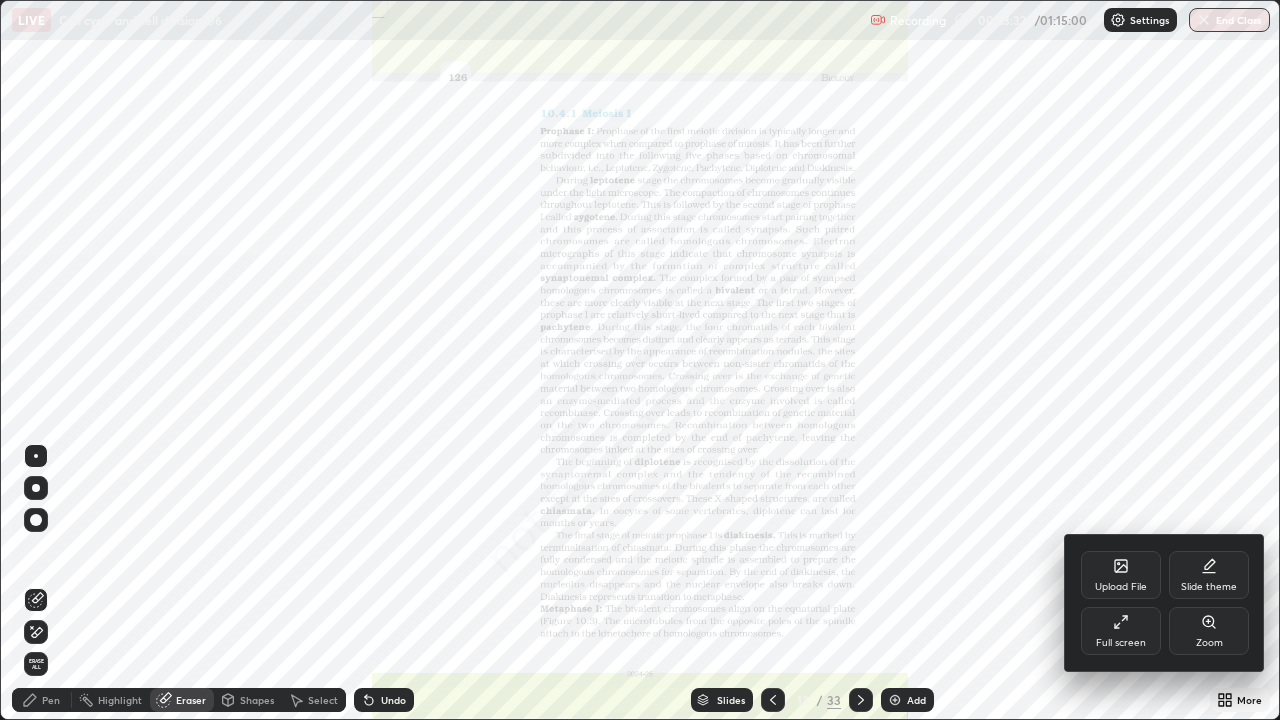 click on "Zoom" at bounding box center [1209, 643] 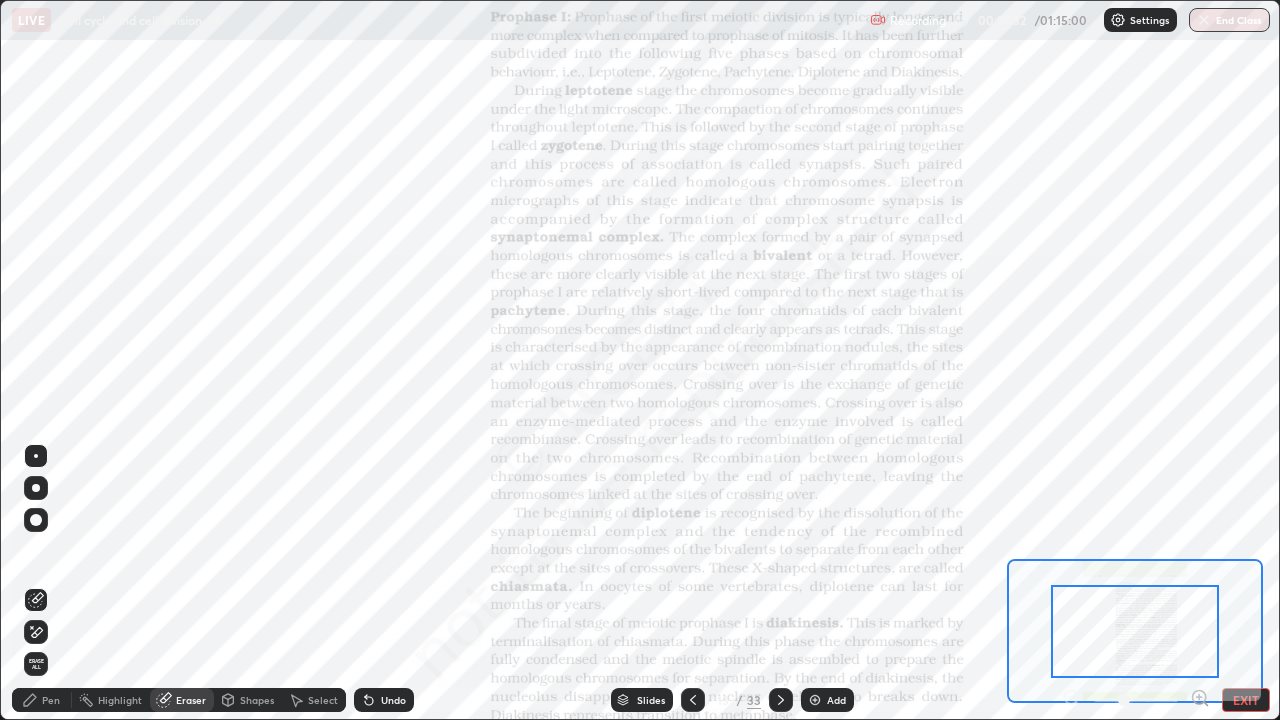 click 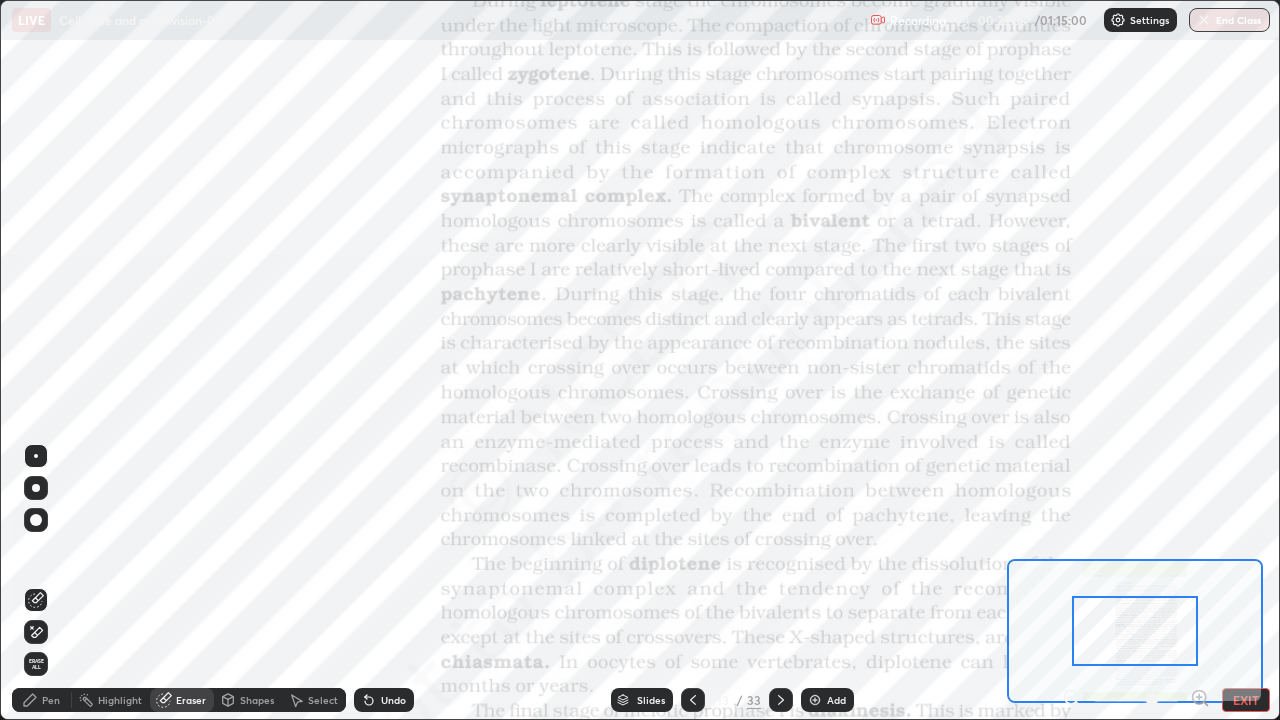 click 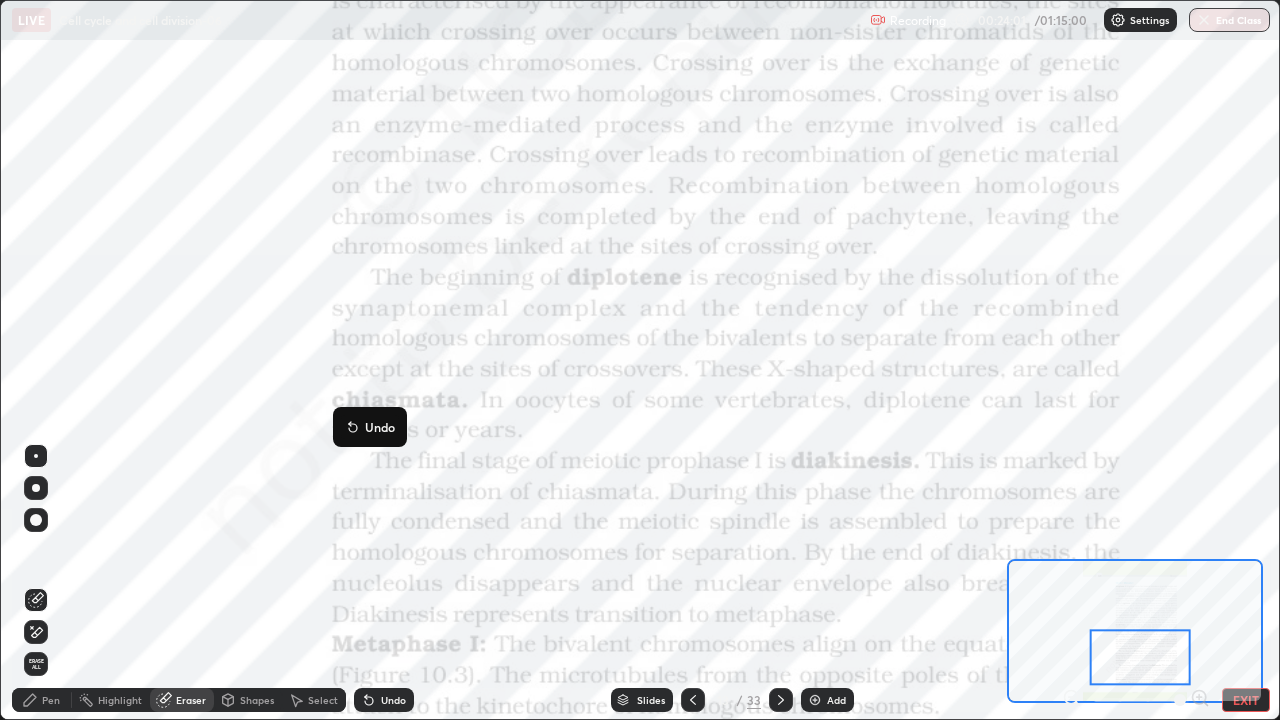 click on "Pen" at bounding box center (42, 700) 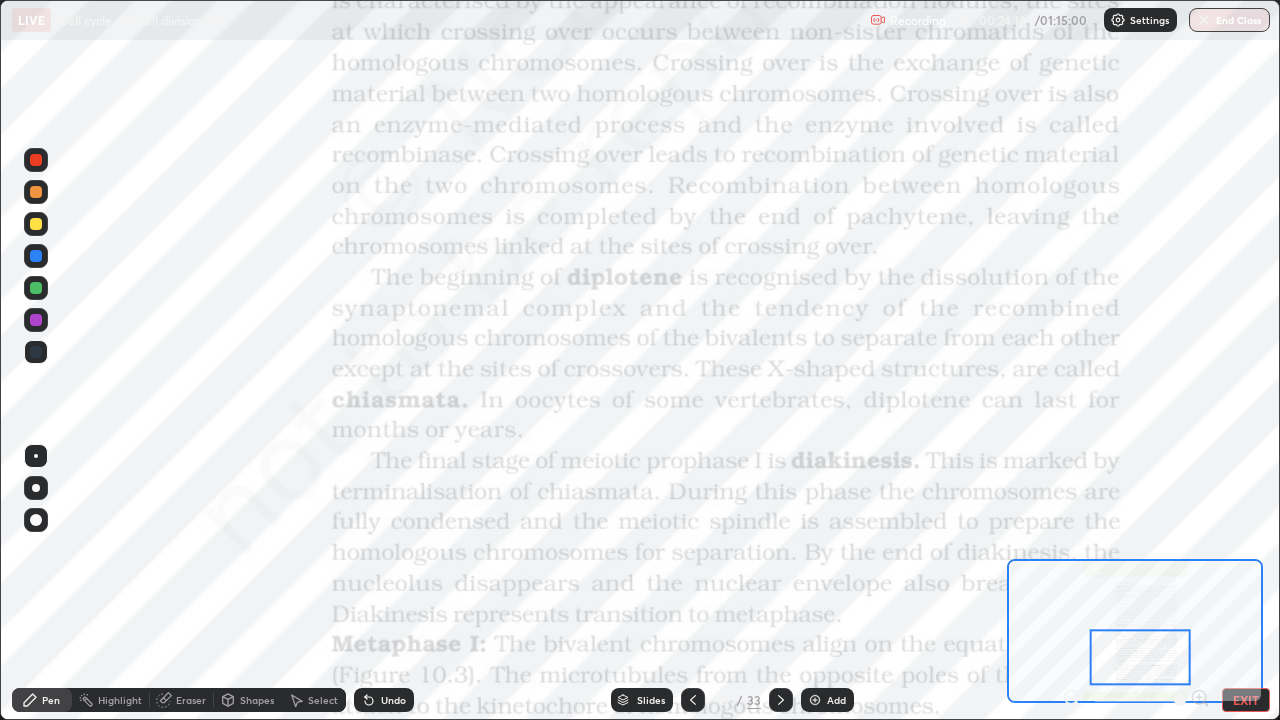 click on "Slides" at bounding box center (642, 700) 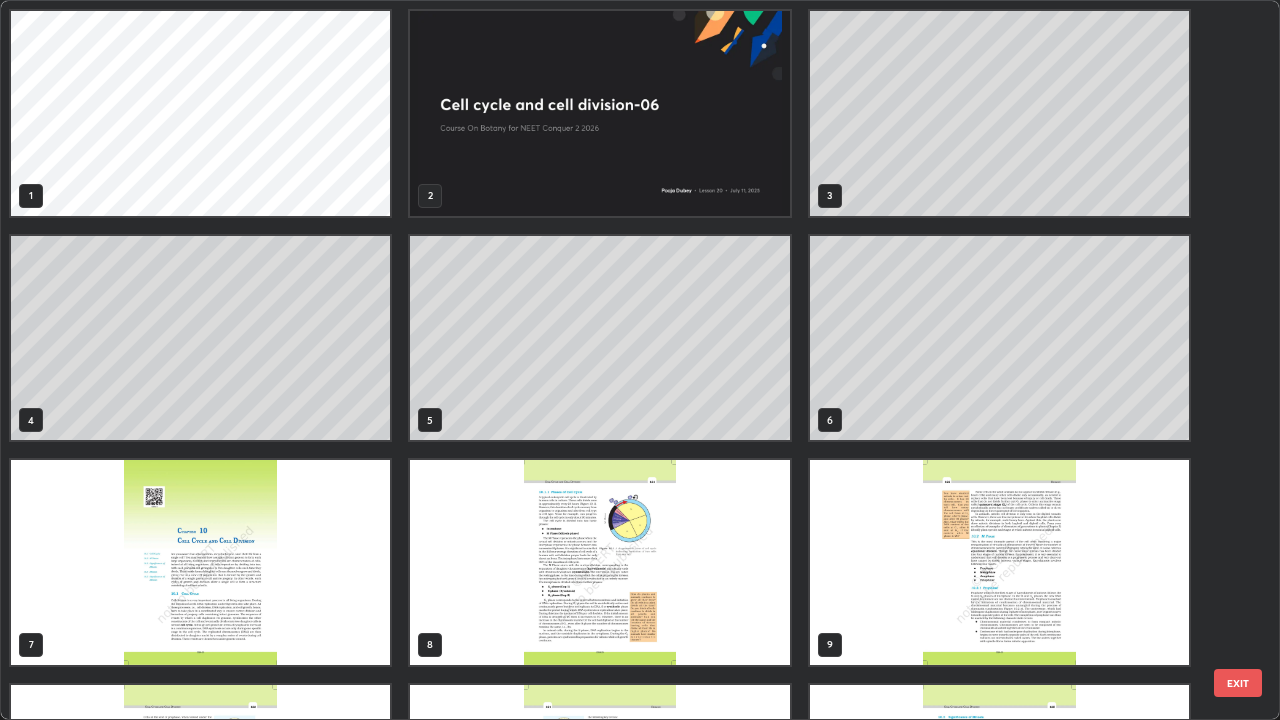 scroll, scrollTop: 405, scrollLeft: 0, axis: vertical 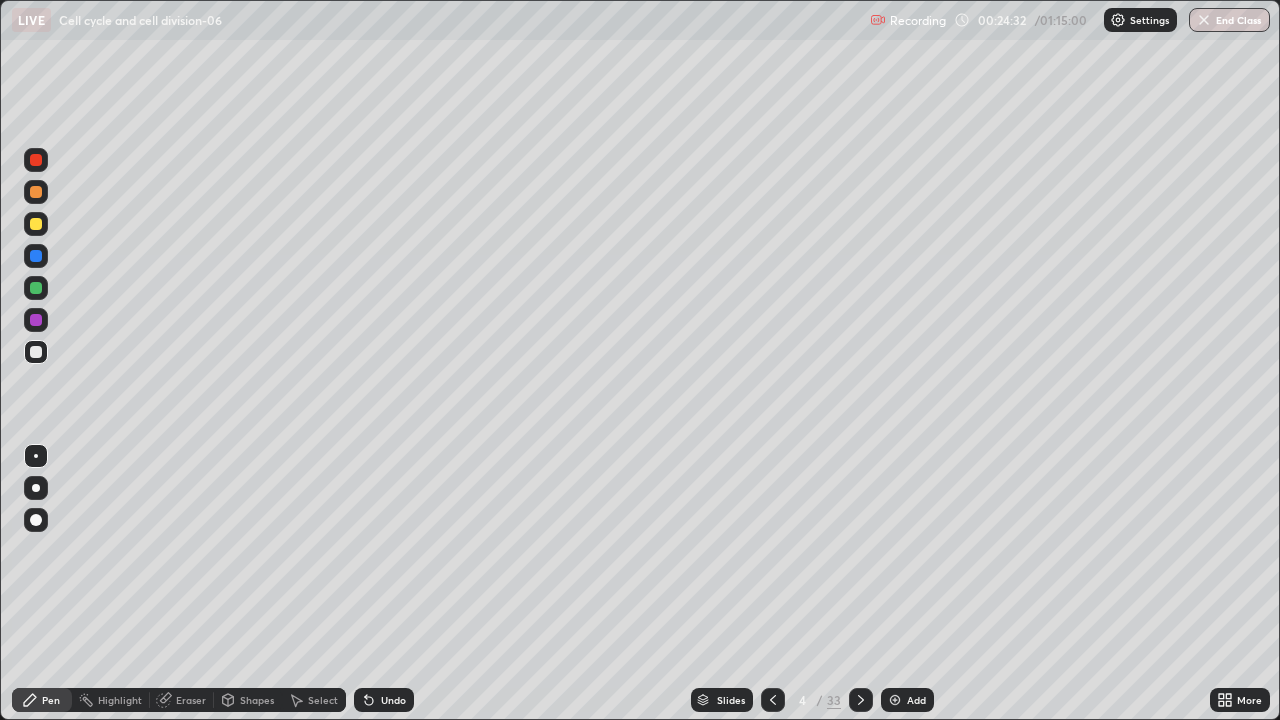 click at bounding box center (895, 700) 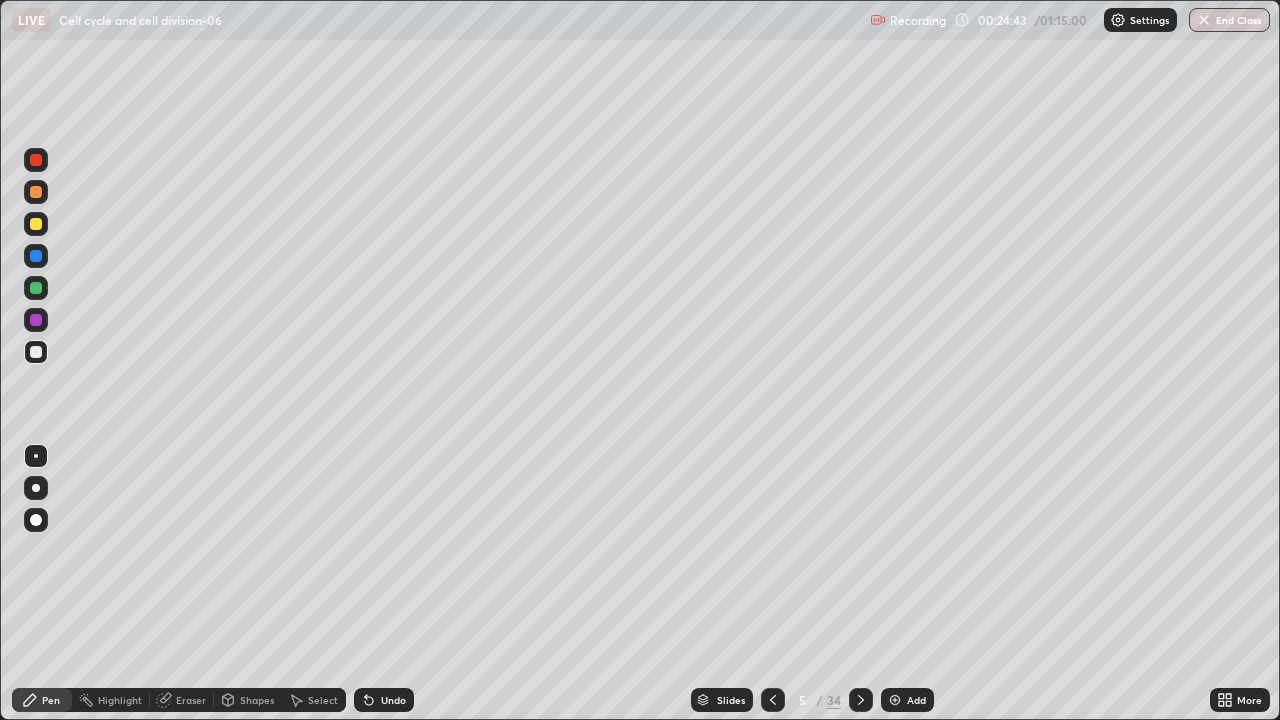 click at bounding box center [36, 288] 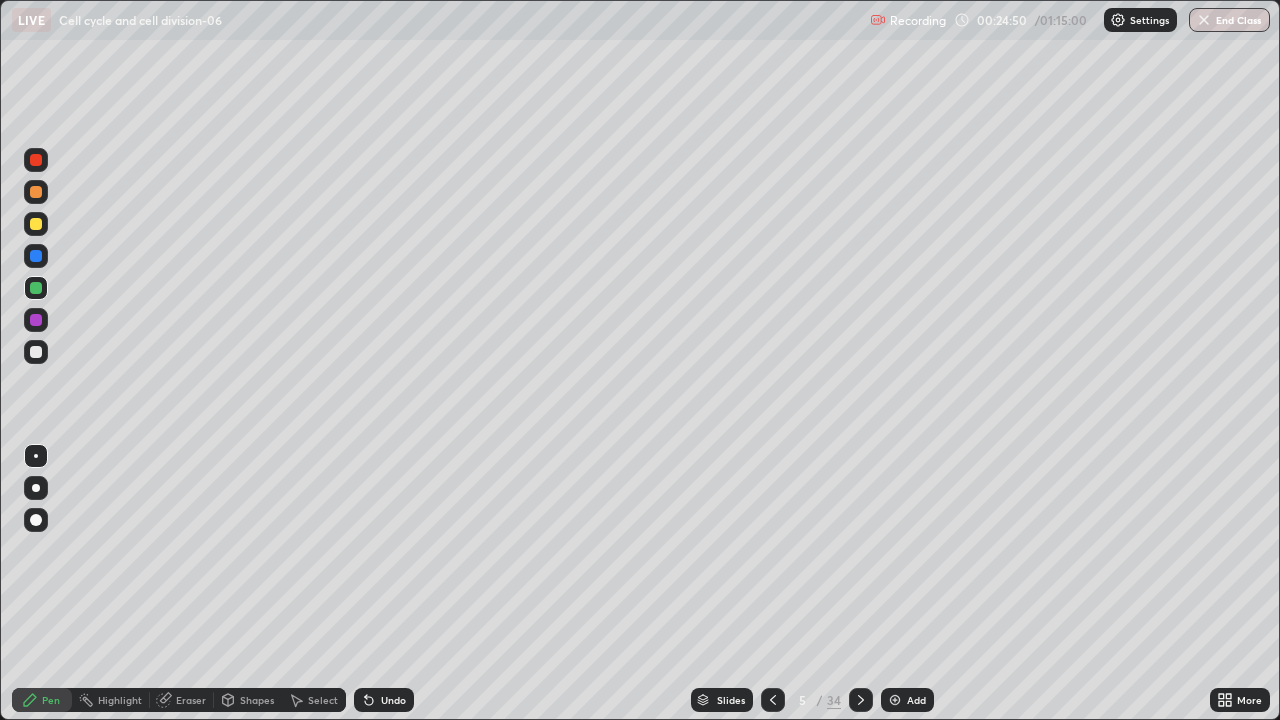click at bounding box center [36, 320] 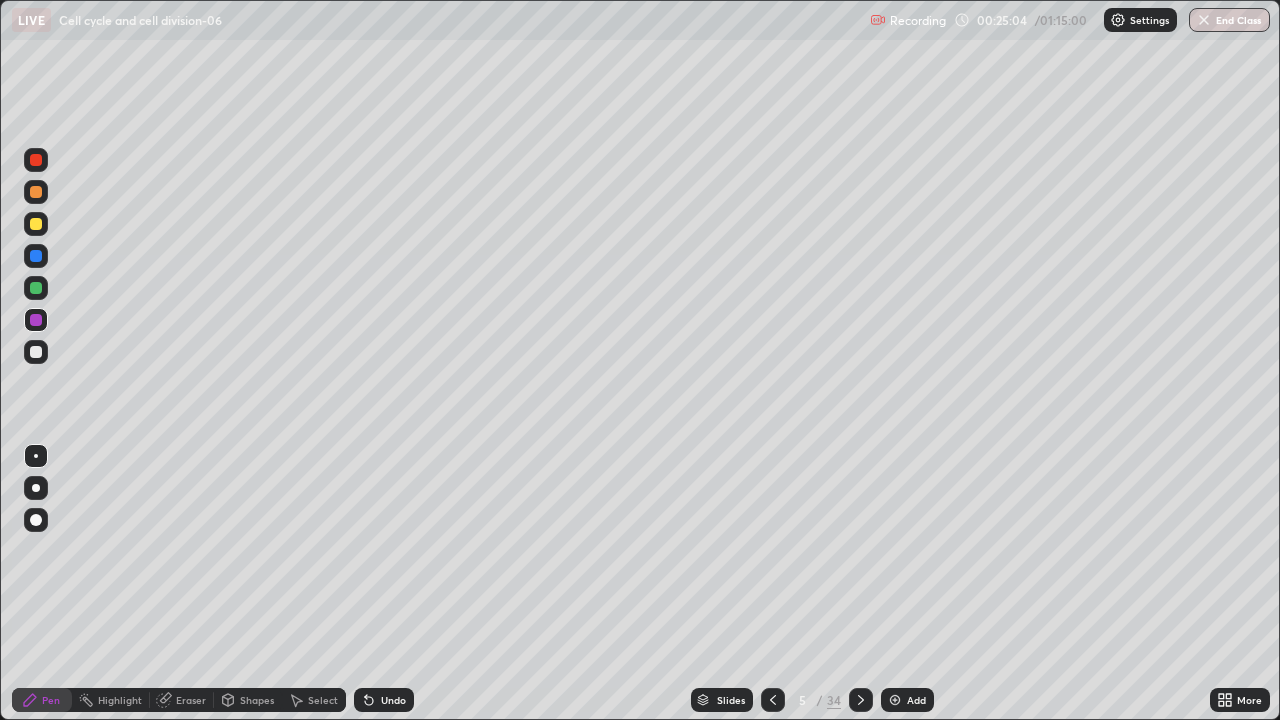 click at bounding box center (36, 288) 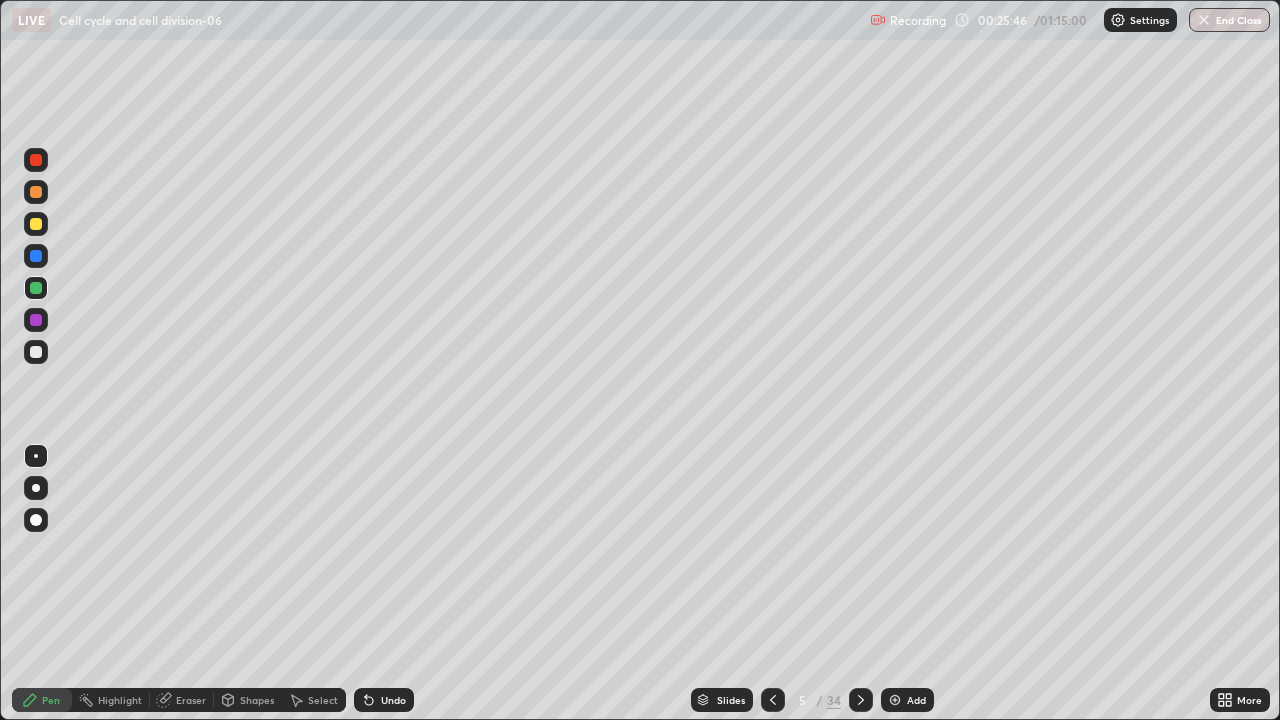 click at bounding box center [36, 320] 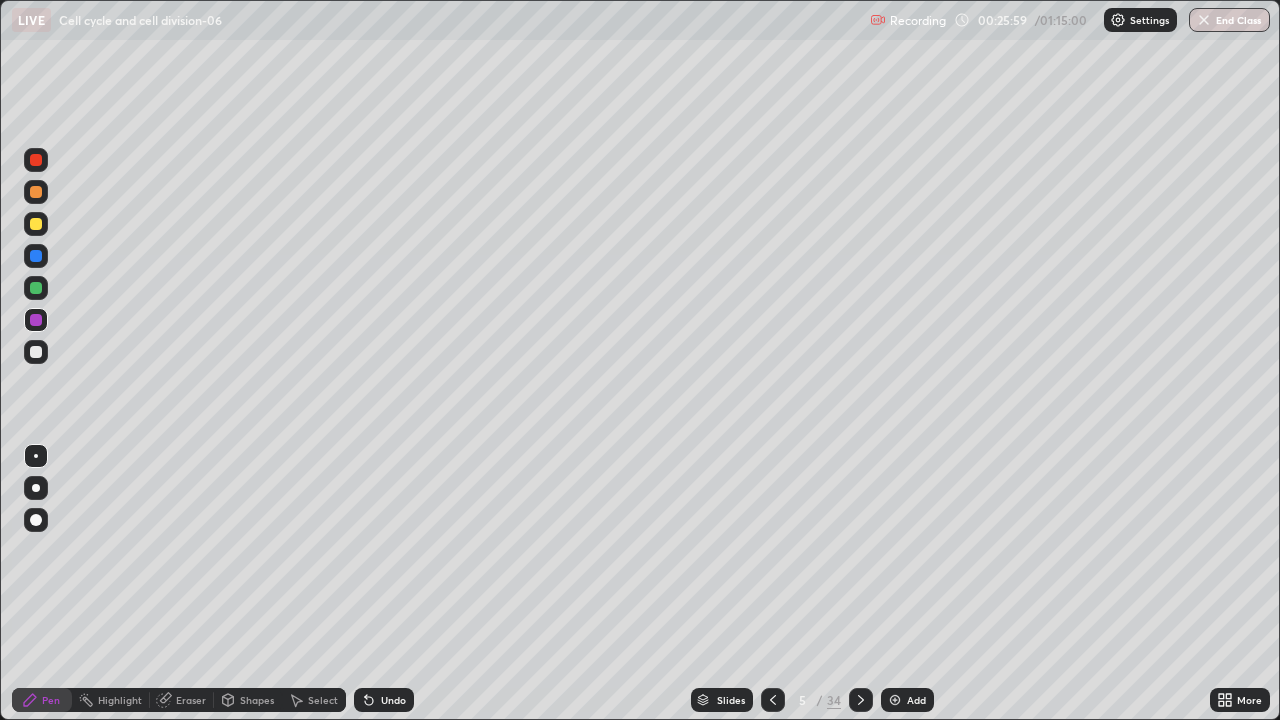 click at bounding box center [36, 288] 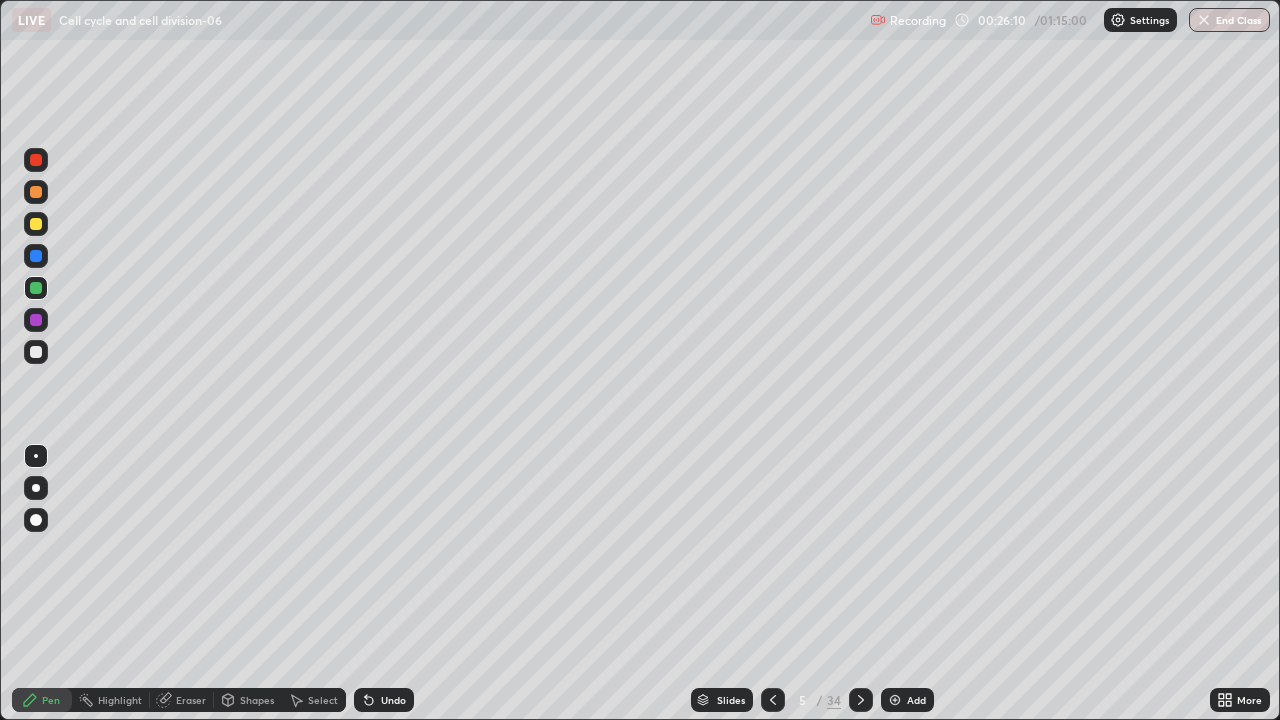 click at bounding box center (36, 352) 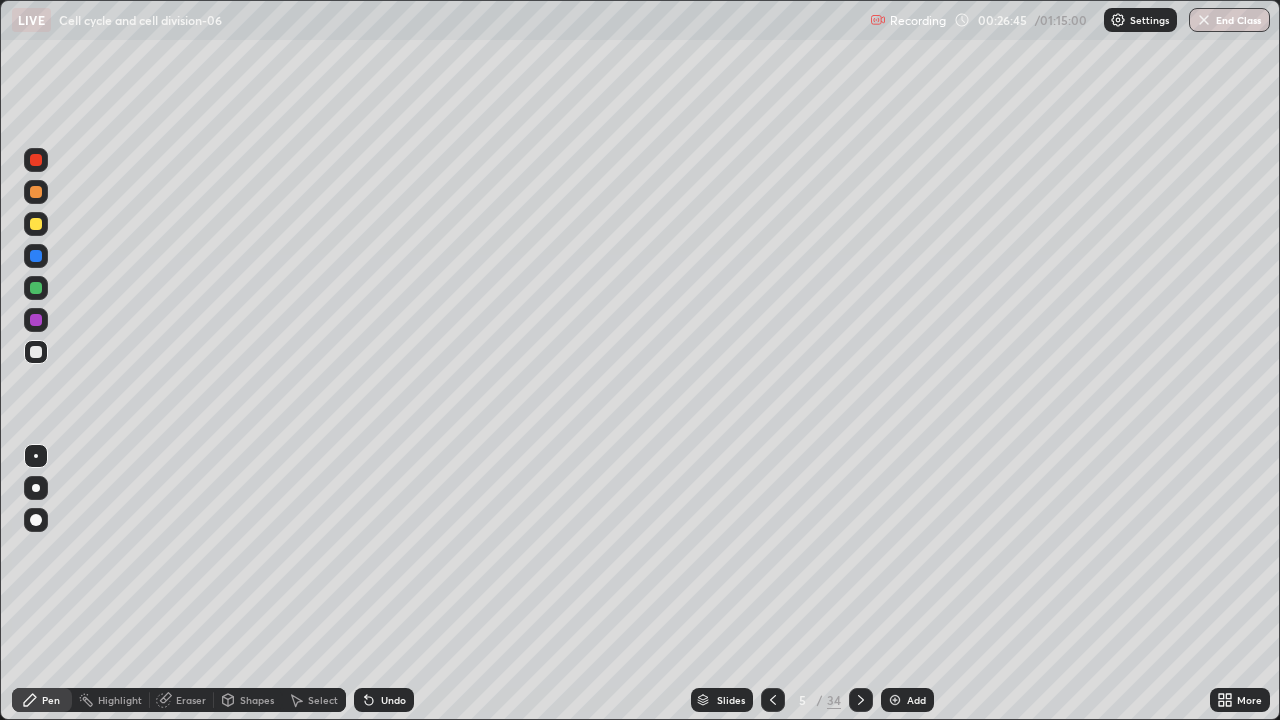 click 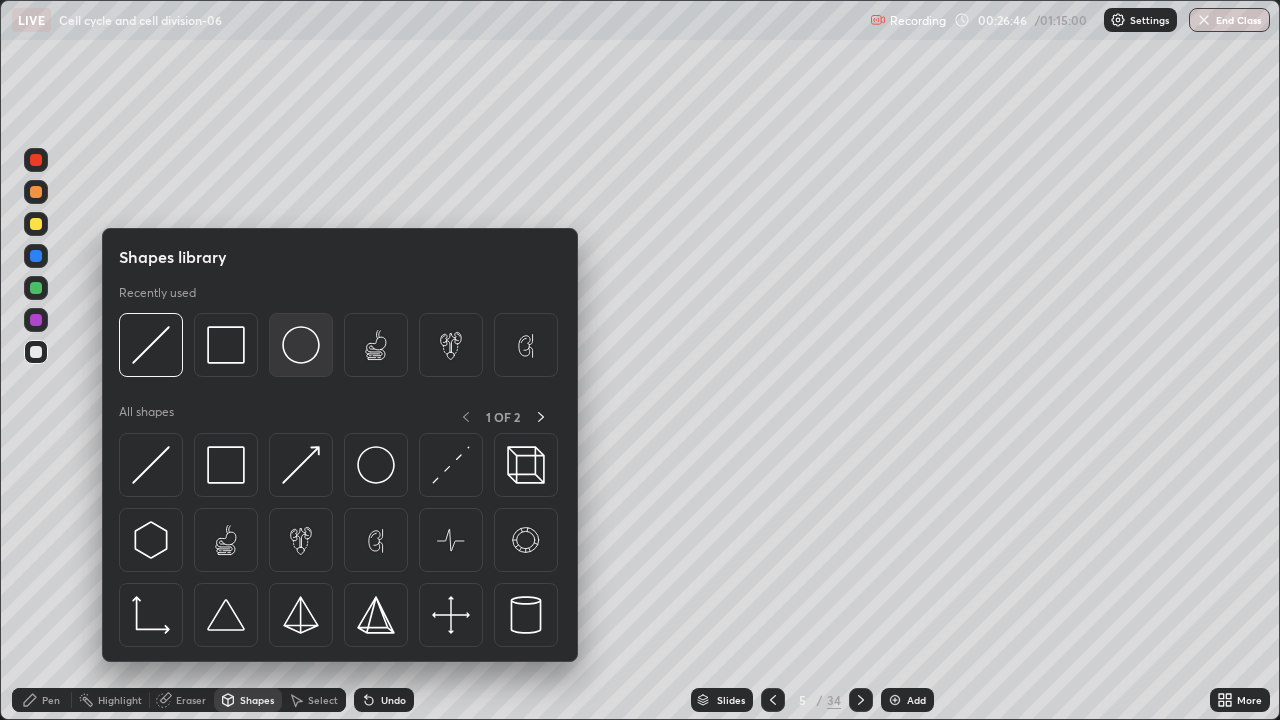 click at bounding box center (301, 345) 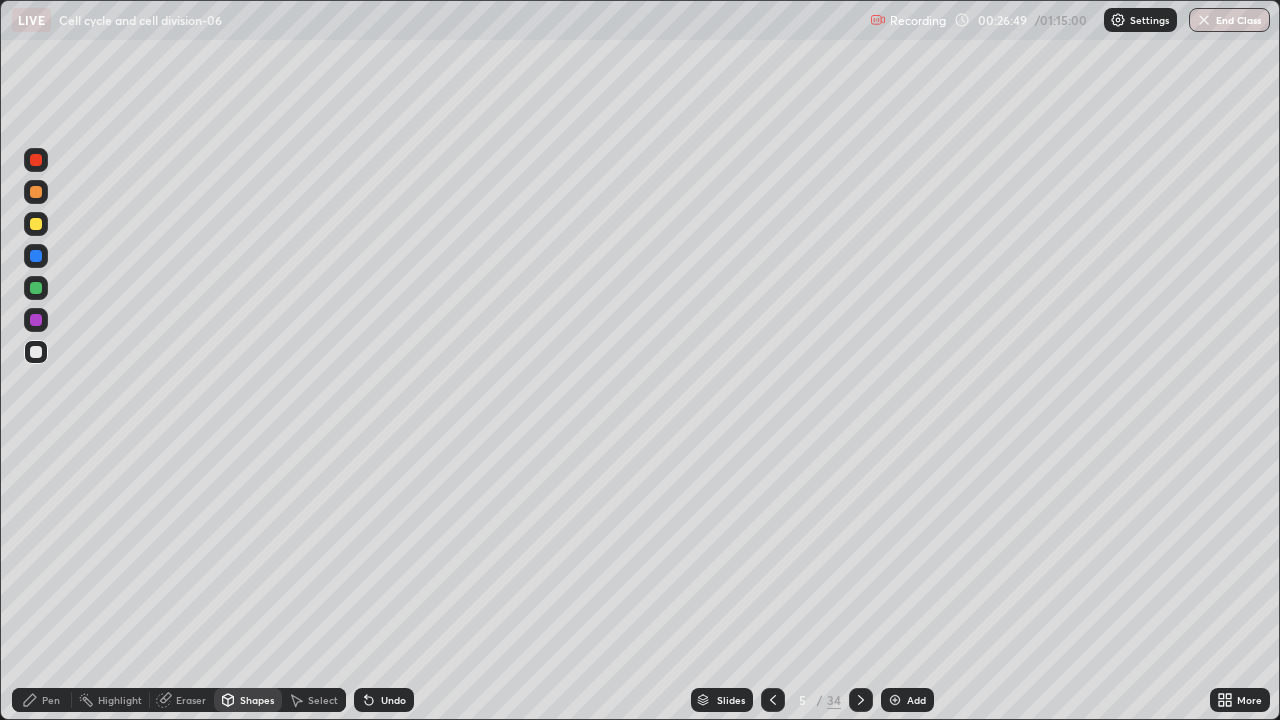 click on "Pen" at bounding box center [42, 700] 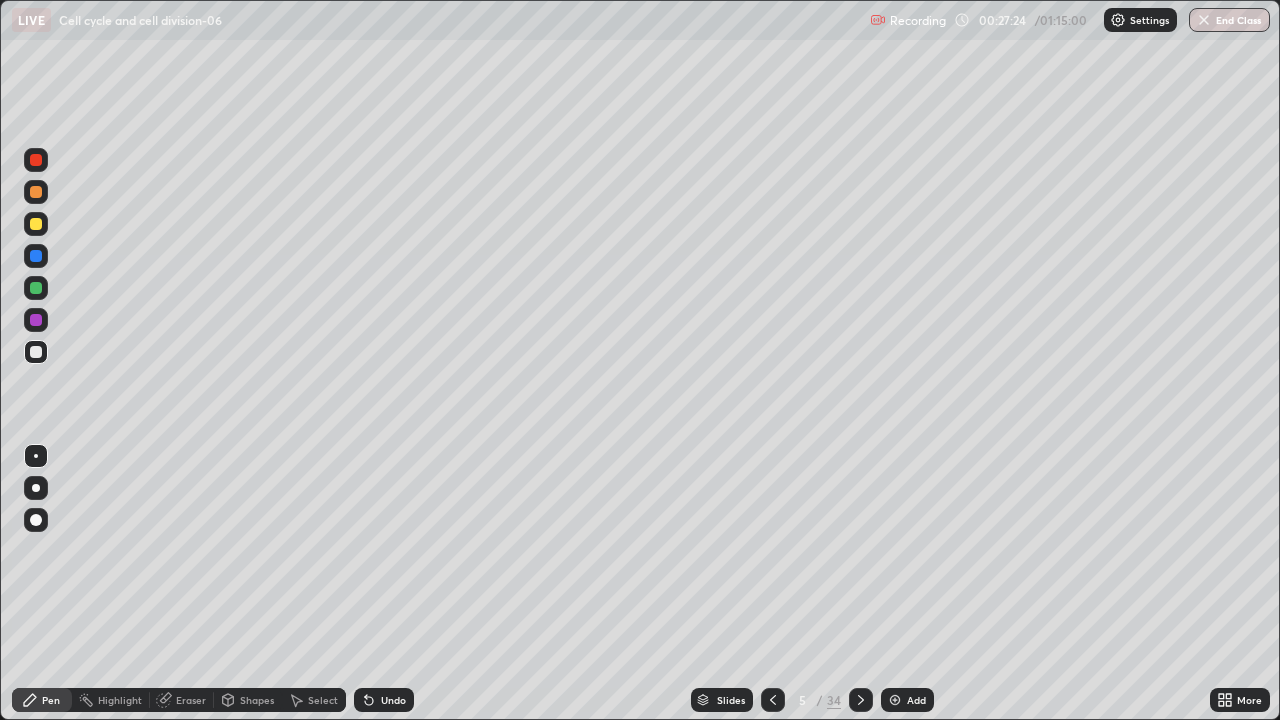 click at bounding box center (36, 288) 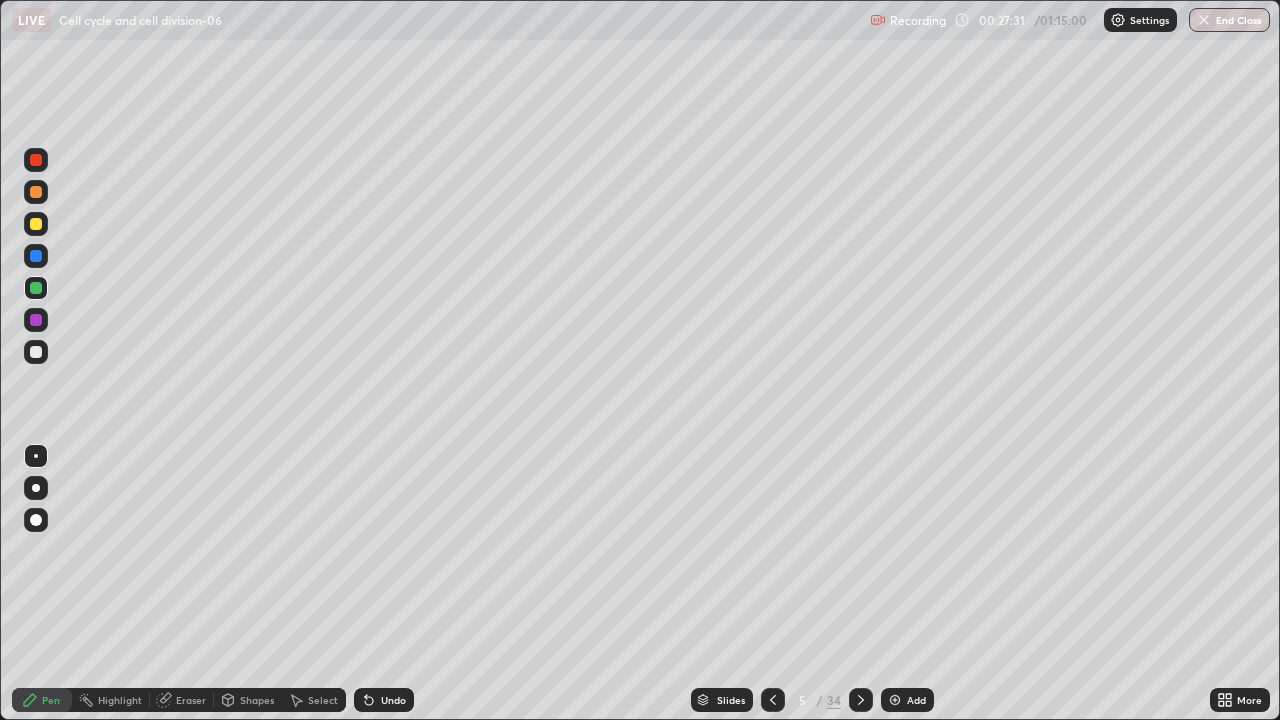 click at bounding box center (36, 320) 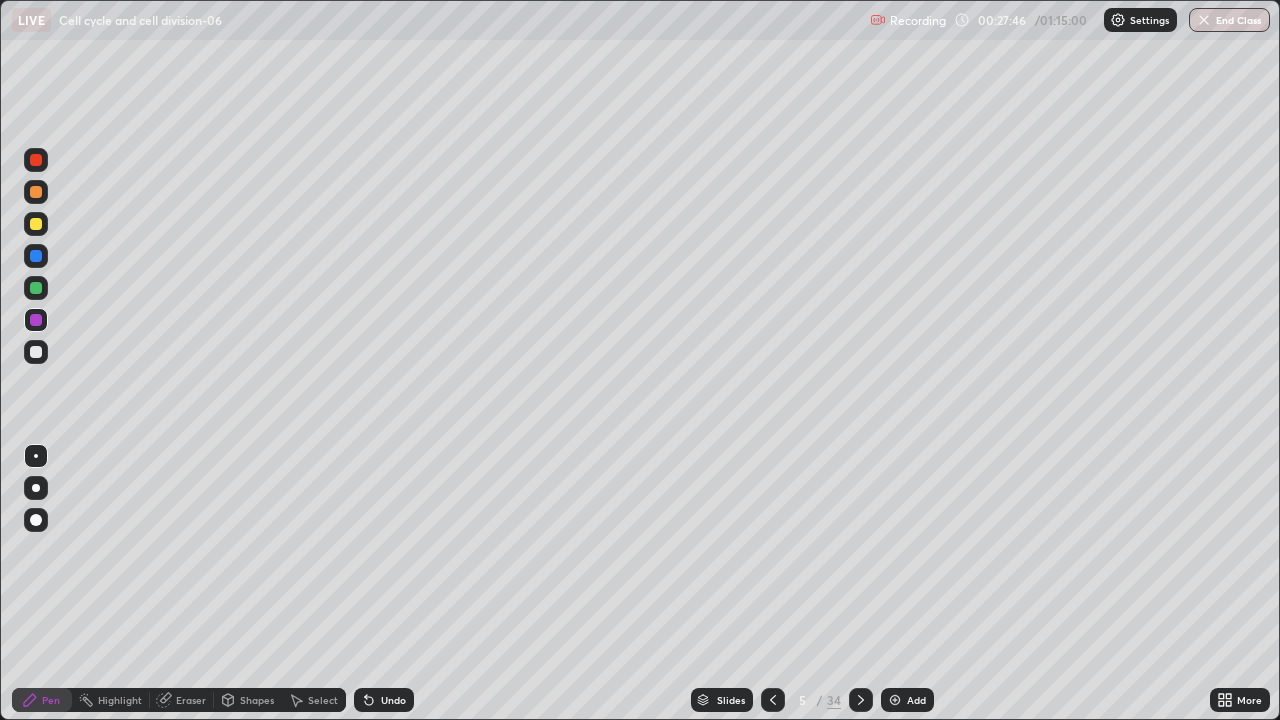 click at bounding box center [36, 352] 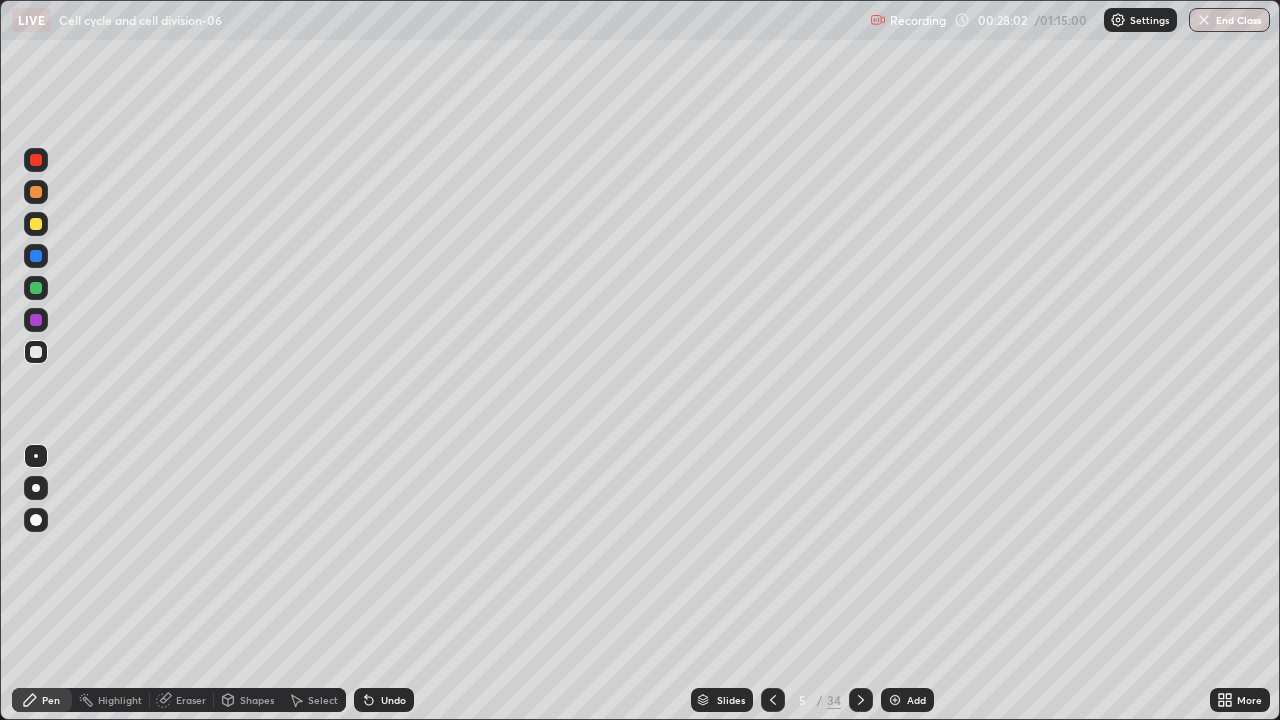 click on "Undo" at bounding box center [393, 700] 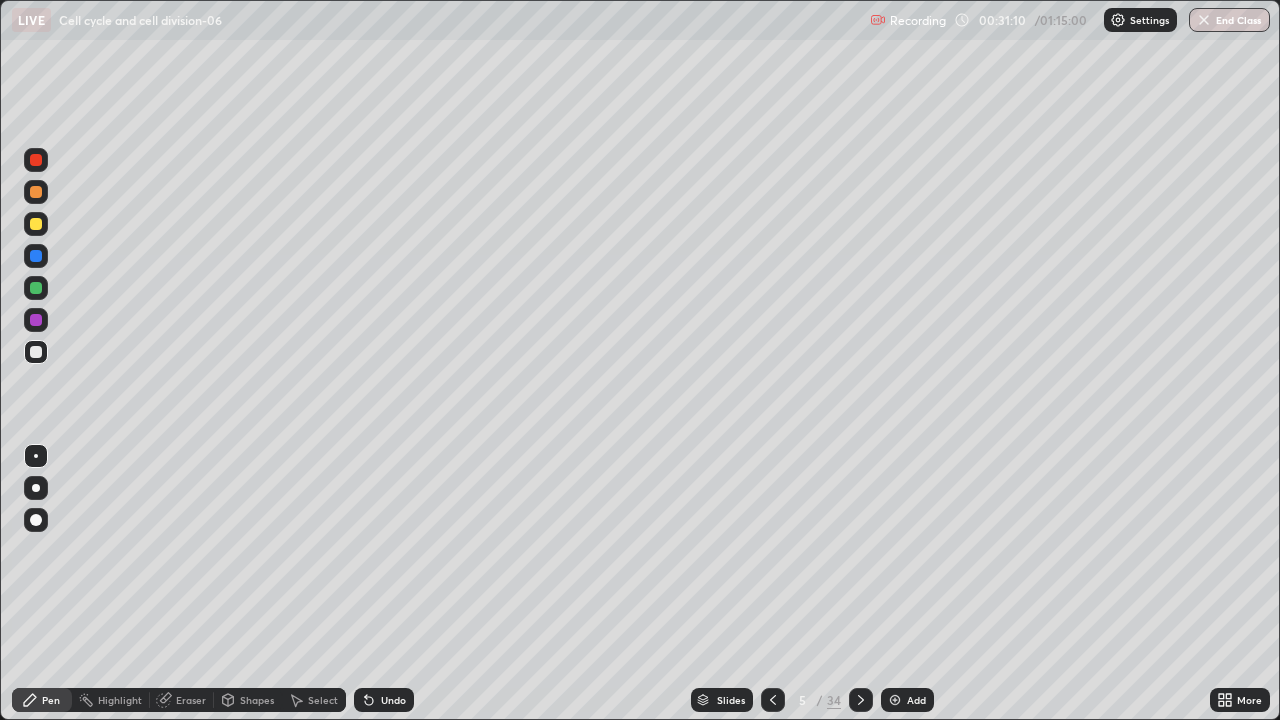 click on "Add" at bounding box center (916, 700) 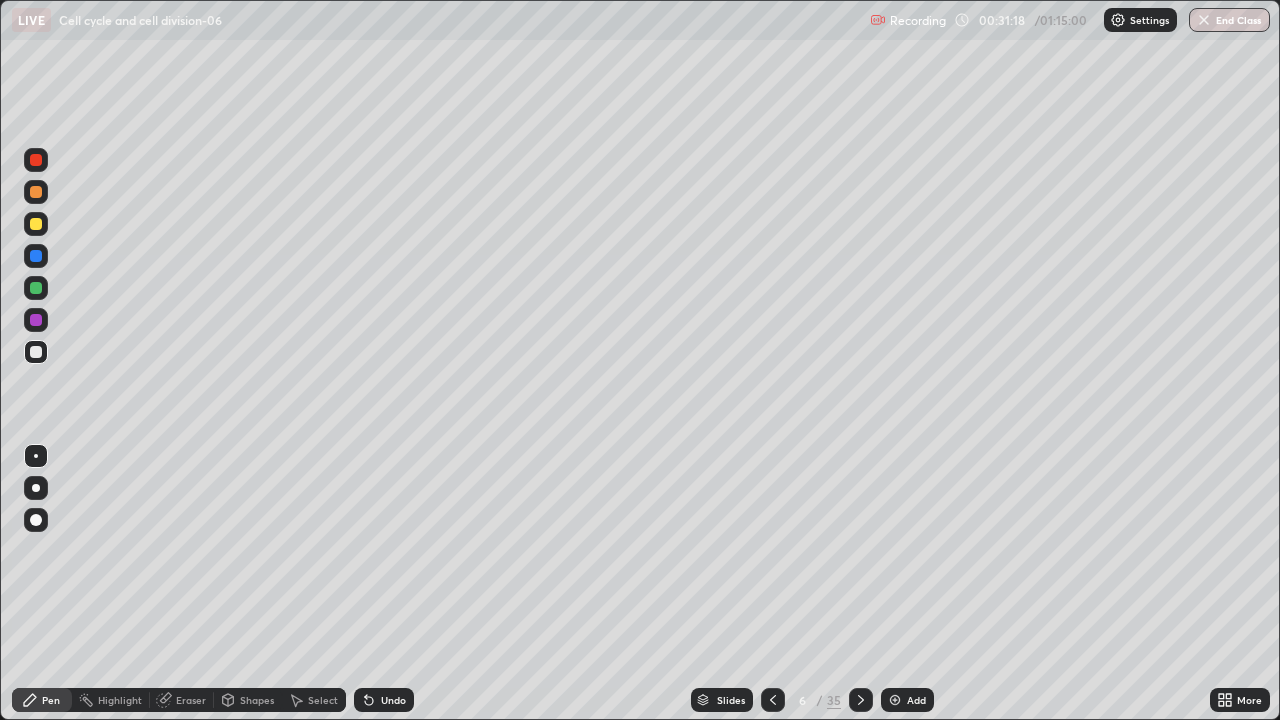 click on "Shapes" at bounding box center [257, 700] 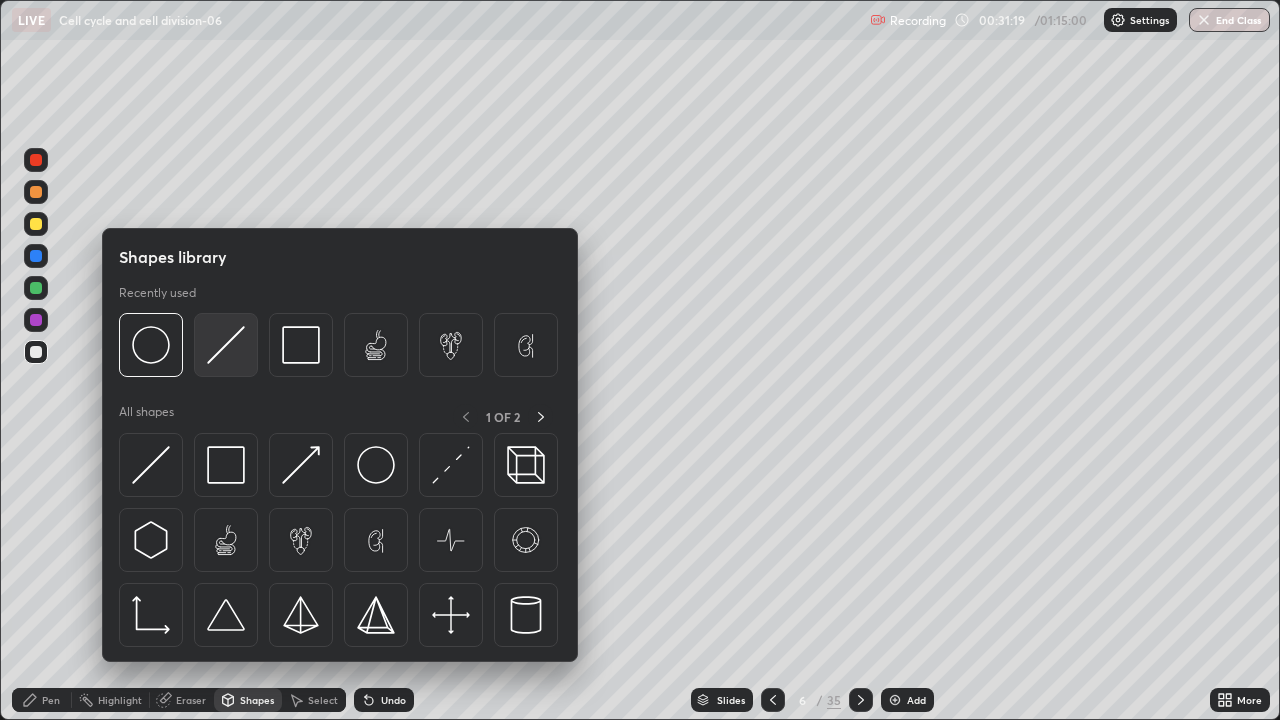 click at bounding box center (226, 345) 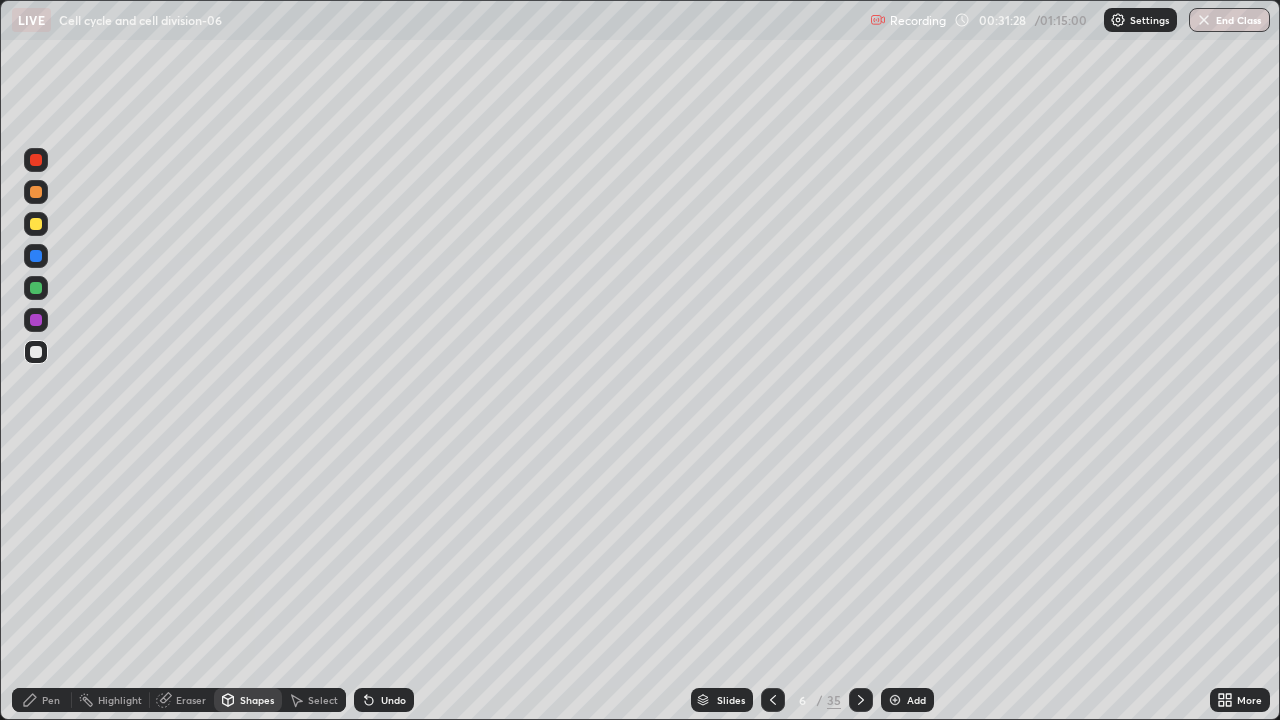 click on "Undo" at bounding box center (384, 700) 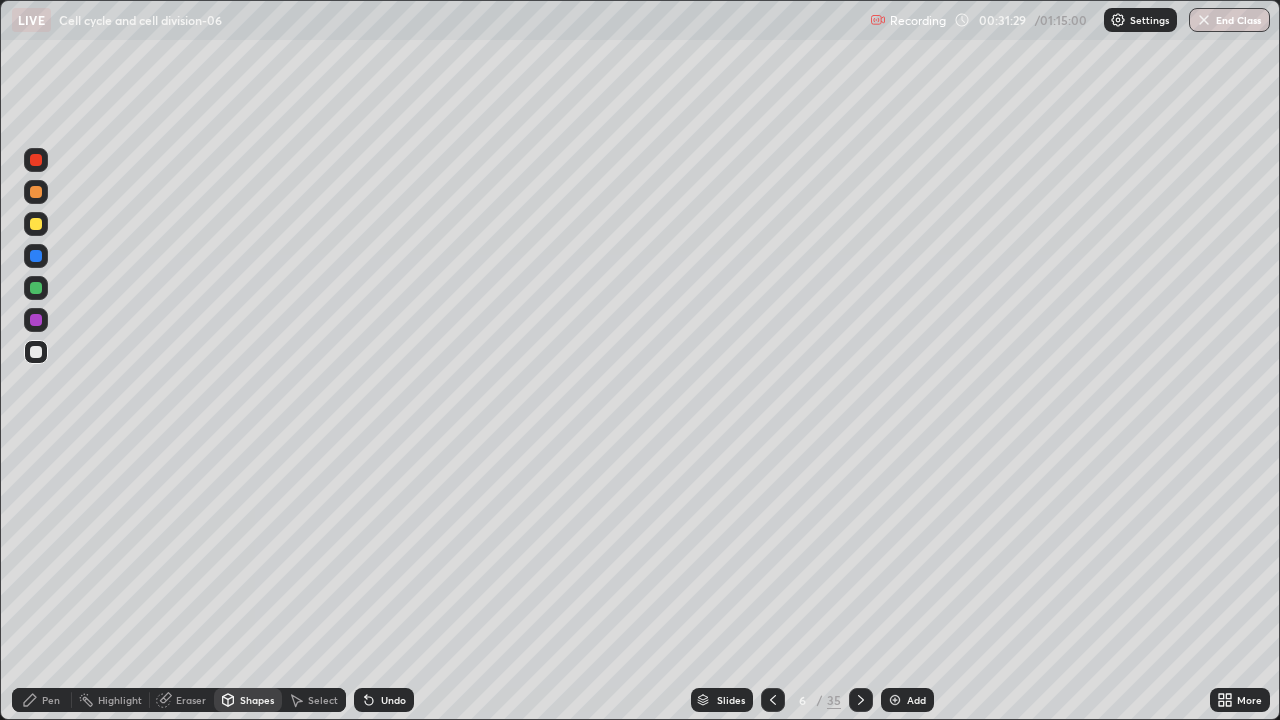 click on "Undo" at bounding box center [384, 700] 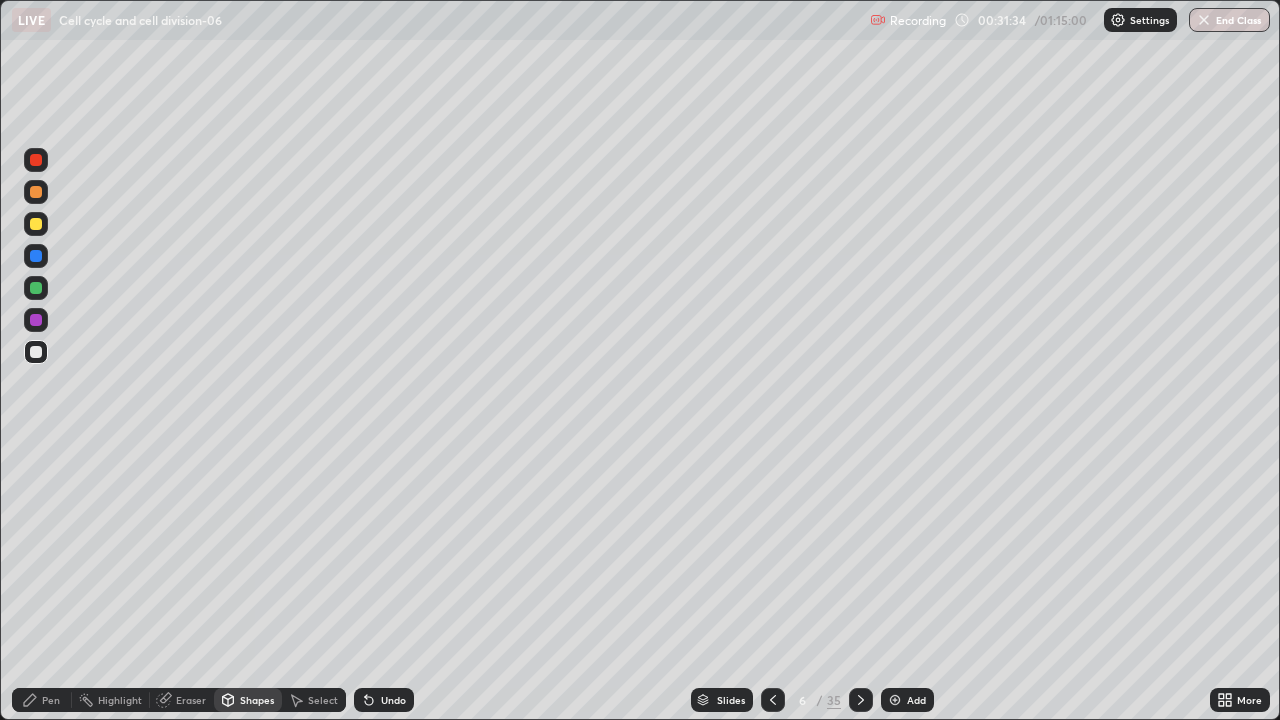 click on "Pen" at bounding box center (51, 700) 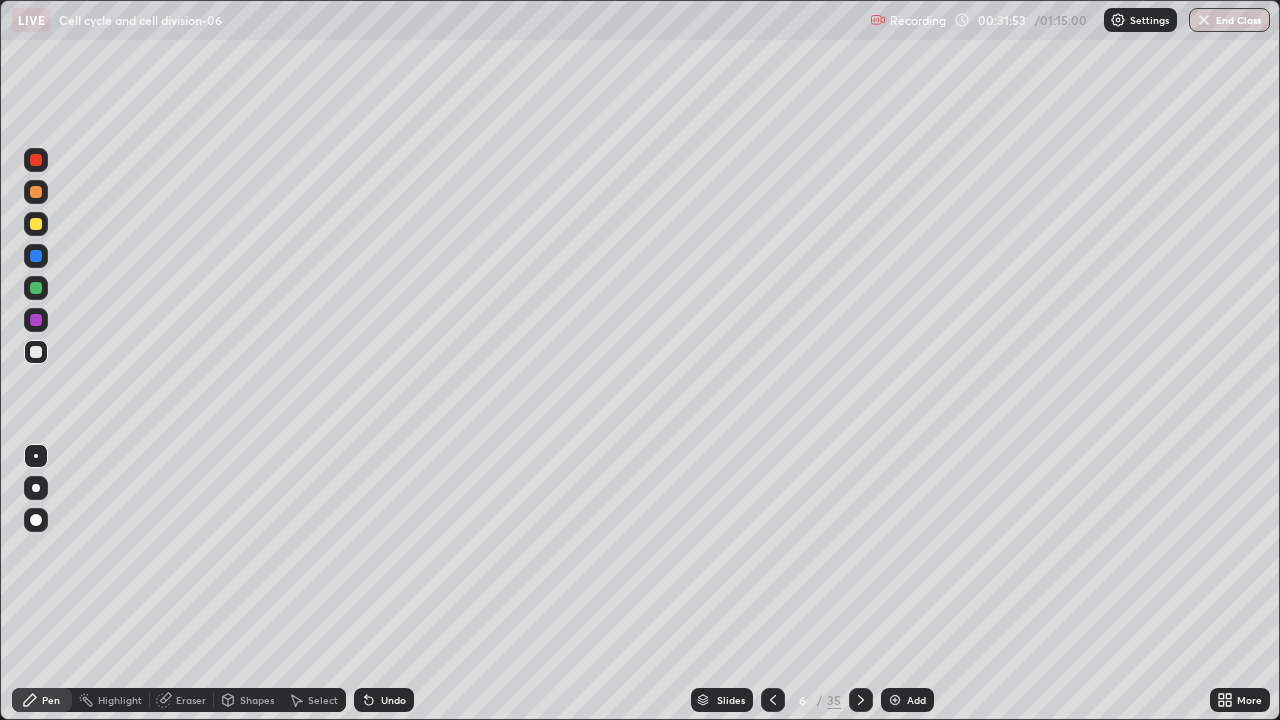 click on "Shapes" at bounding box center [257, 700] 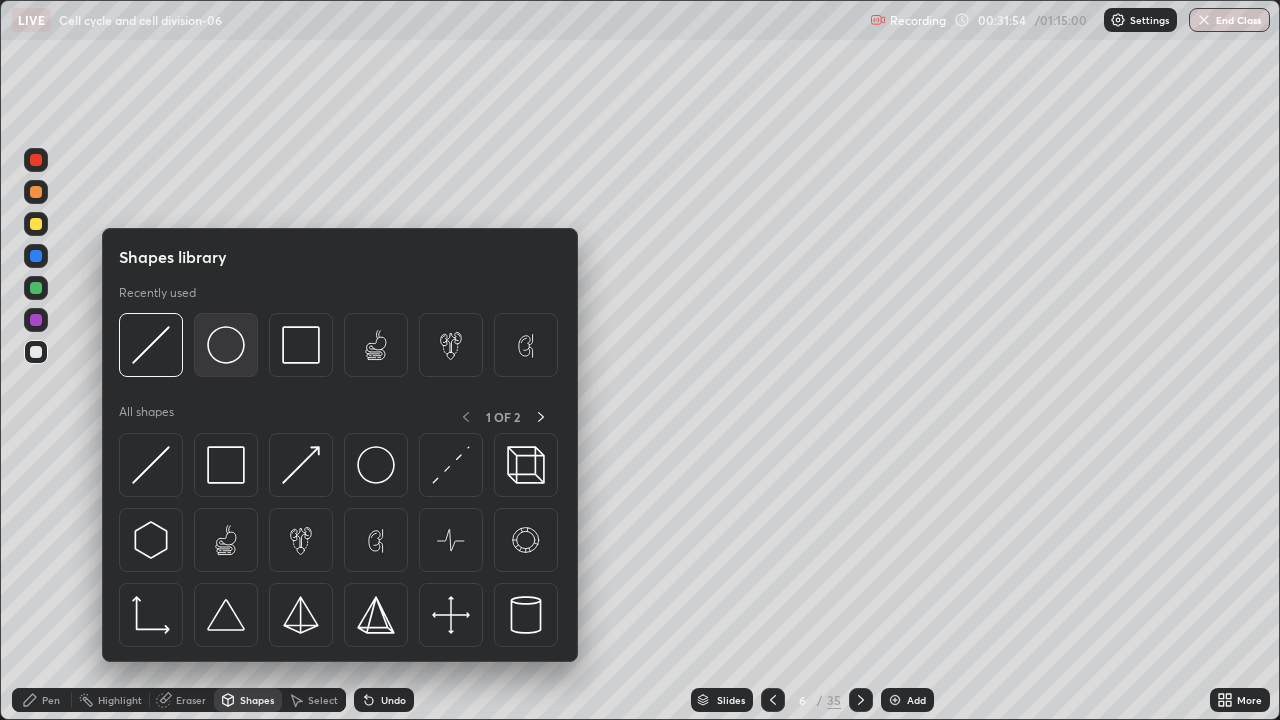 click at bounding box center [226, 345] 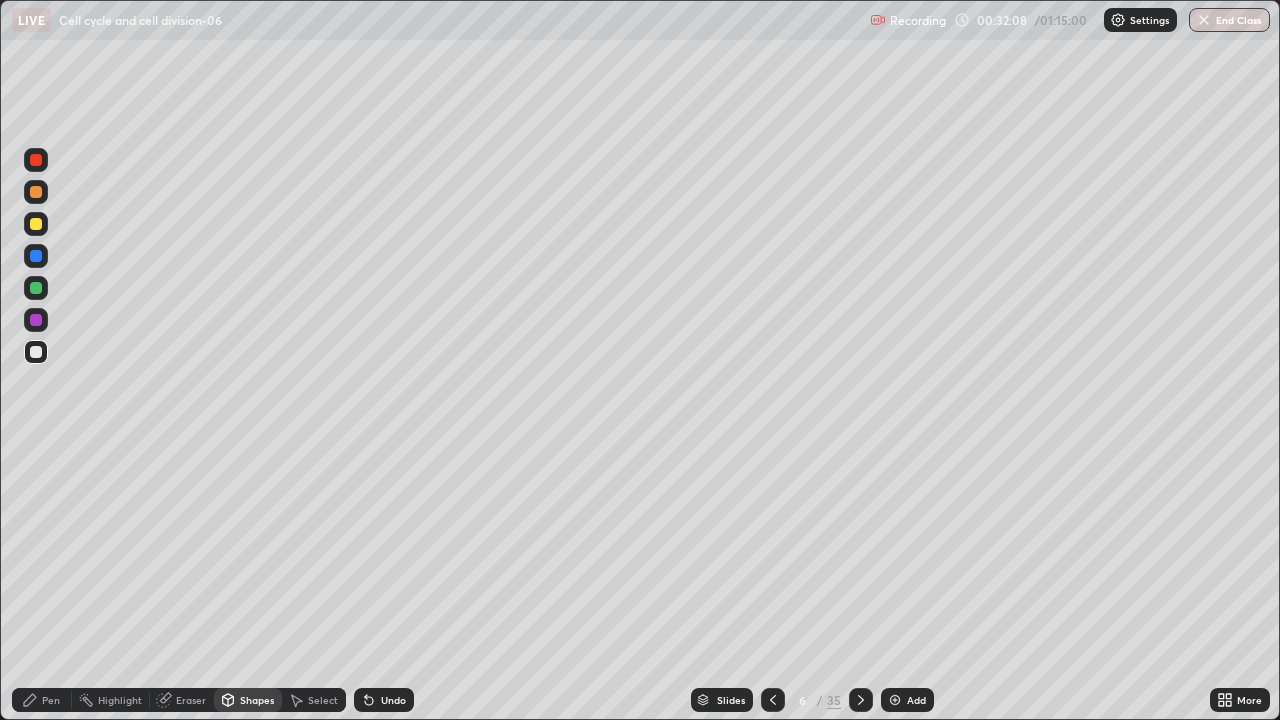 click on "Undo" at bounding box center (393, 700) 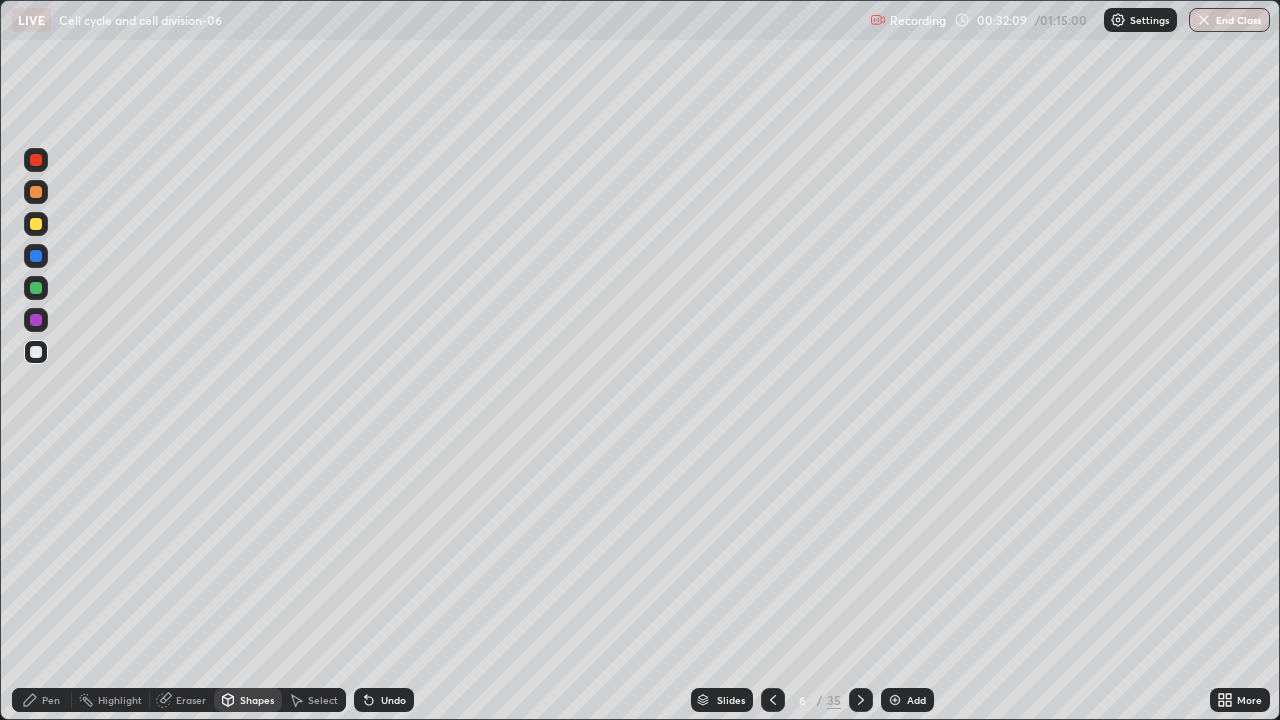 click on "Pen" at bounding box center [51, 700] 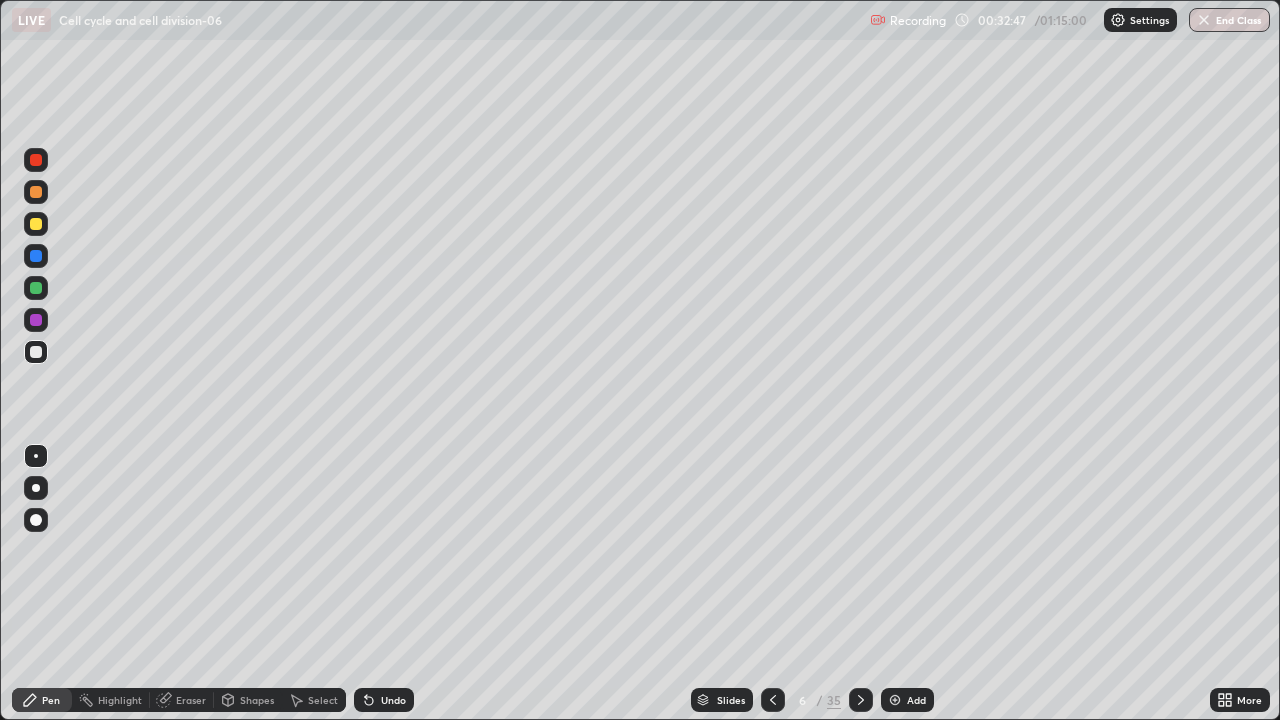 click at bounding box center [36, 288] 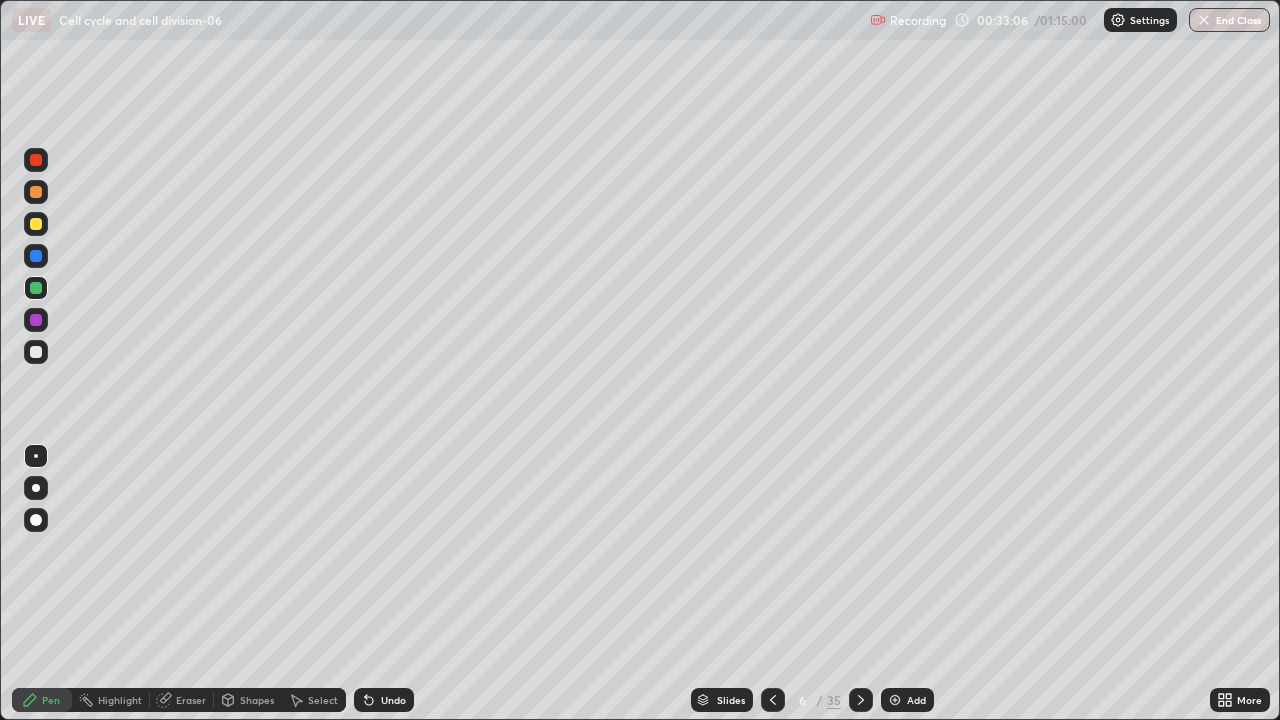 click at bounding box center (36, 320) 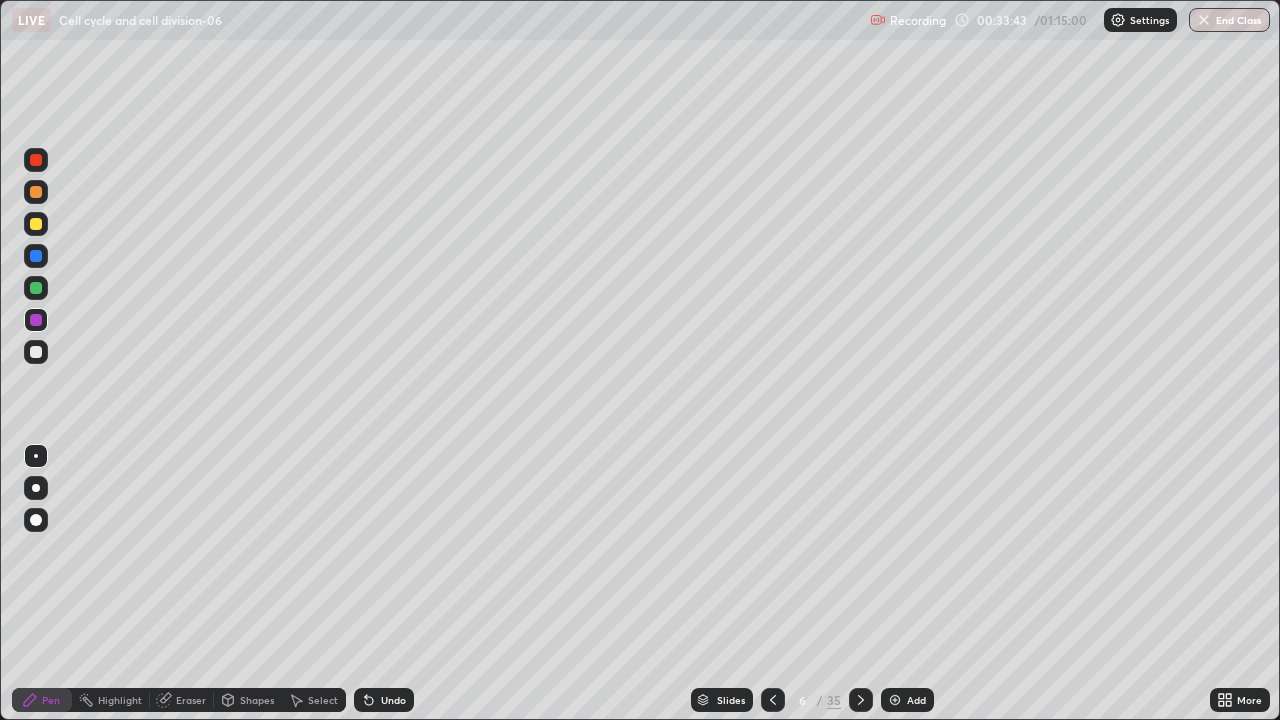 click at bounding box center [36, 352] 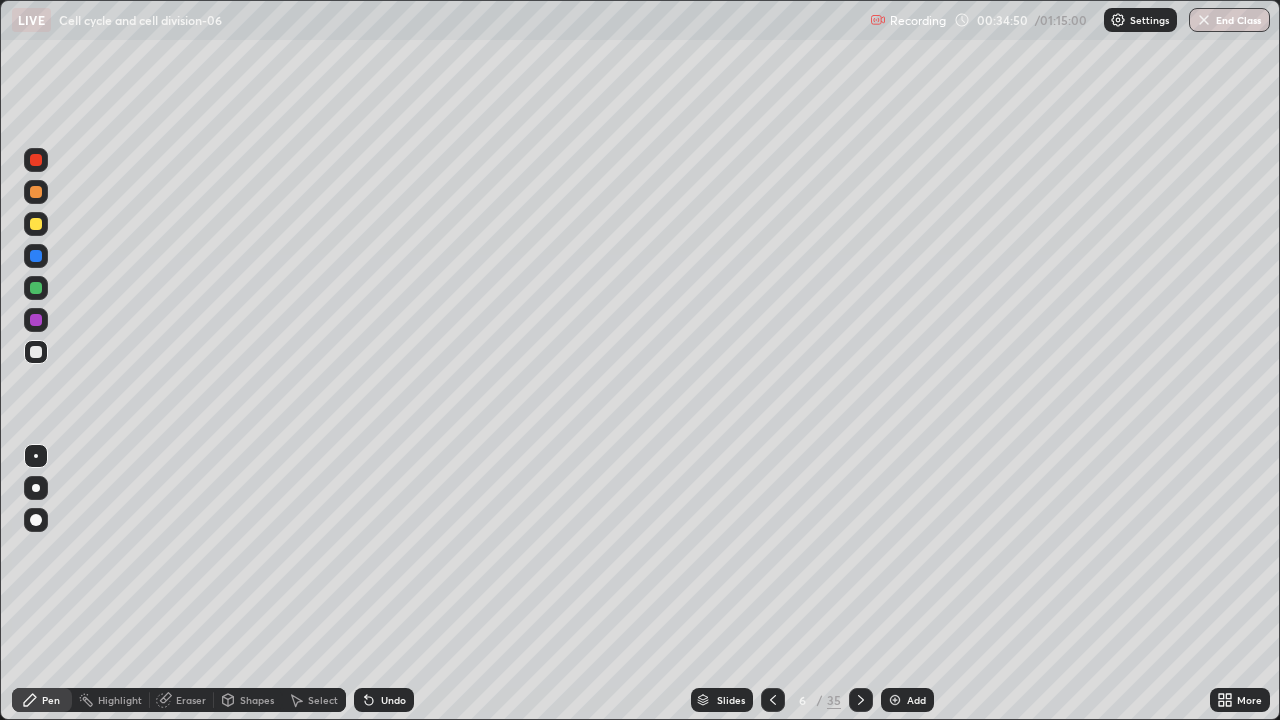 click at bounding box center [36, 160] 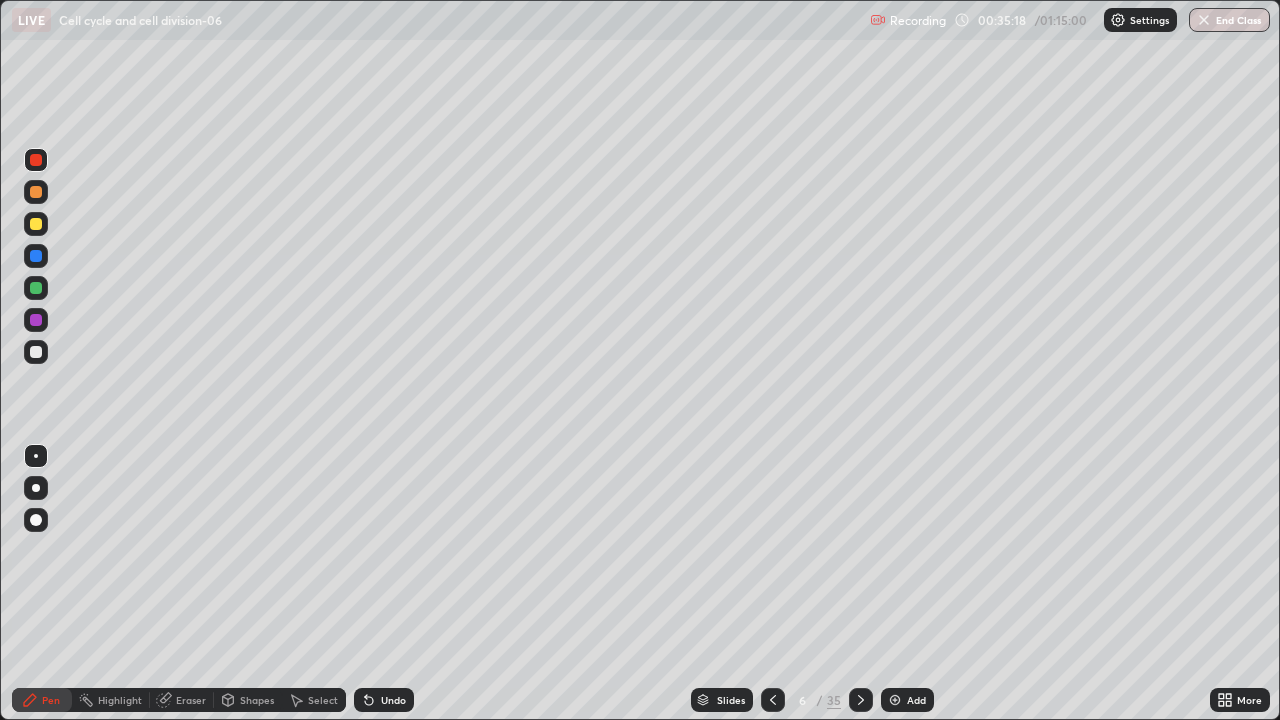 click on "Undo" at bounding box center [384, 700] 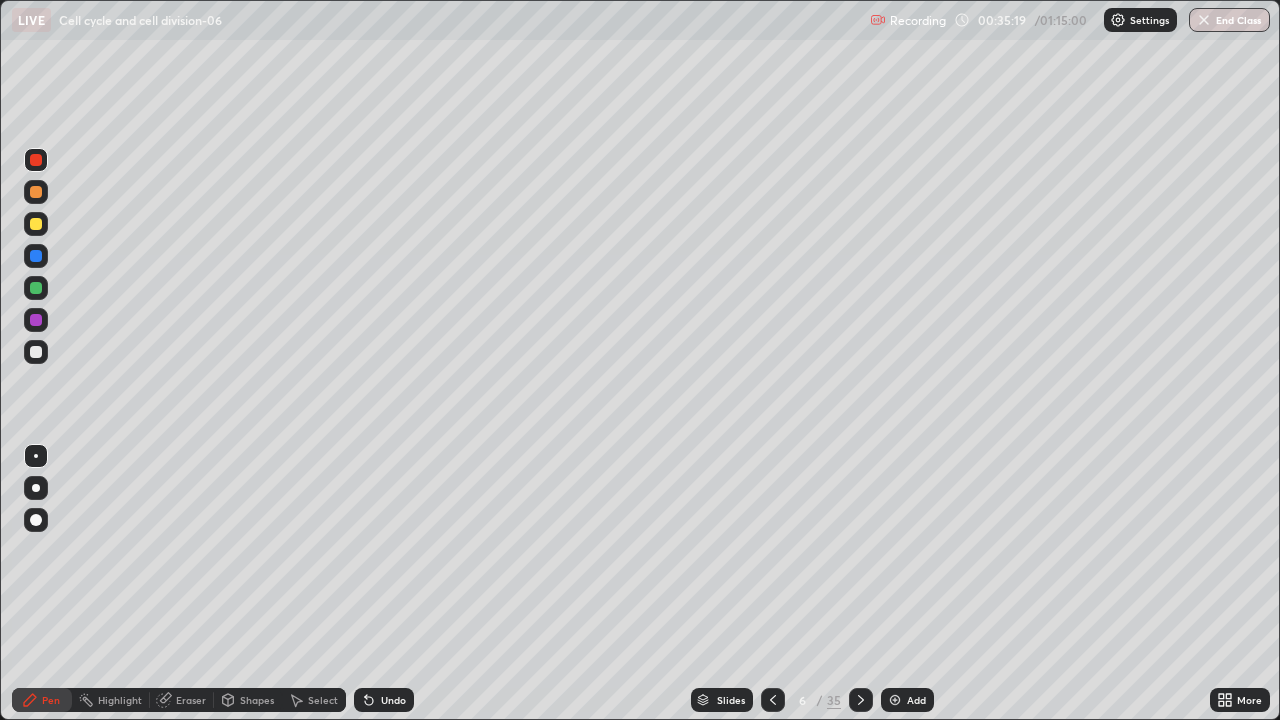 click on "Undo" at bounding box center (384, 700) 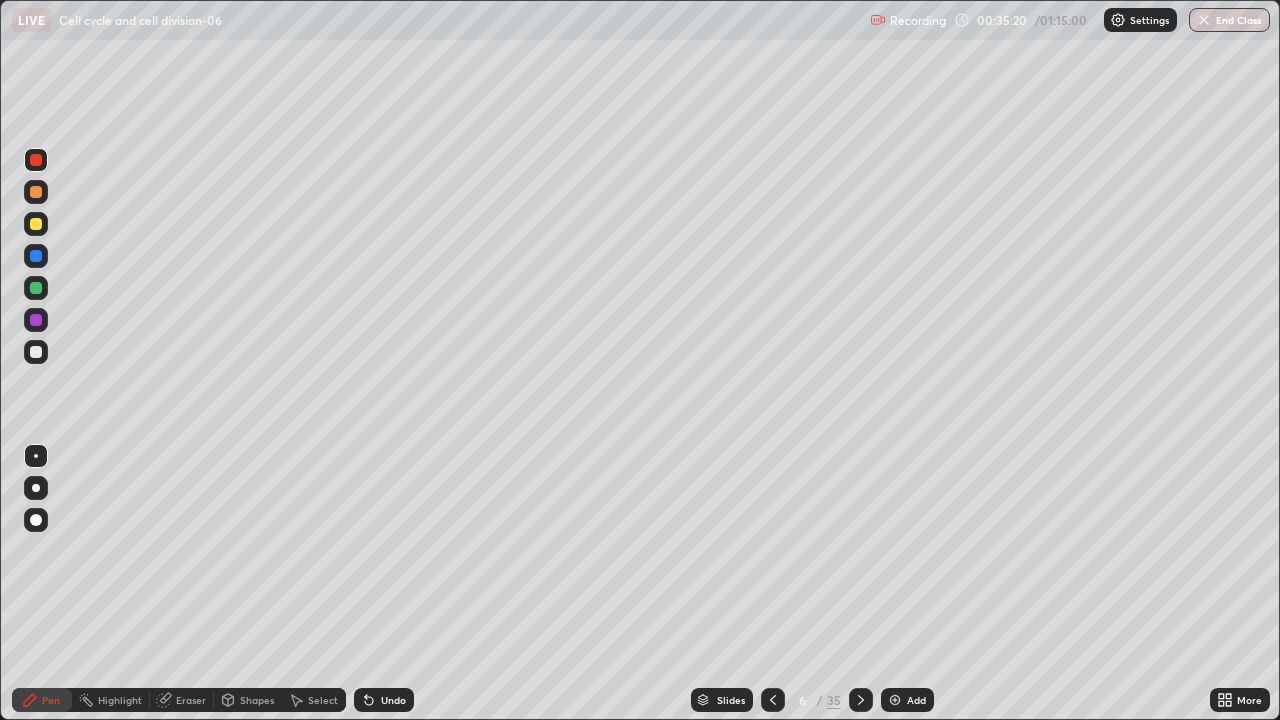 click on "Undo" at bounding box center (384, 700) 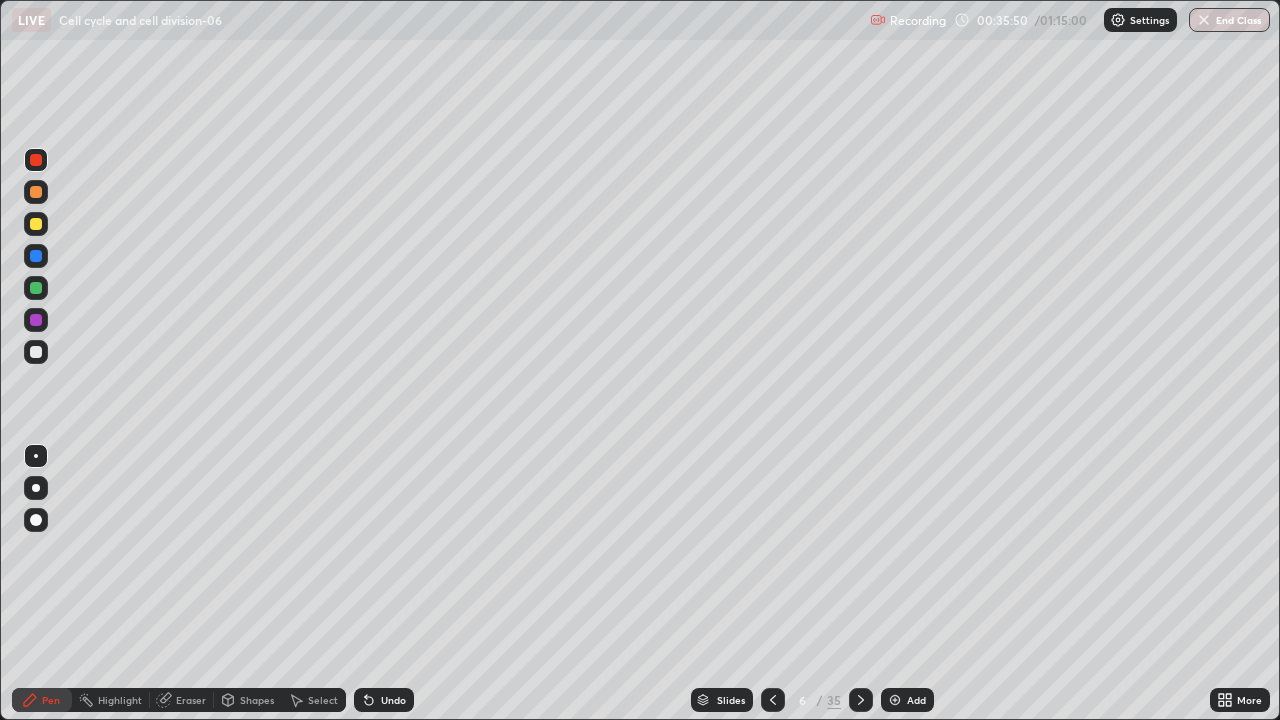 click at bounding box center (36, 352) 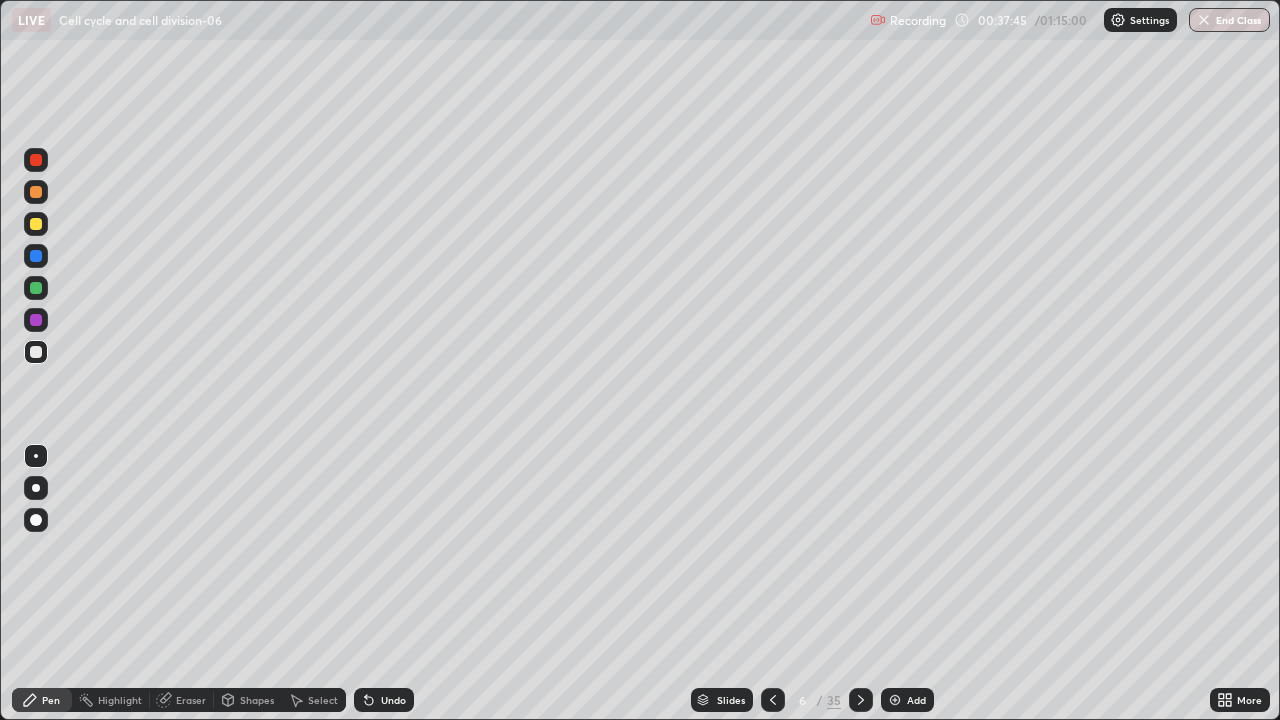 click on "Add" at bounding box center [916, 700] 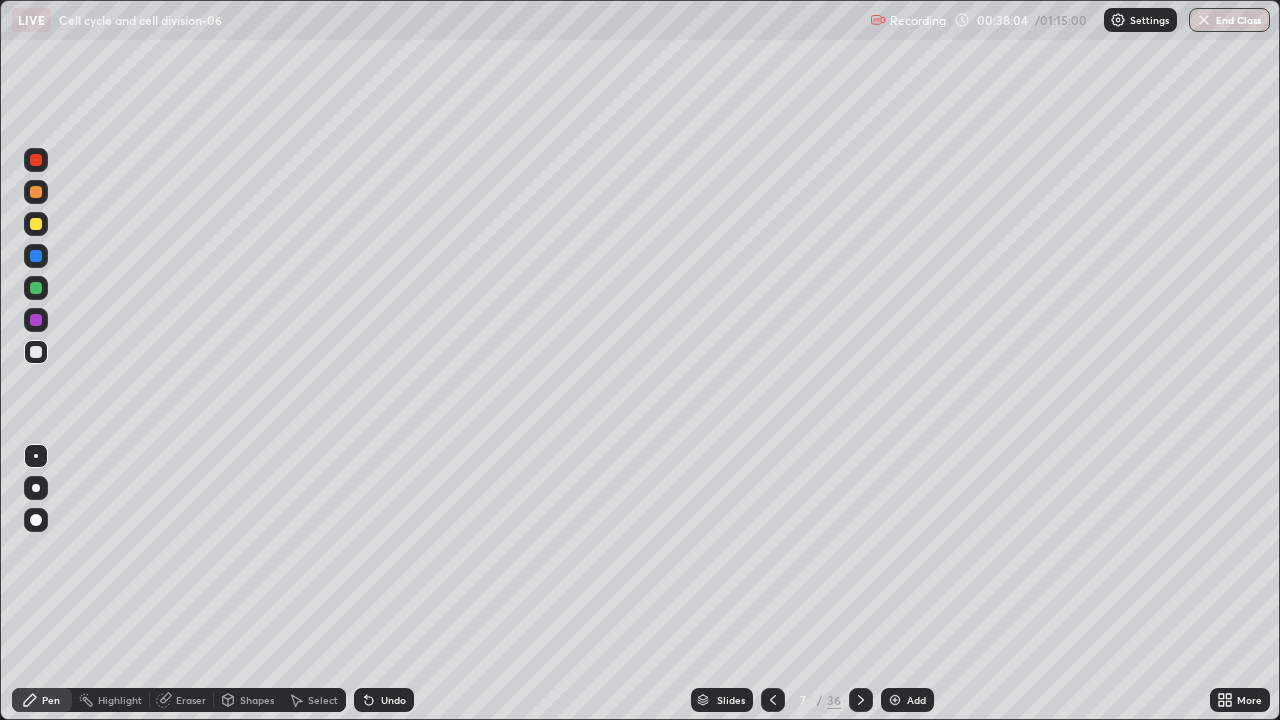click on "Shapes" at bounding box center [257, 700] 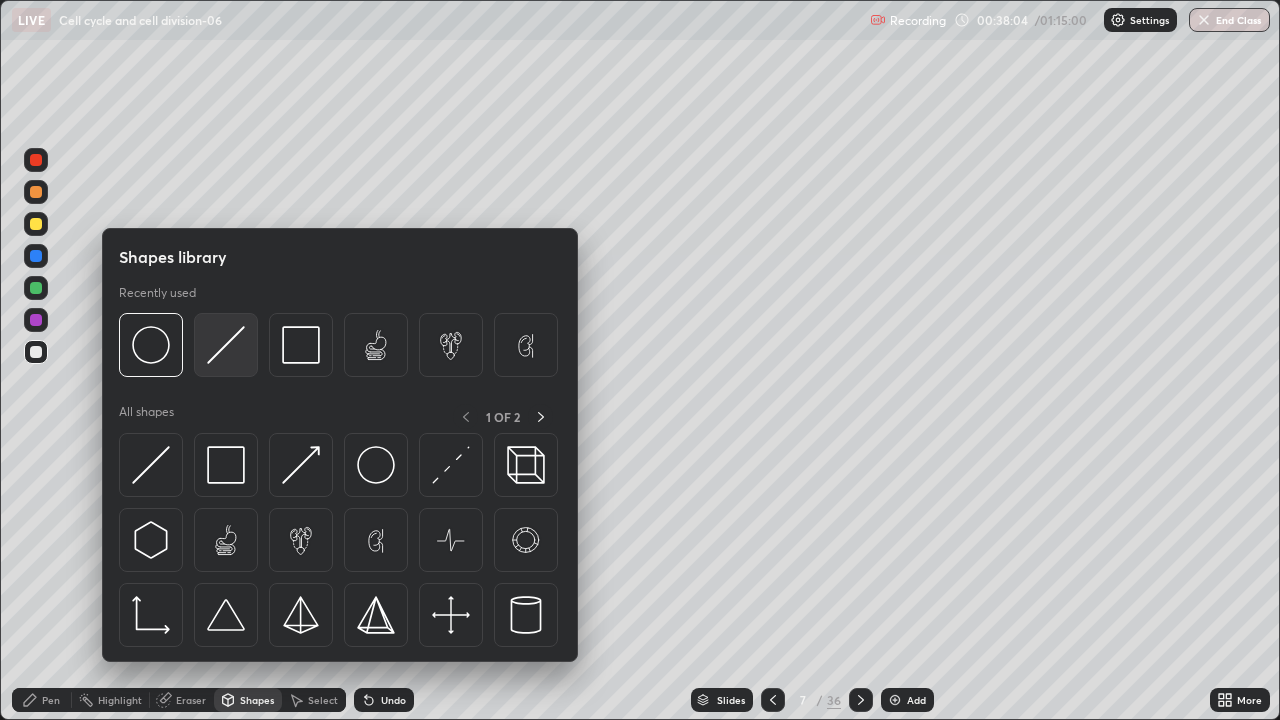 click at bounding box center [226, 345] 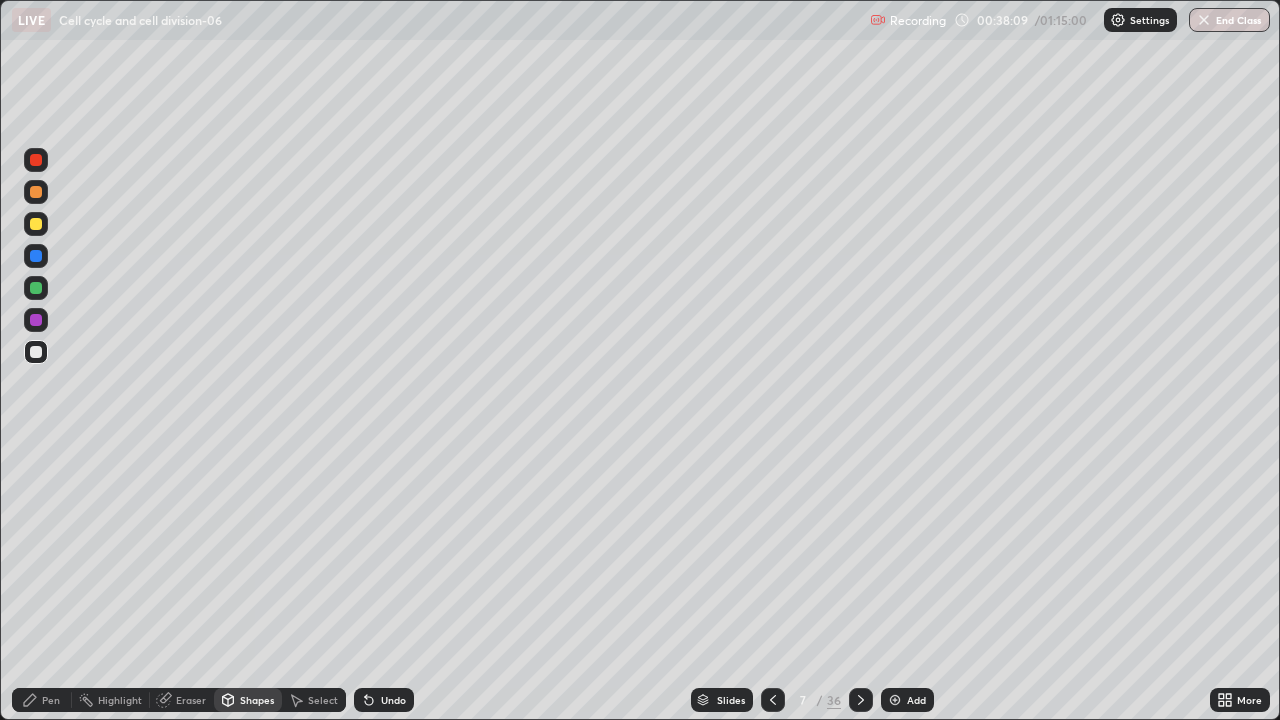 click on "Eraser" at bounding box center [191, 700] 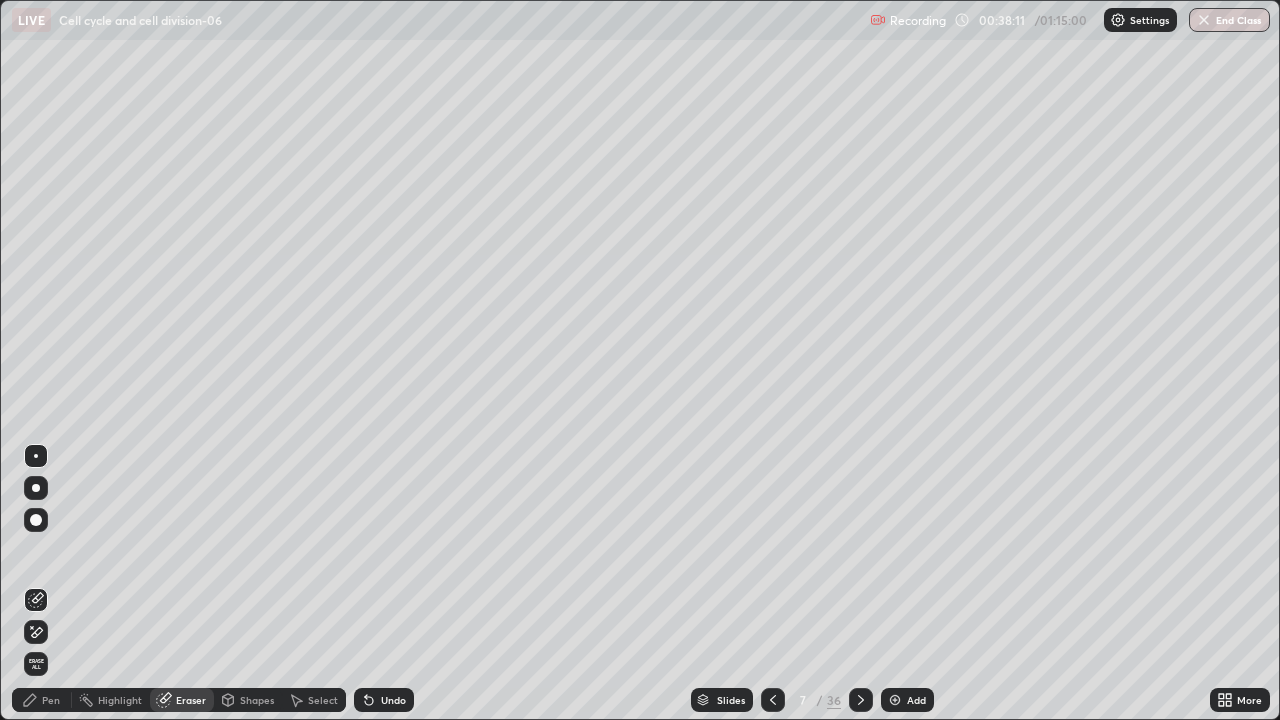 click on "Shapes" at bounding box center (257, 700) 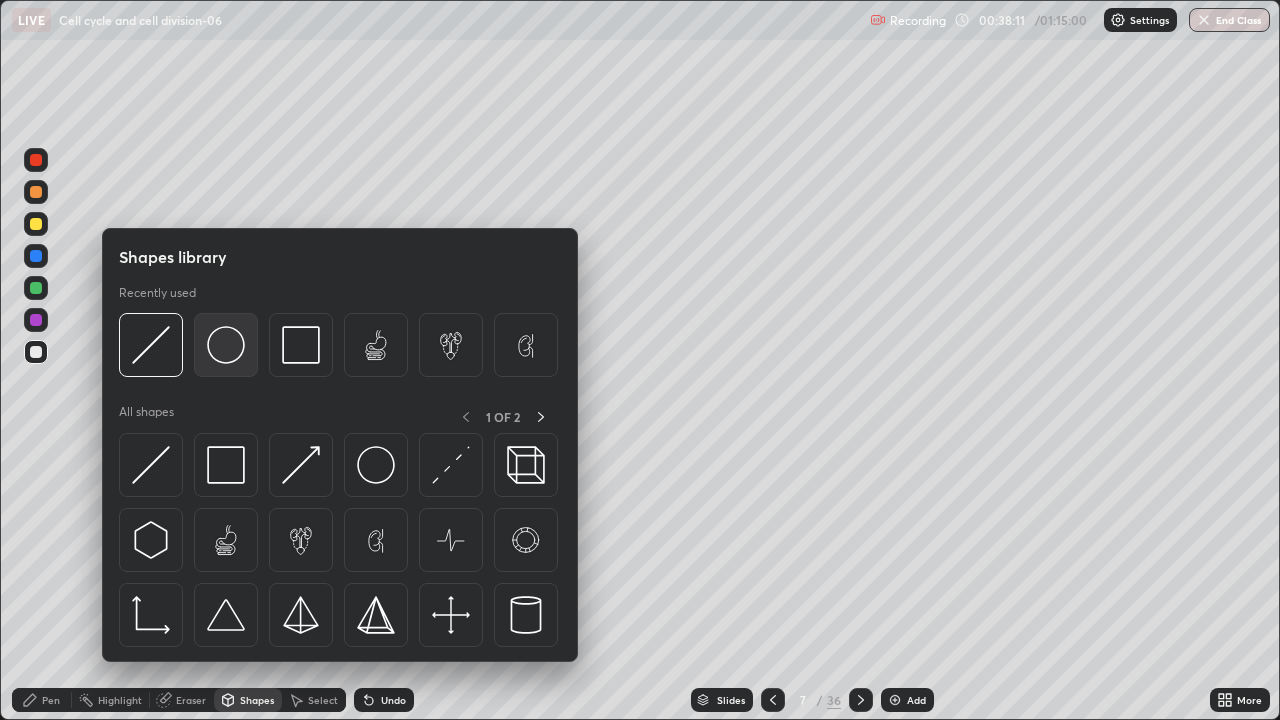 click at bounding box center [226, 345] 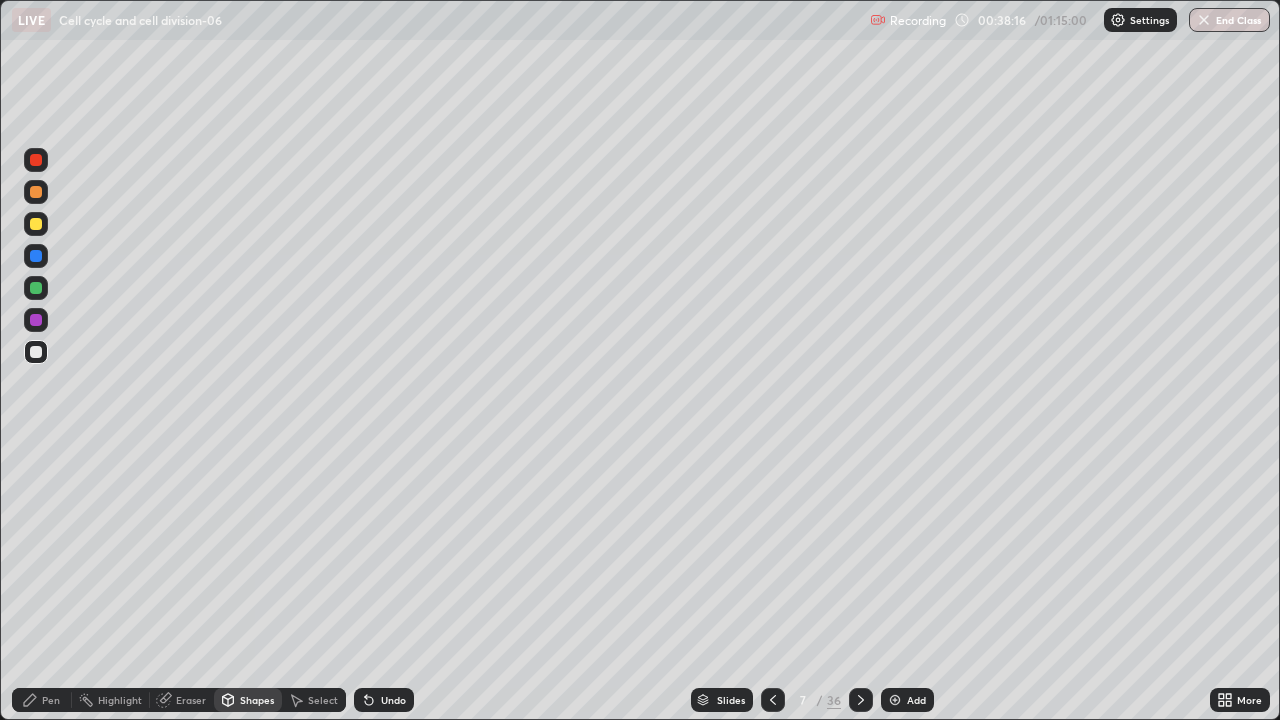 click on "Pen" at bounding box center [42, 700] 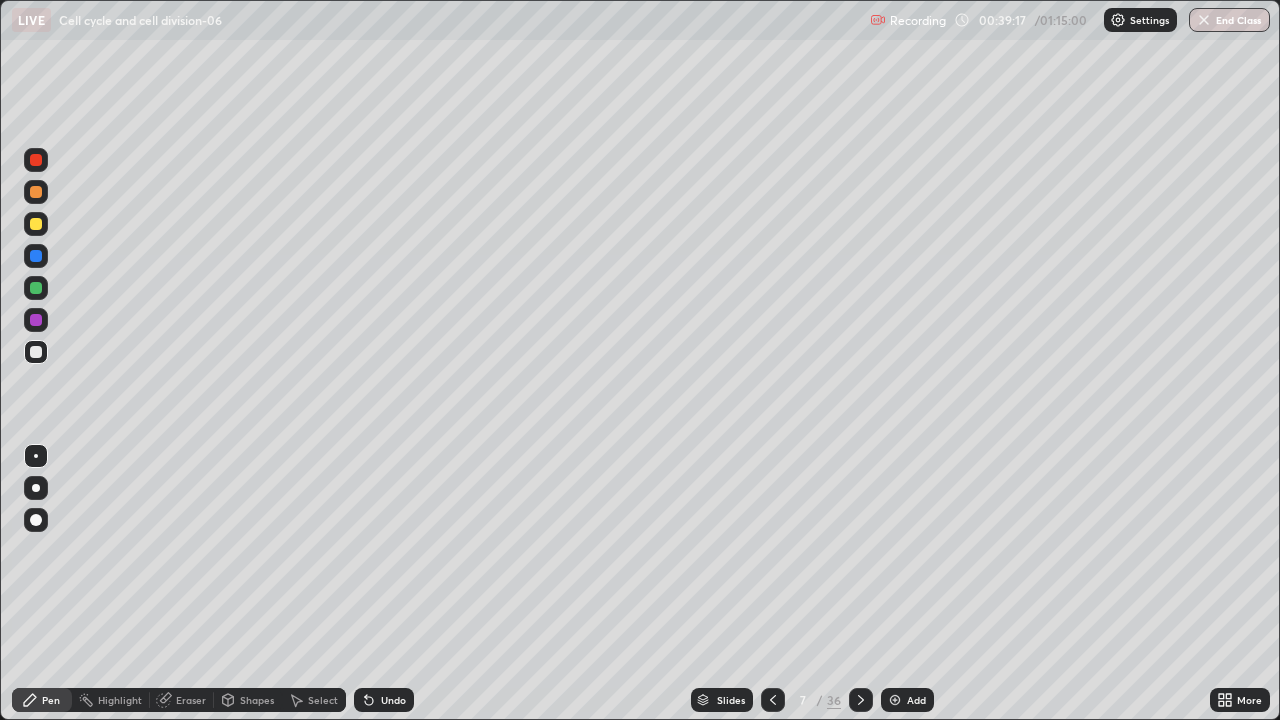 click at bounding box center [36, 288] 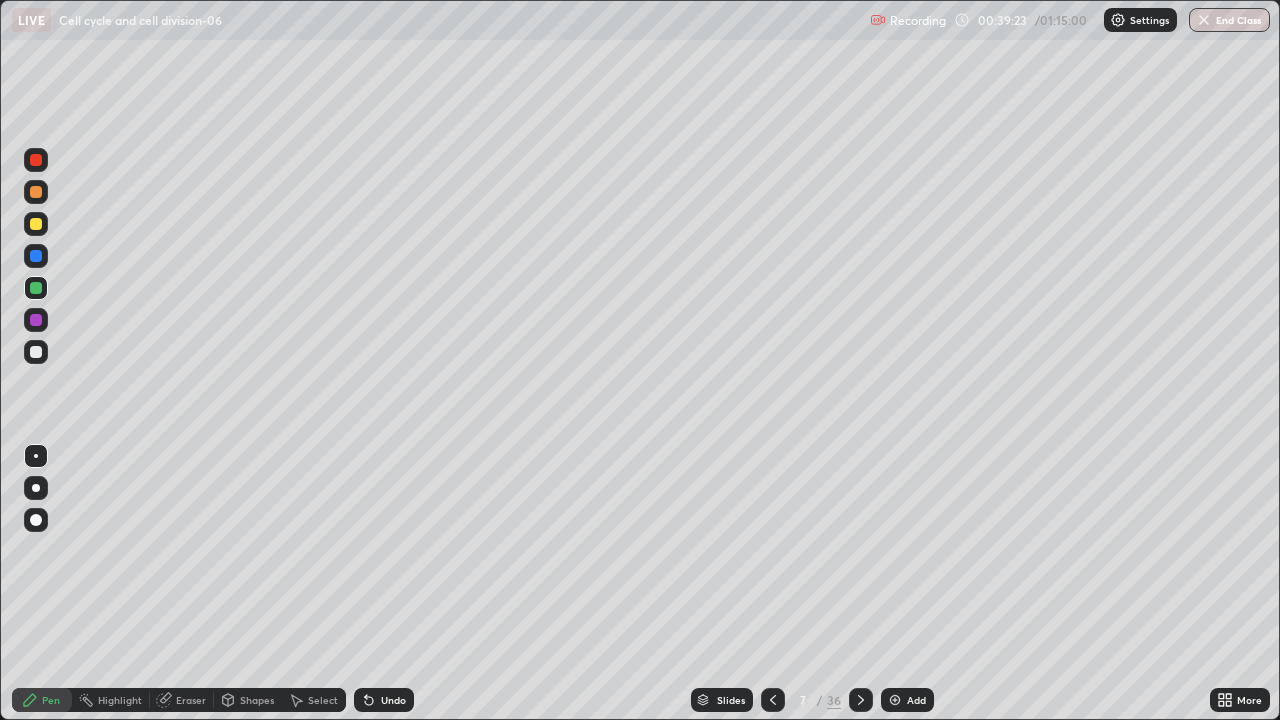 click at bounding box center [36, 320] 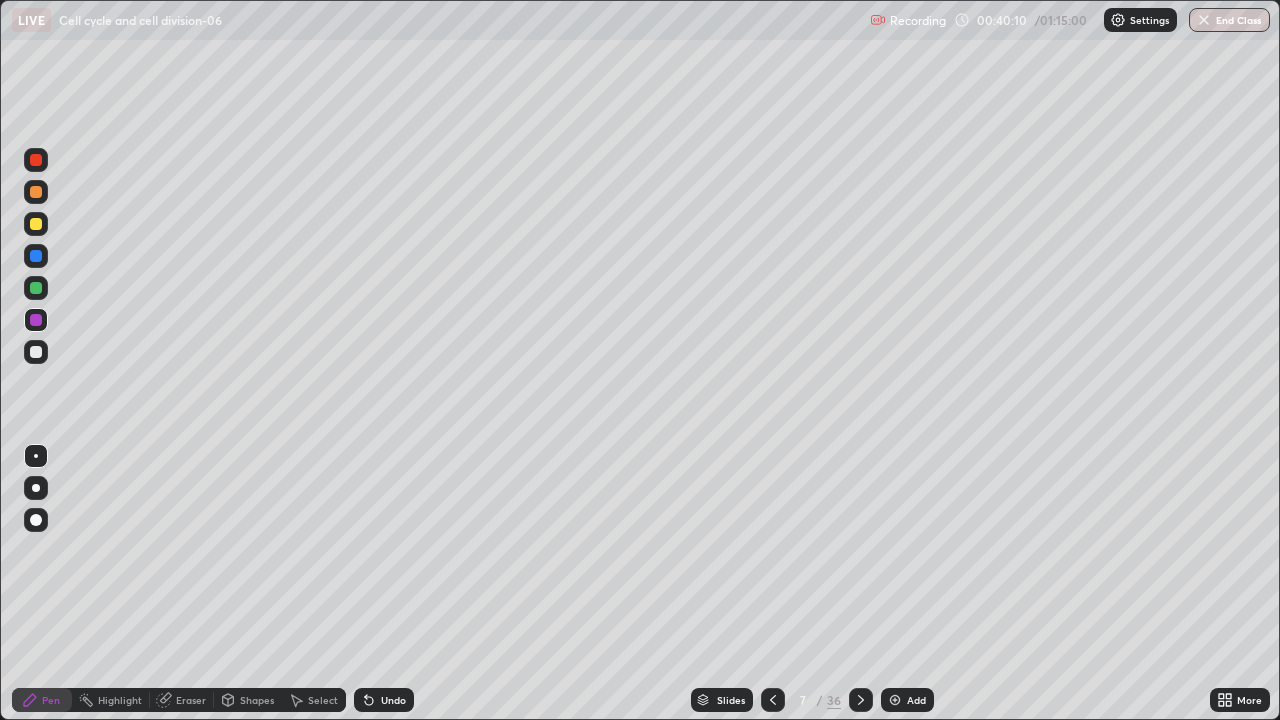 click on "Shapes" at bounding box center (257, 700) 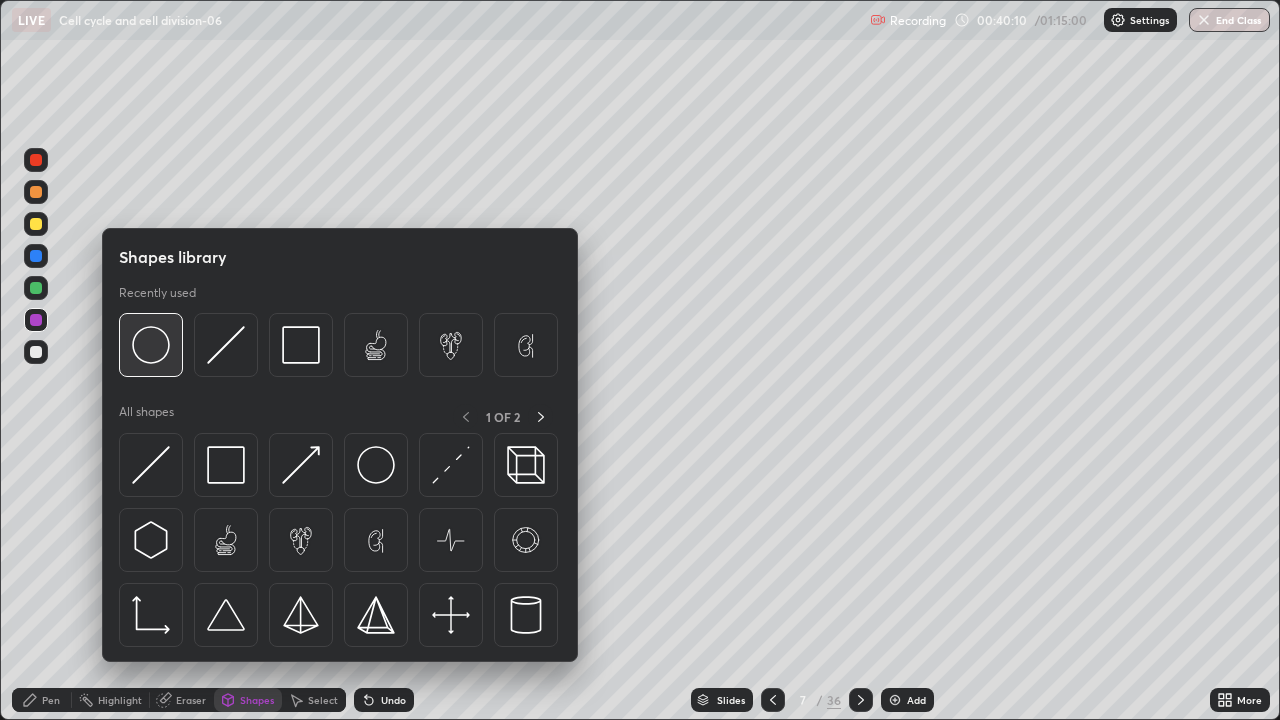 click at bounding box center (151, 345) 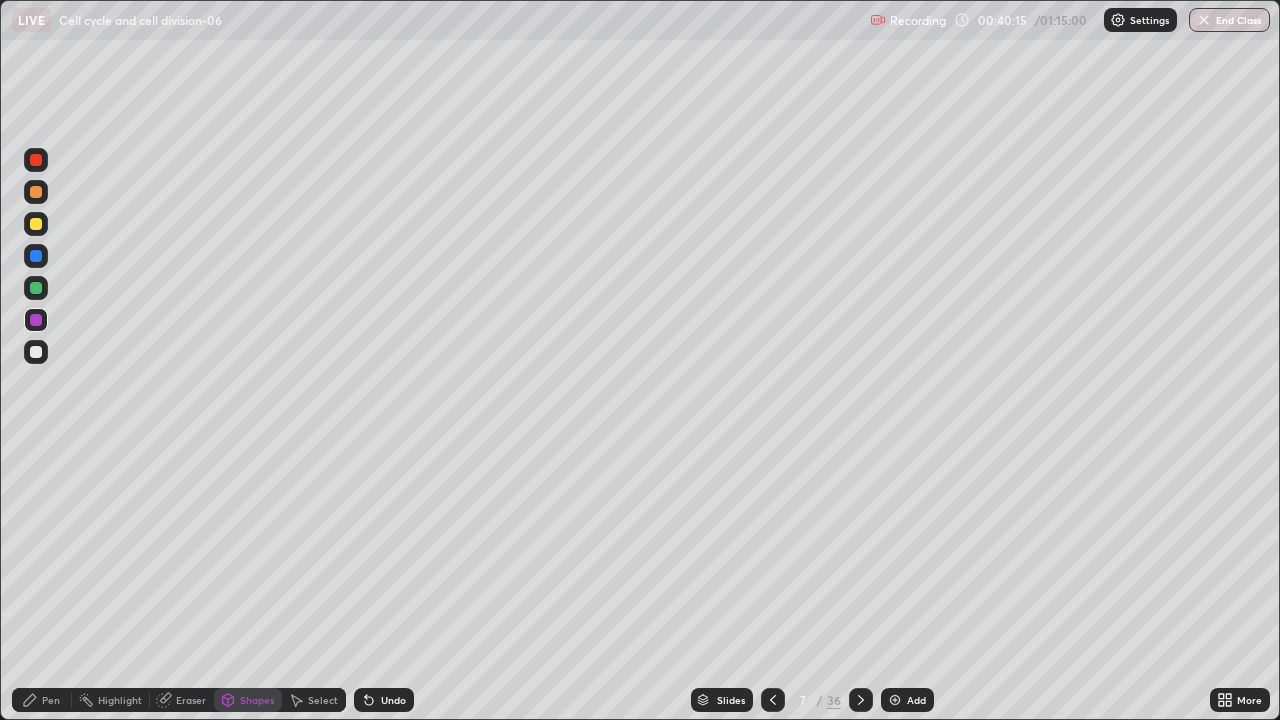 click at bounding box center [36, 288] 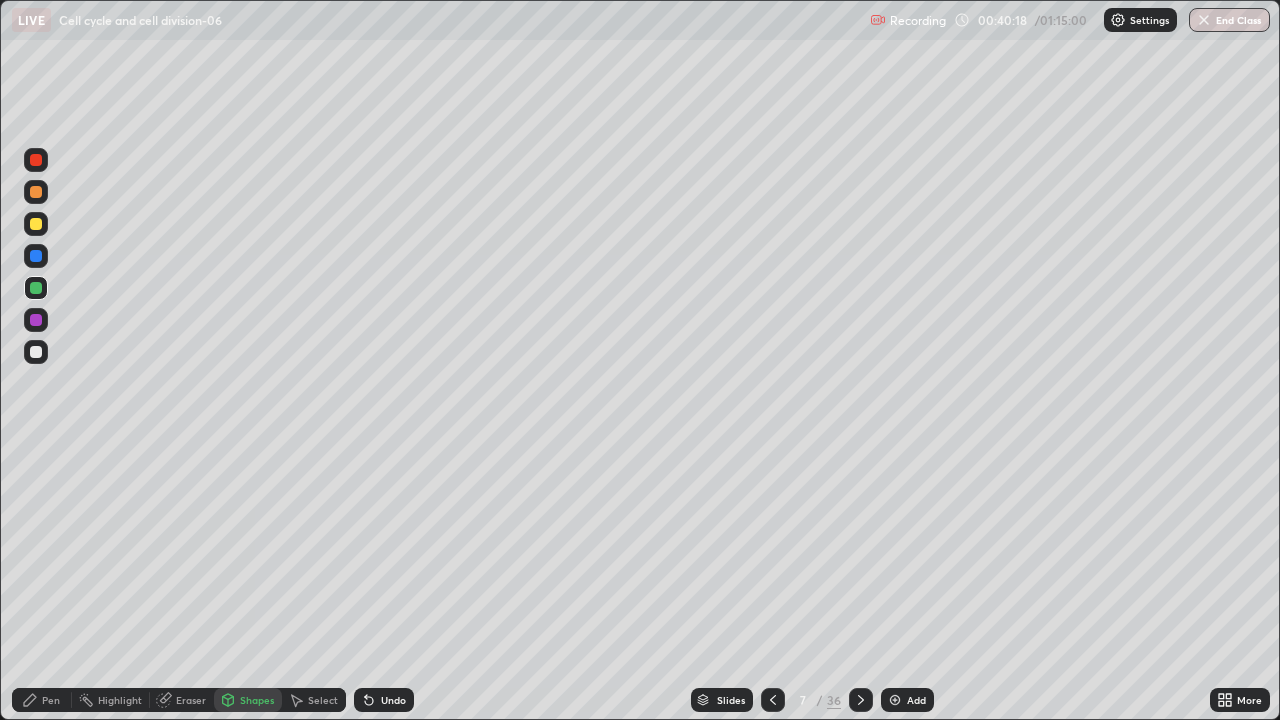 click 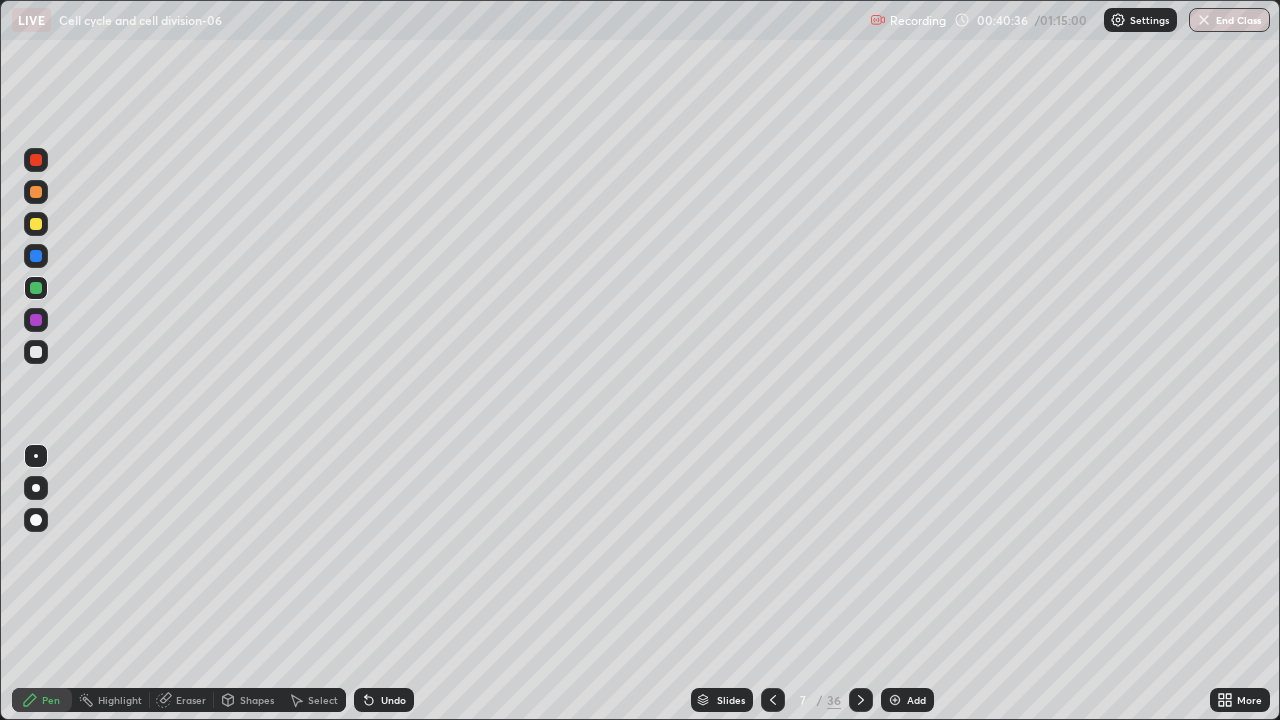 click at bounding box center [36, 352] 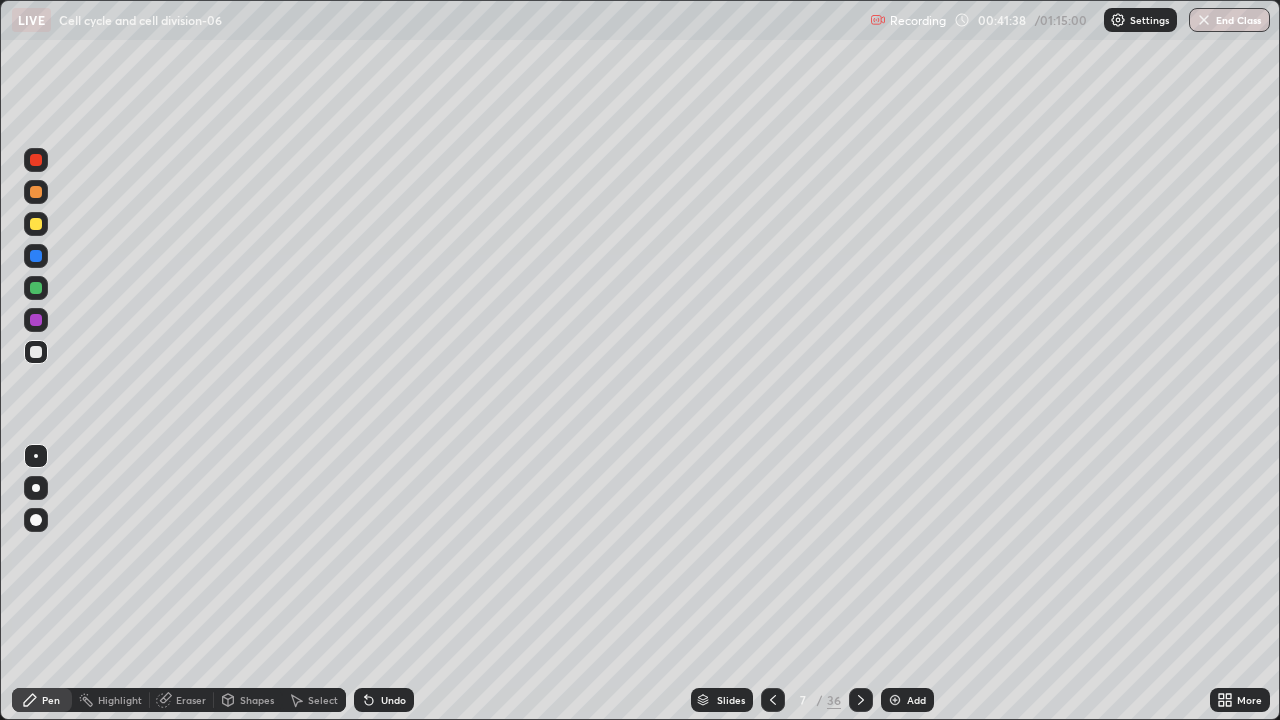 click 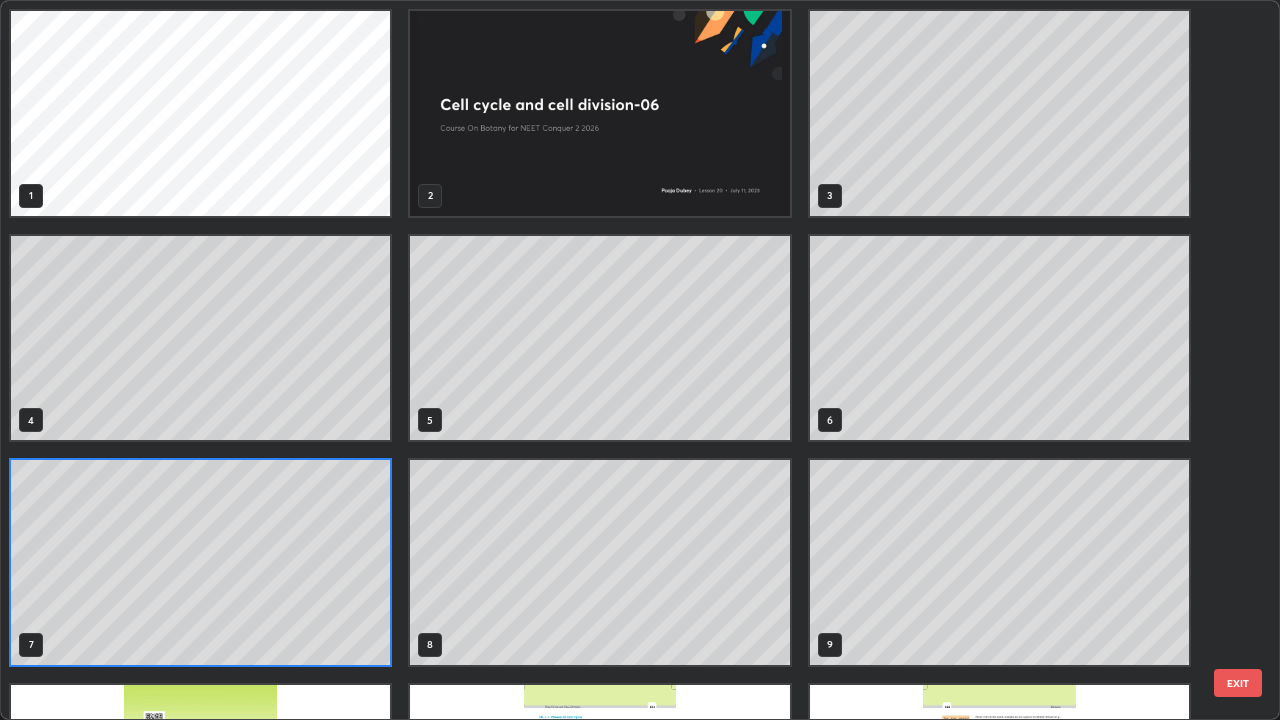 scroll, scrollTop: 7, scrollLeft: 11, axis: both 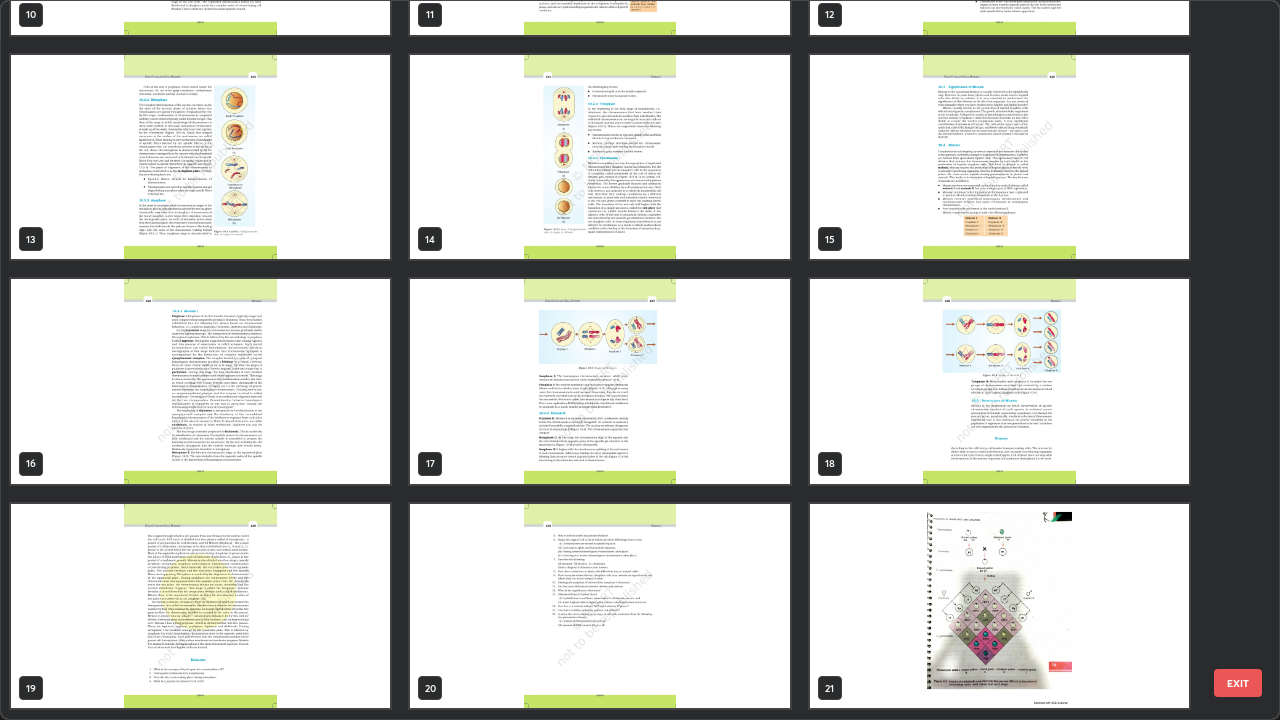 click at bounding box center (599, 381) 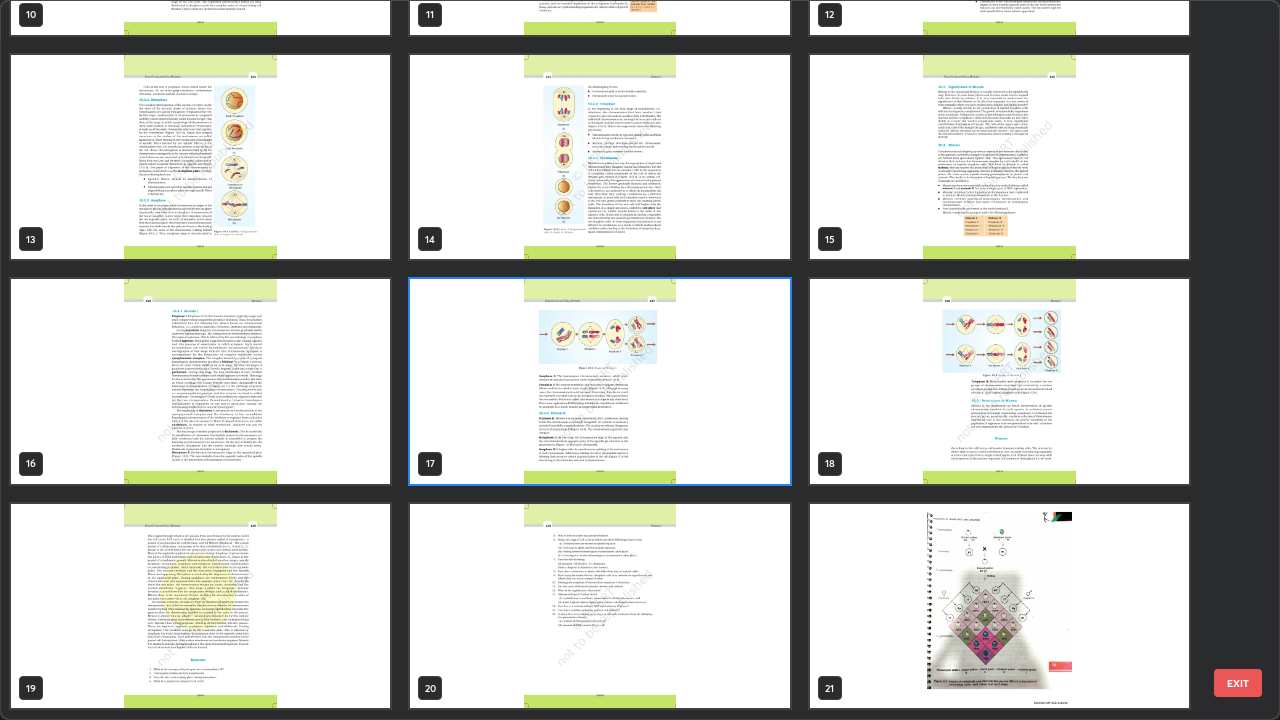 click at bounding box center (599, 381) 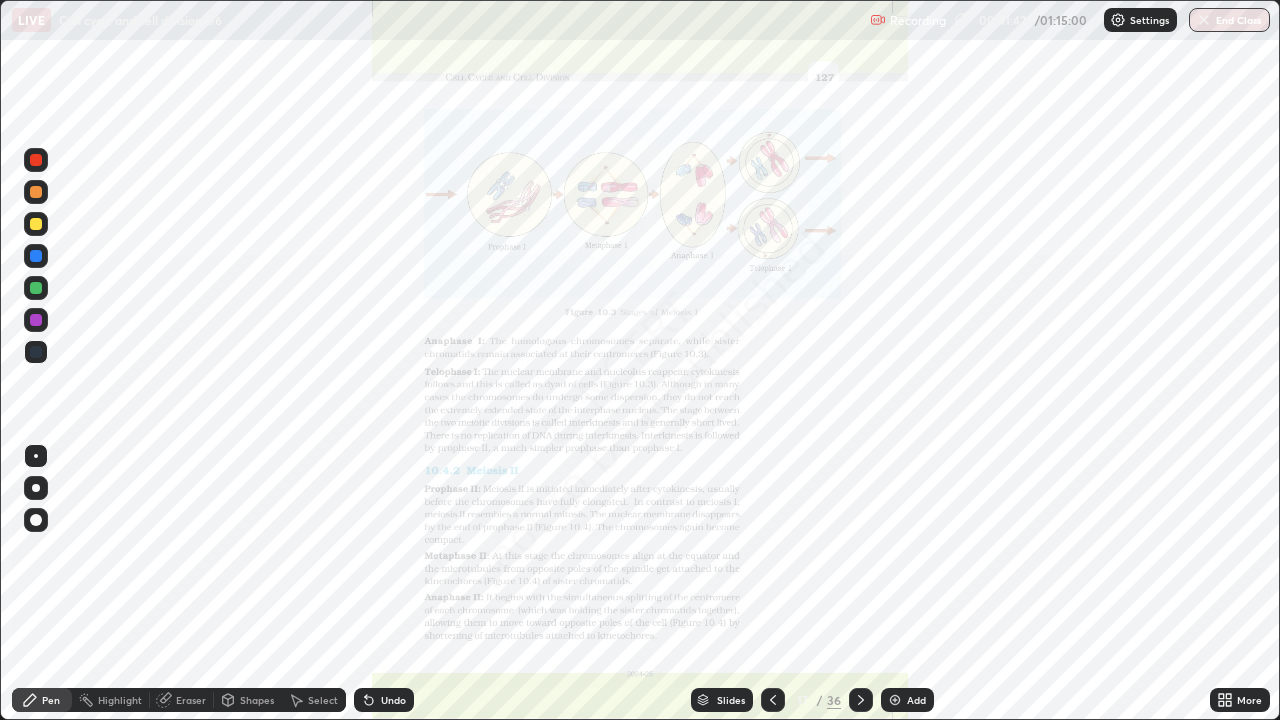 click at bounding box center (599, 381) 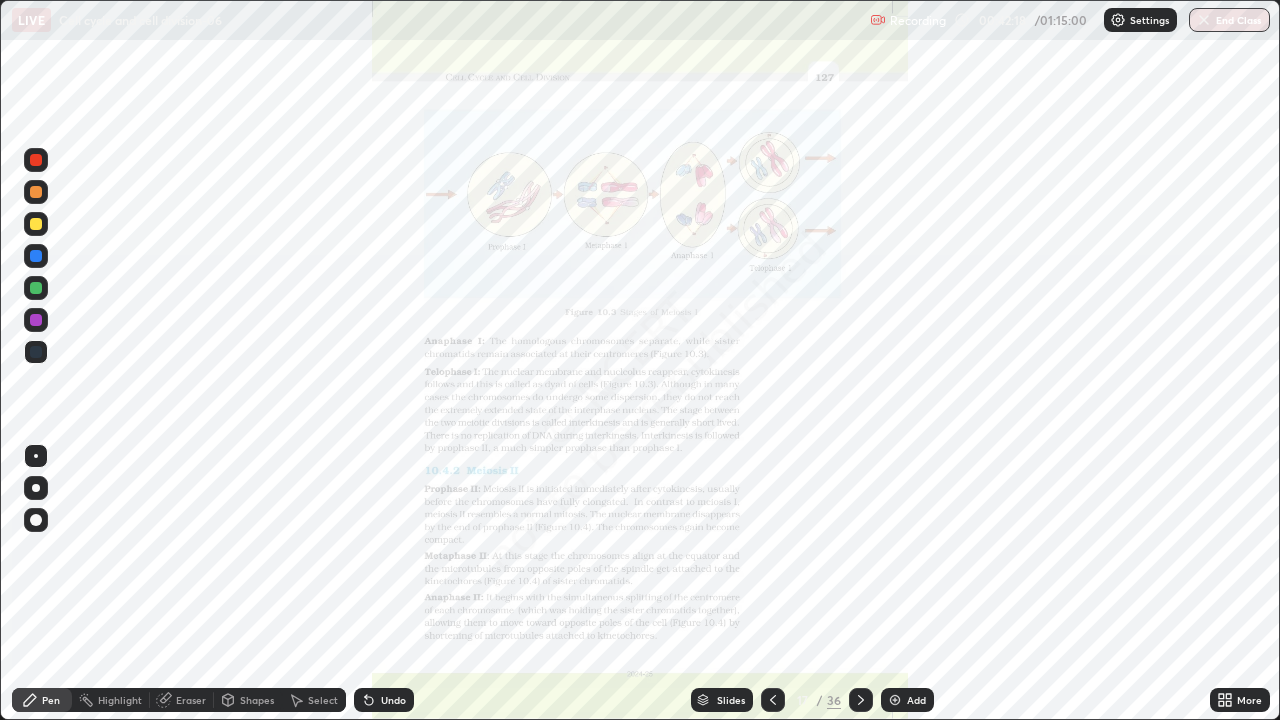 click on "Slides" at bounding box center [722, 700] 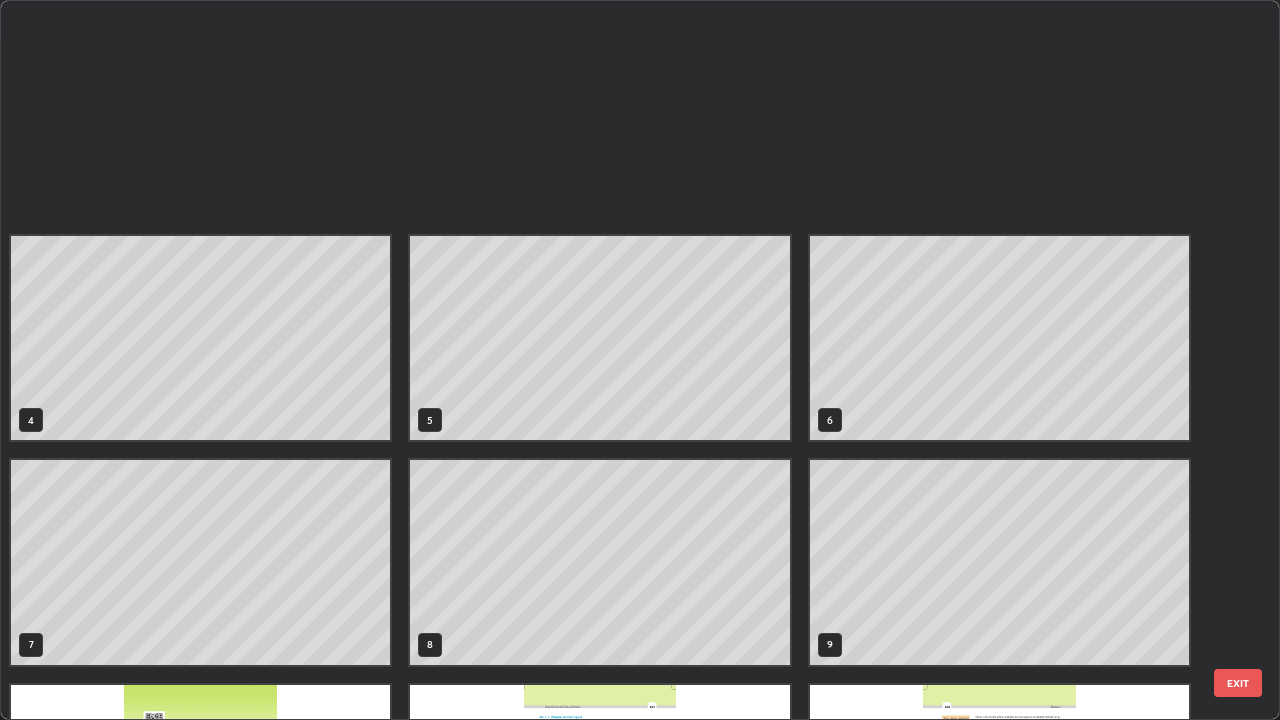 scroll, scrollTop: 629, scrollLeft: 0, axis: vertical 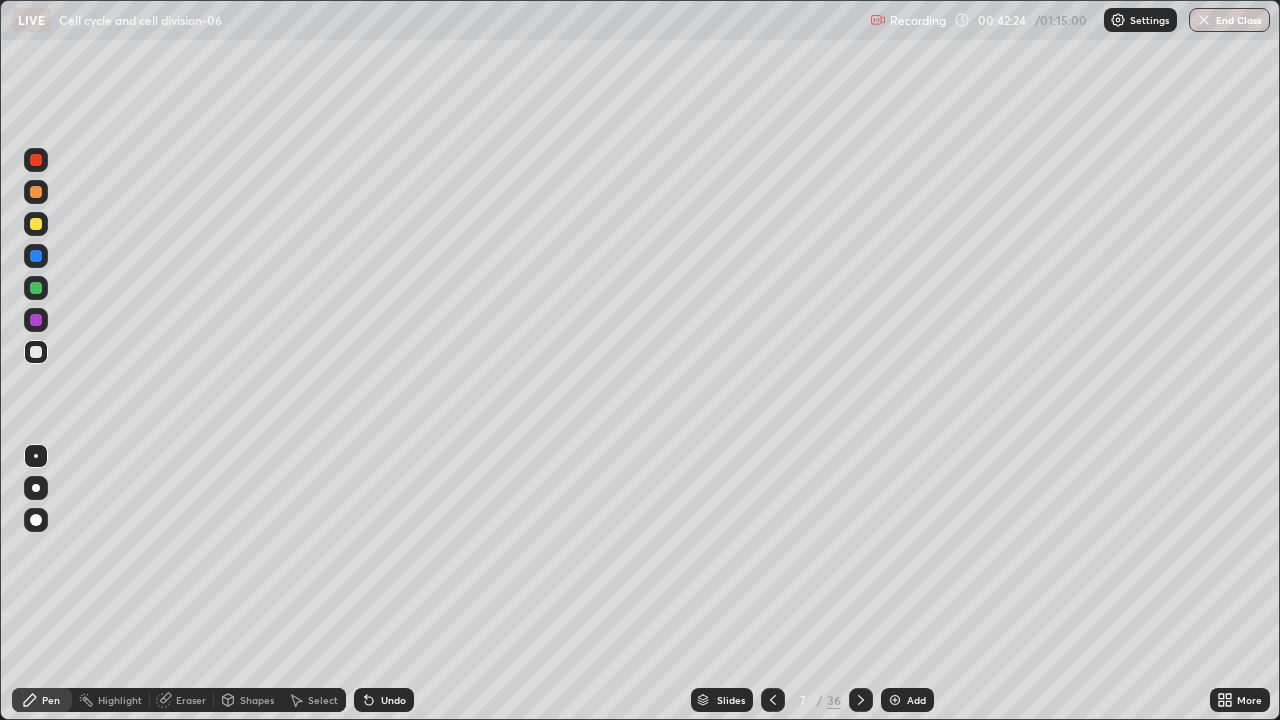 click on "Undo" at bounding box center (393, 700) 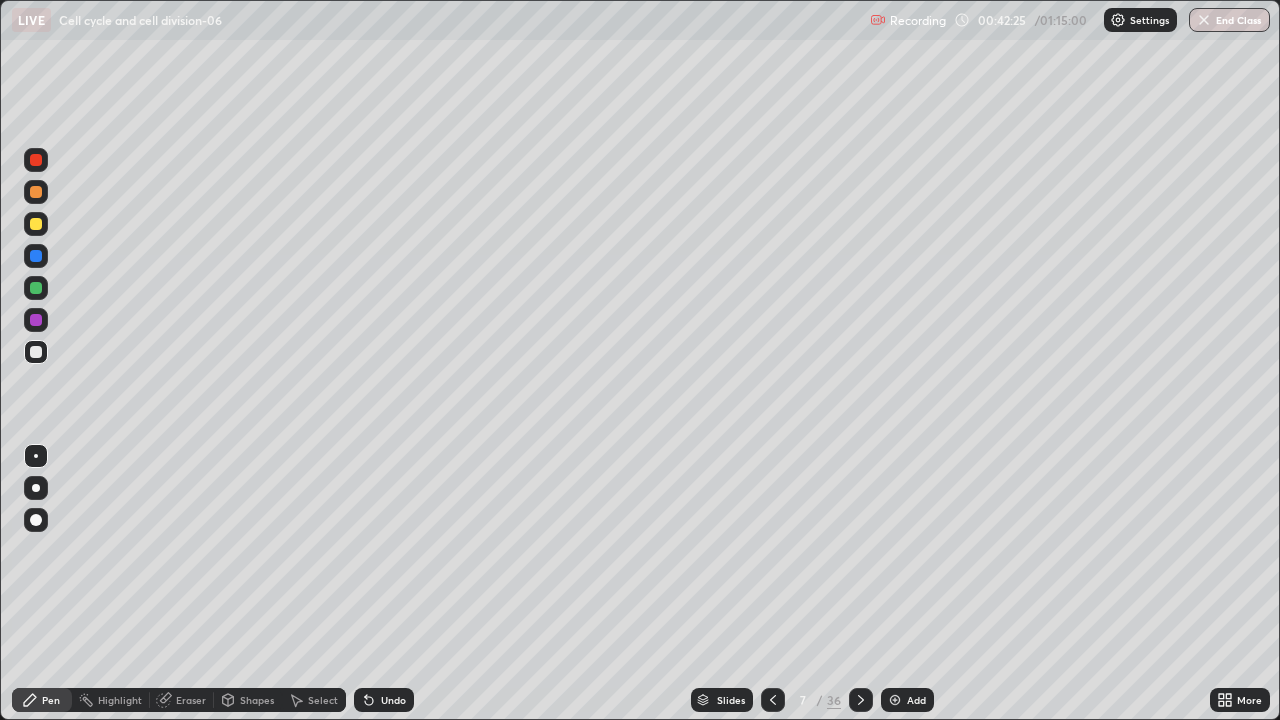 click 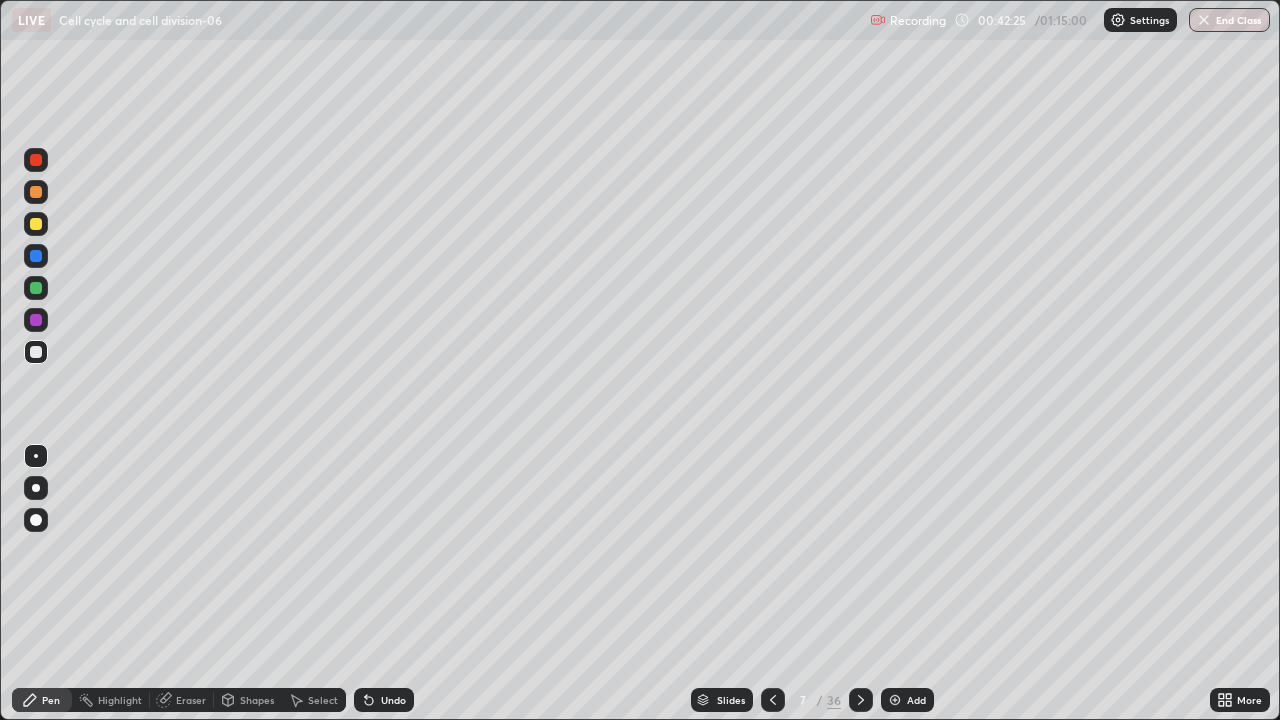 click 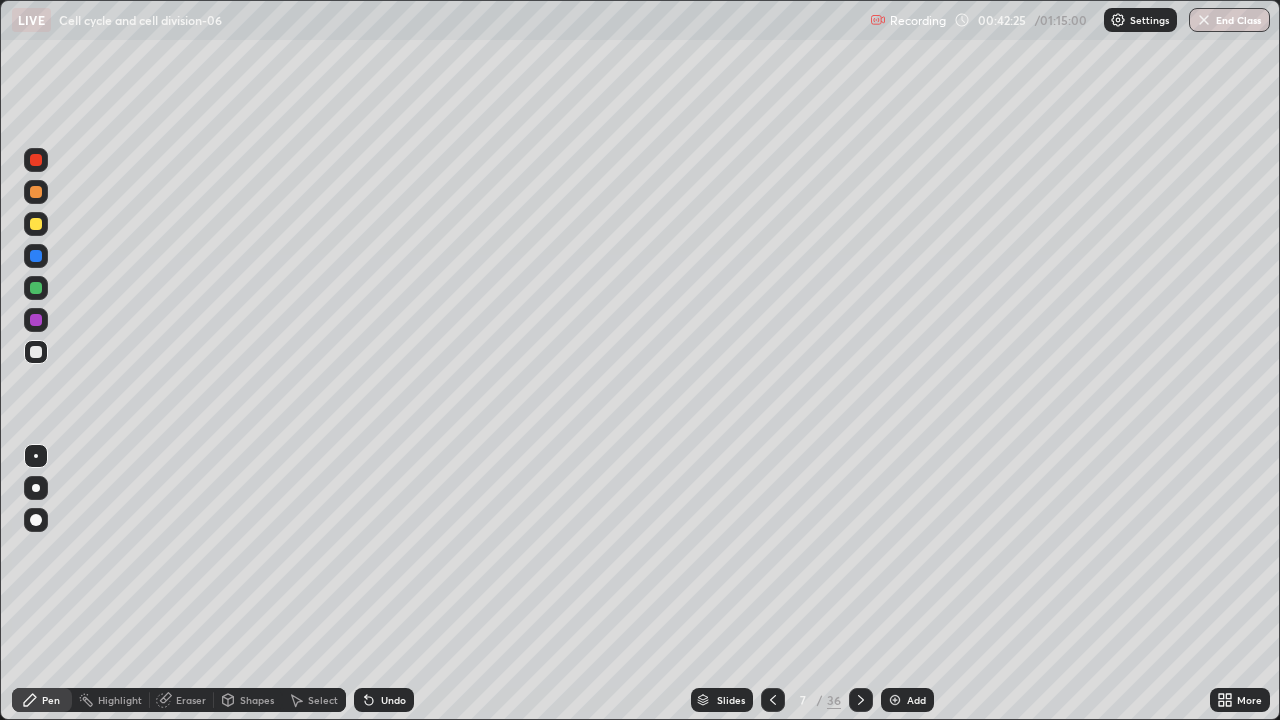 click 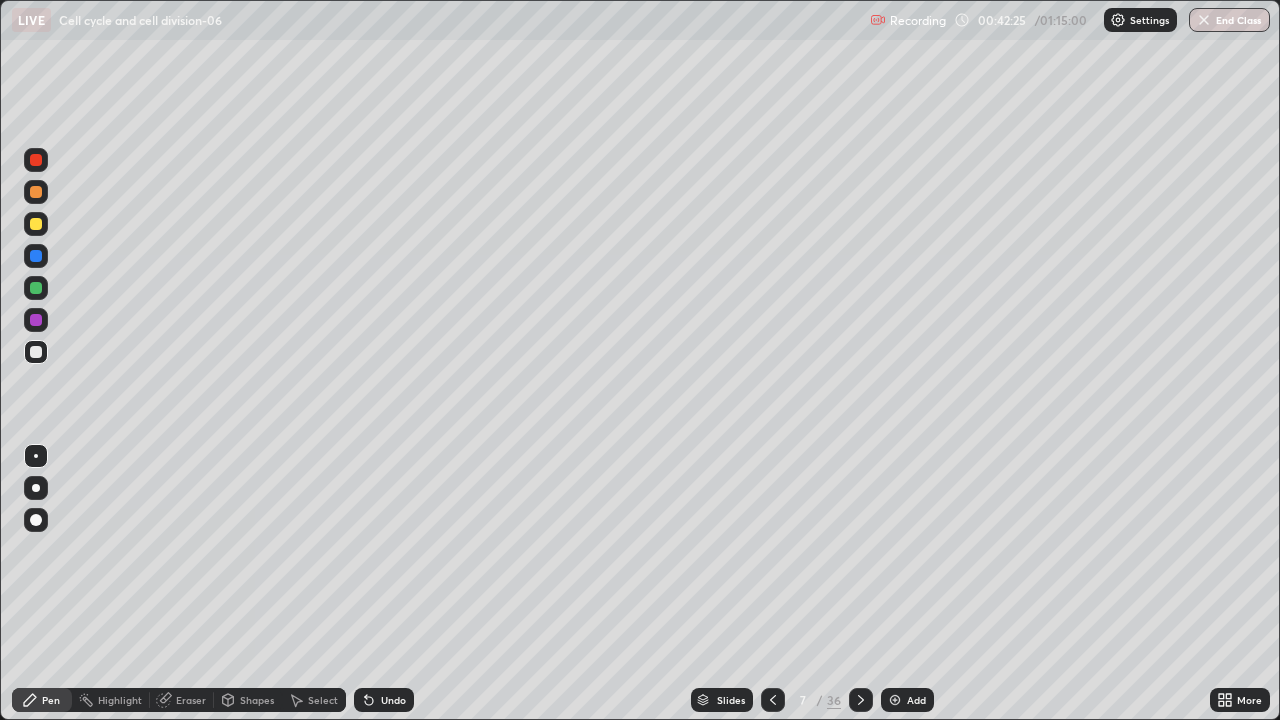 click 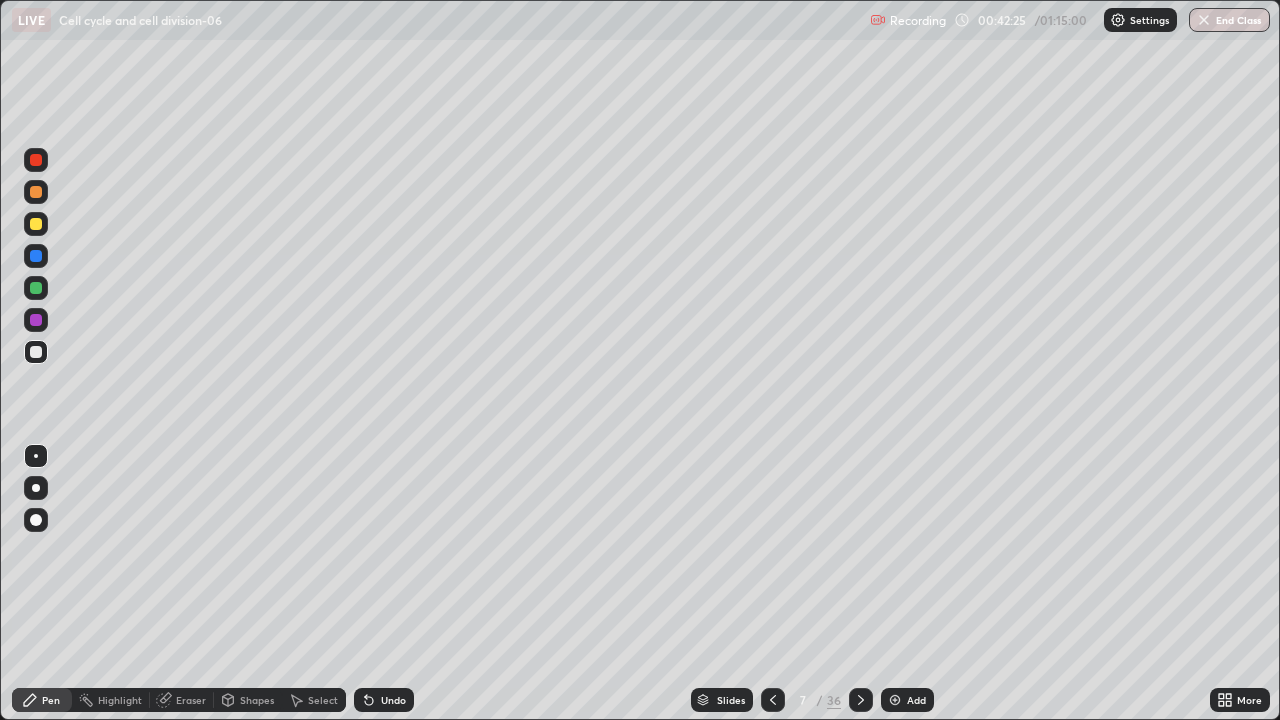 click 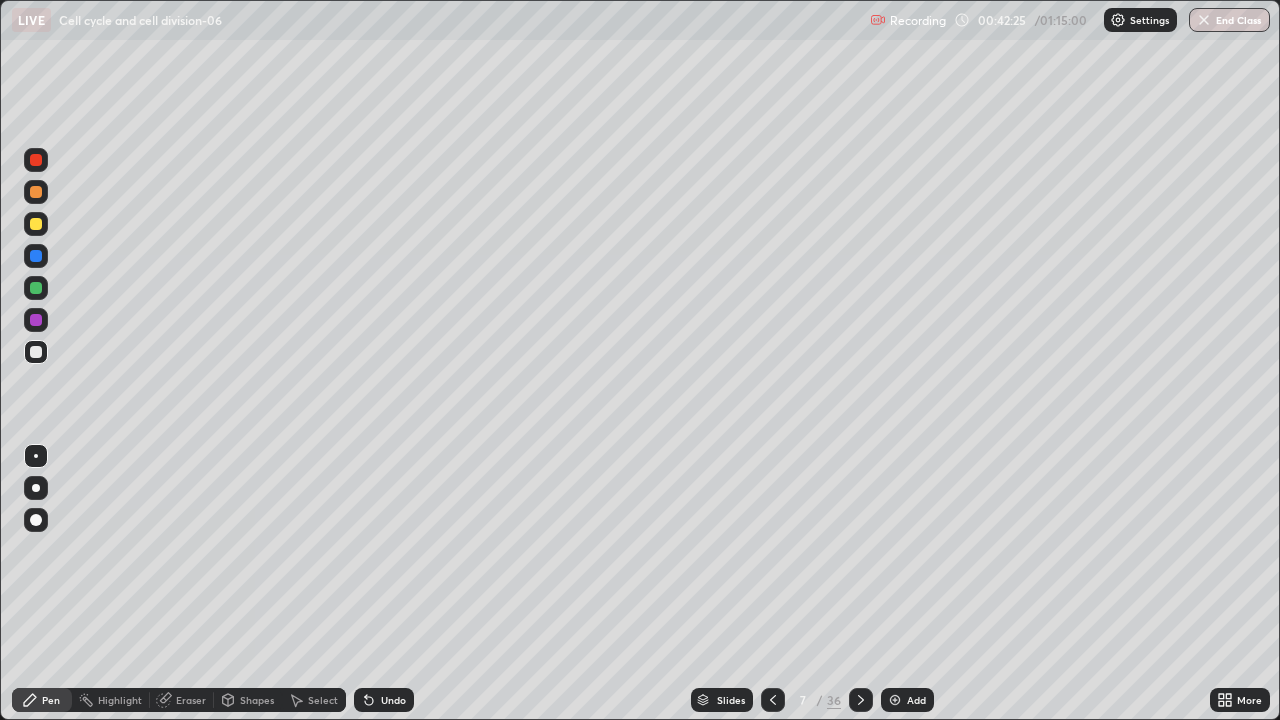 click 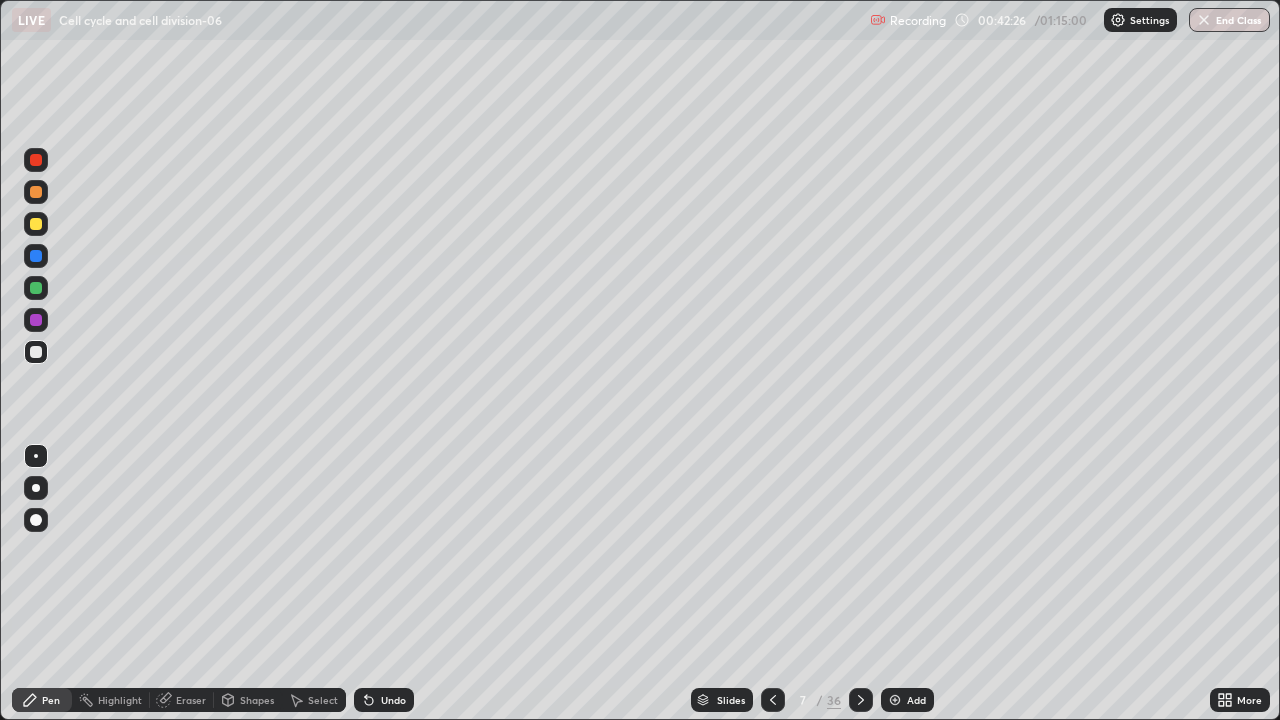 click on "Undo" at bounding box center (384, 700) 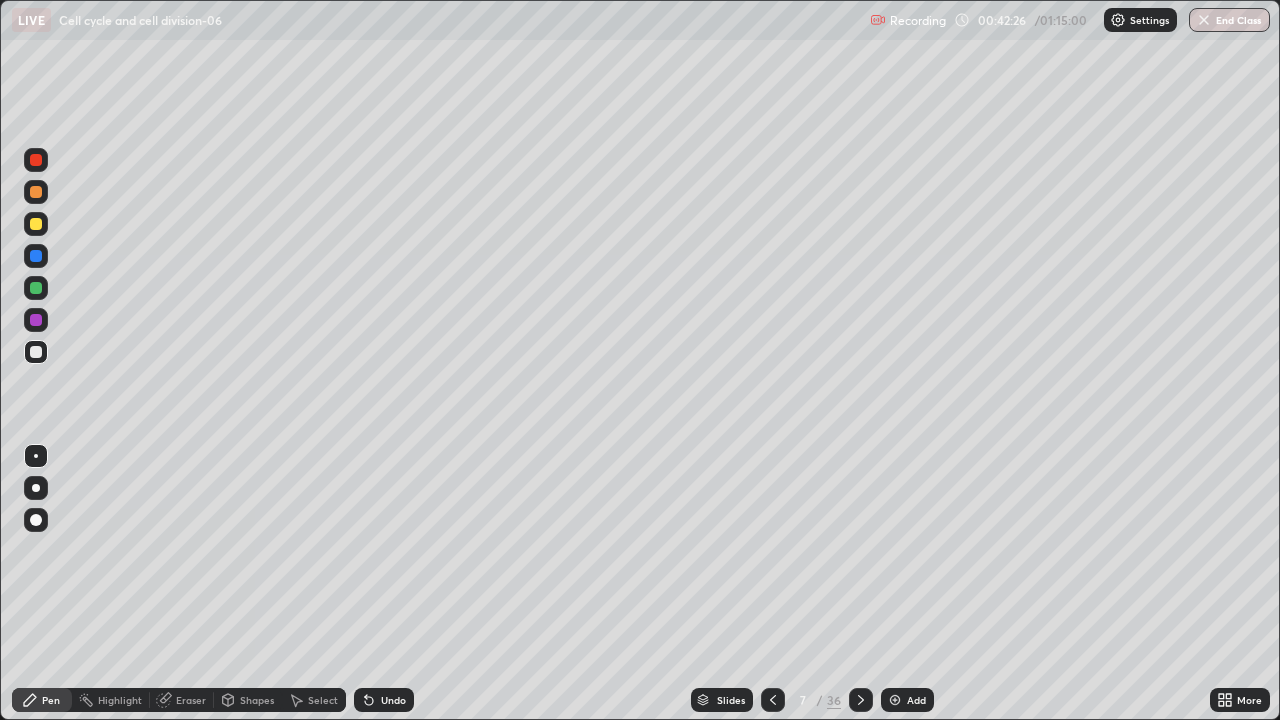 click 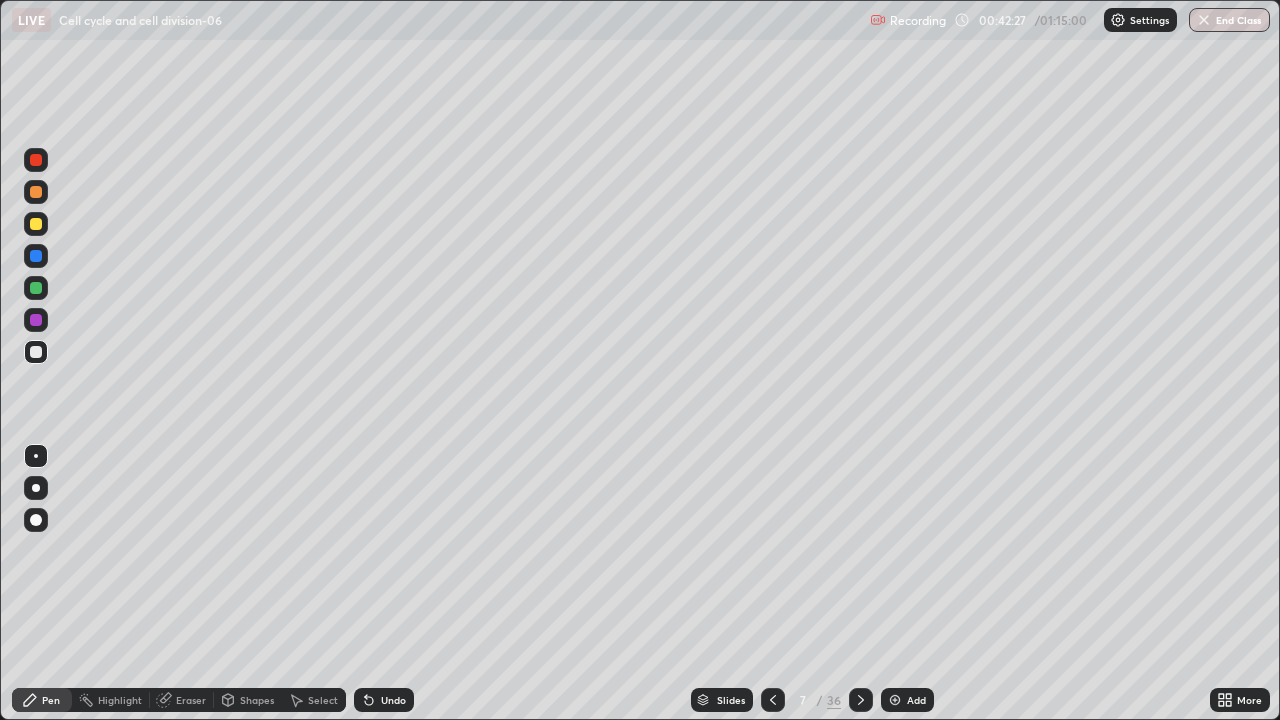 click on "Undo" at bounding box center [384, 700] 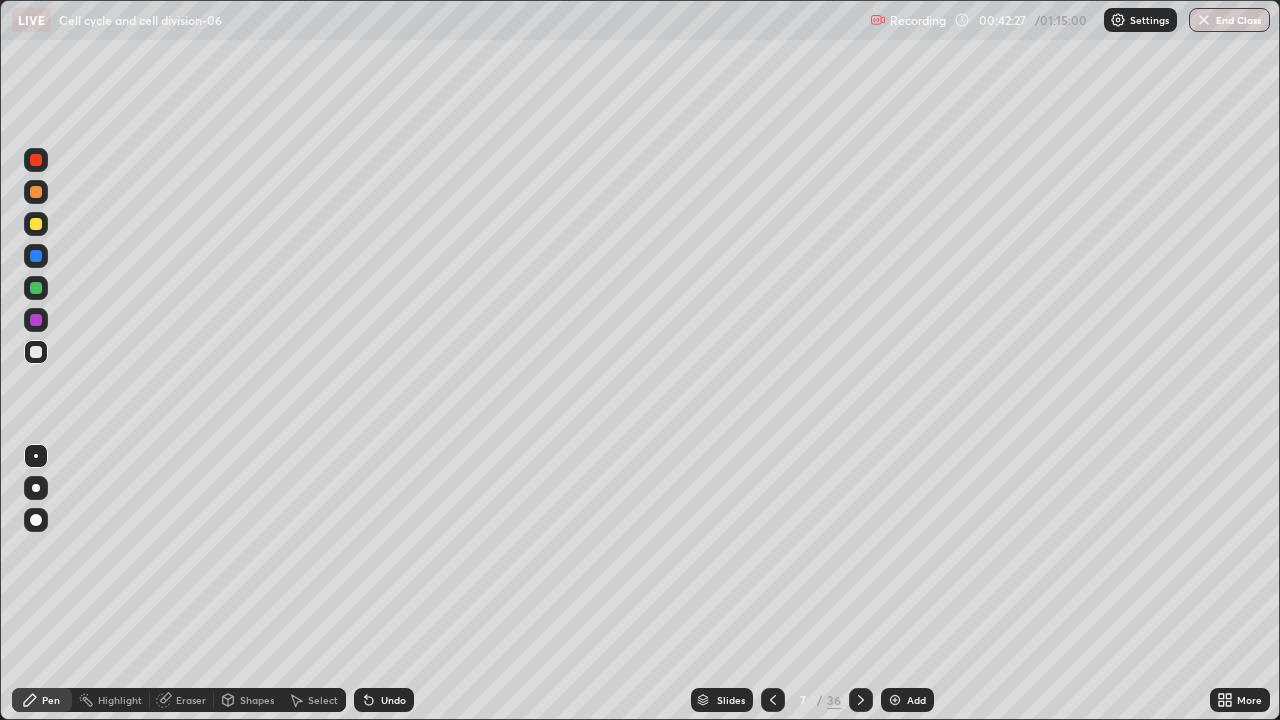 click 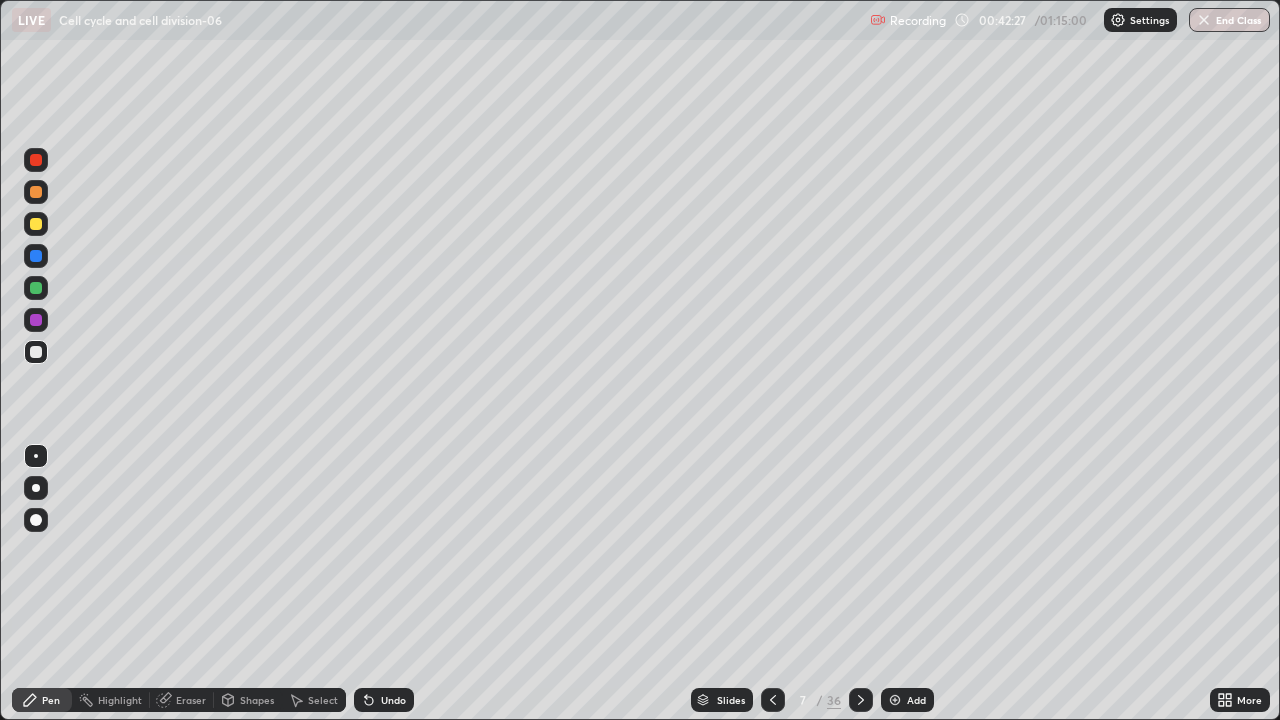 click 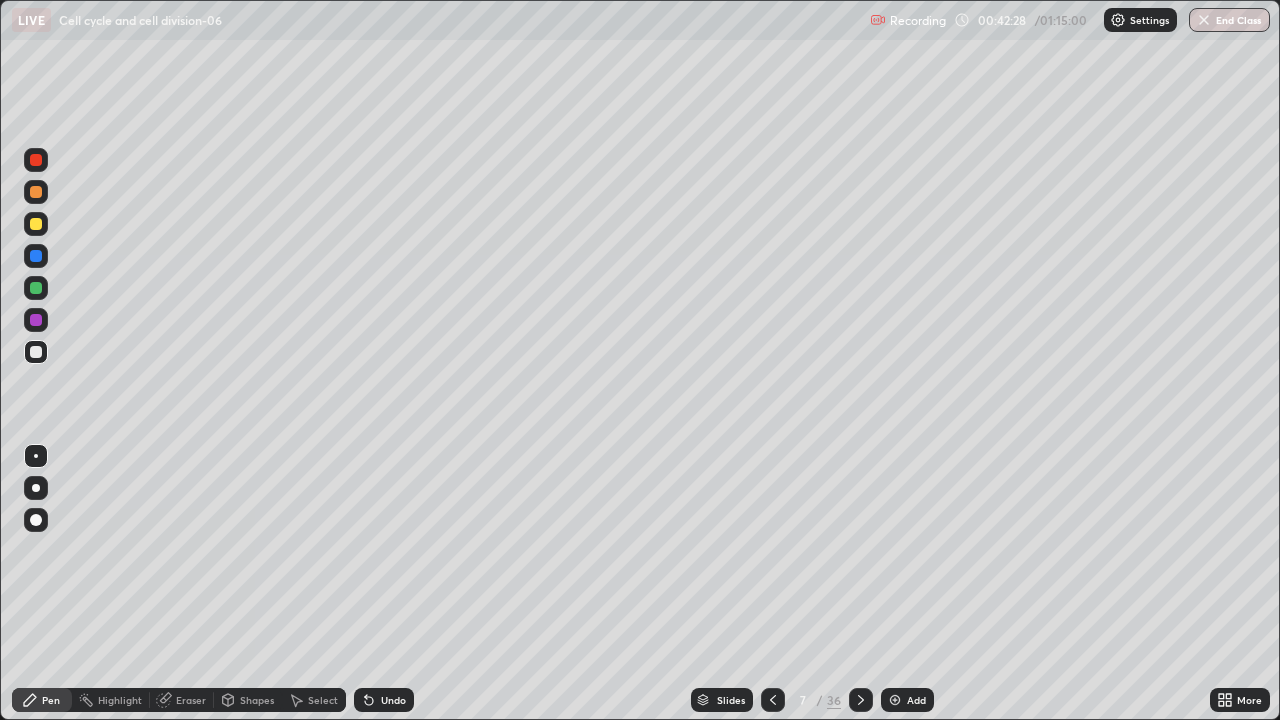 click 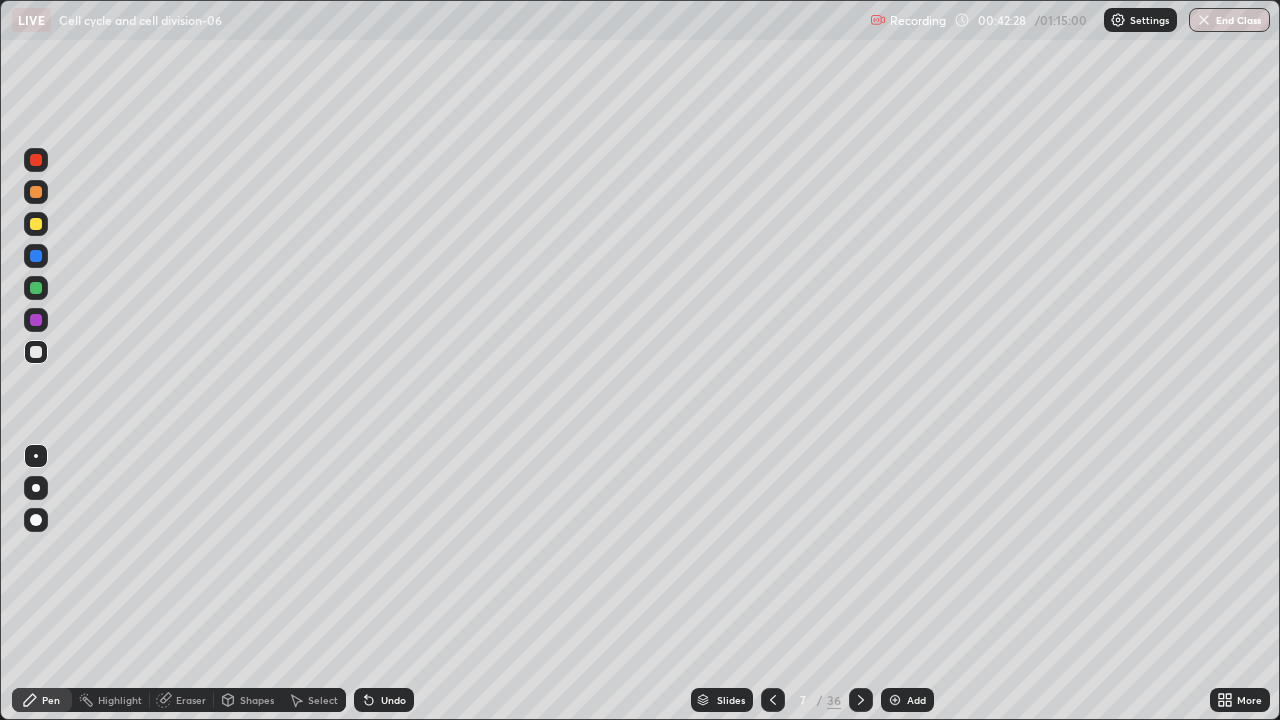click 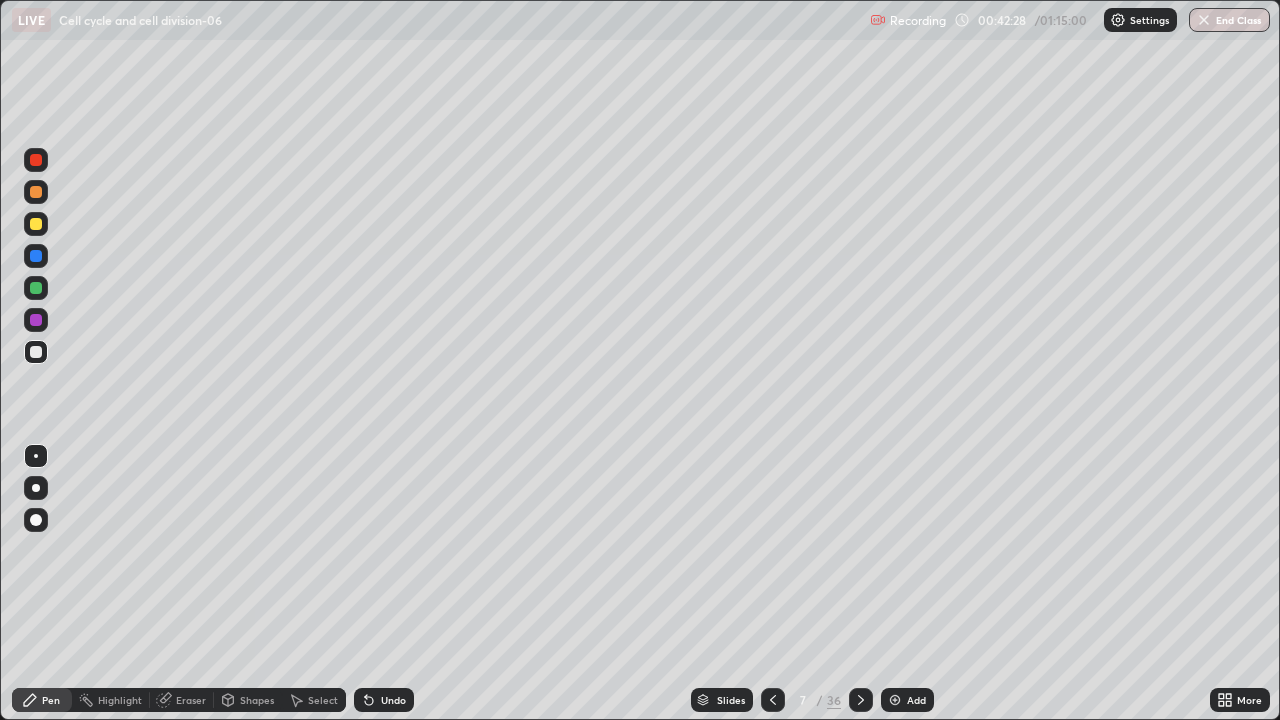 click 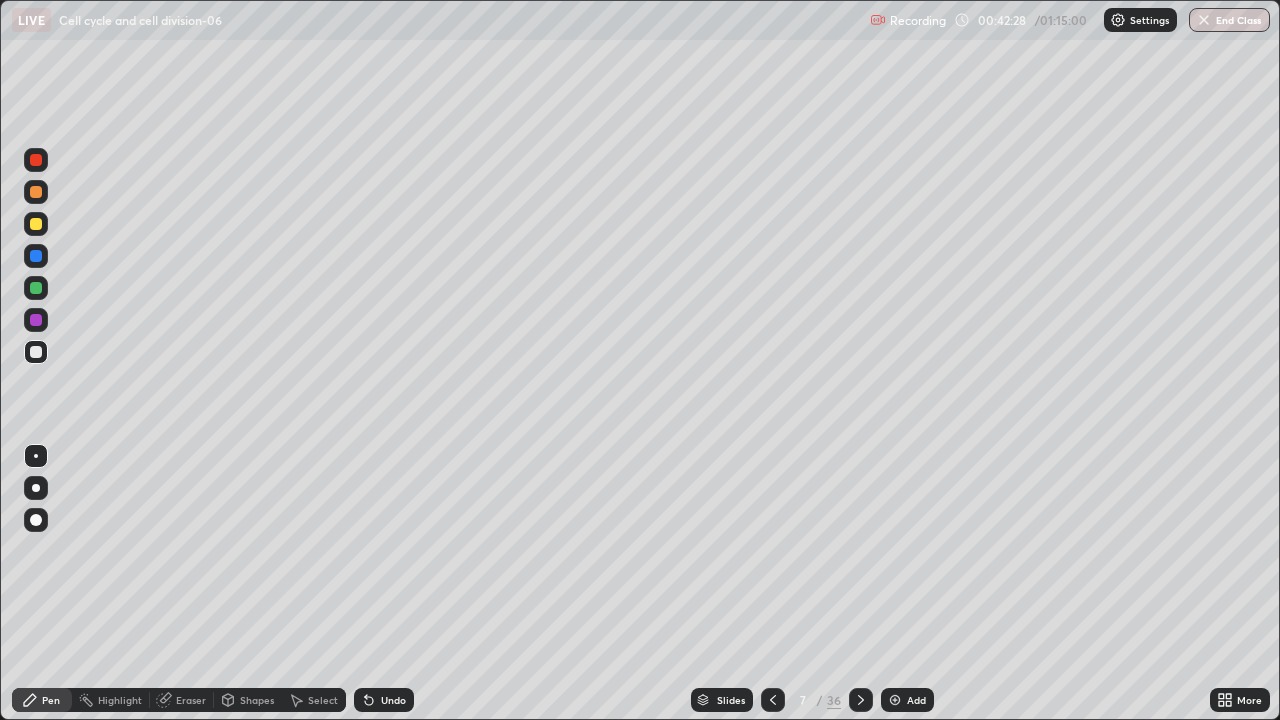 click 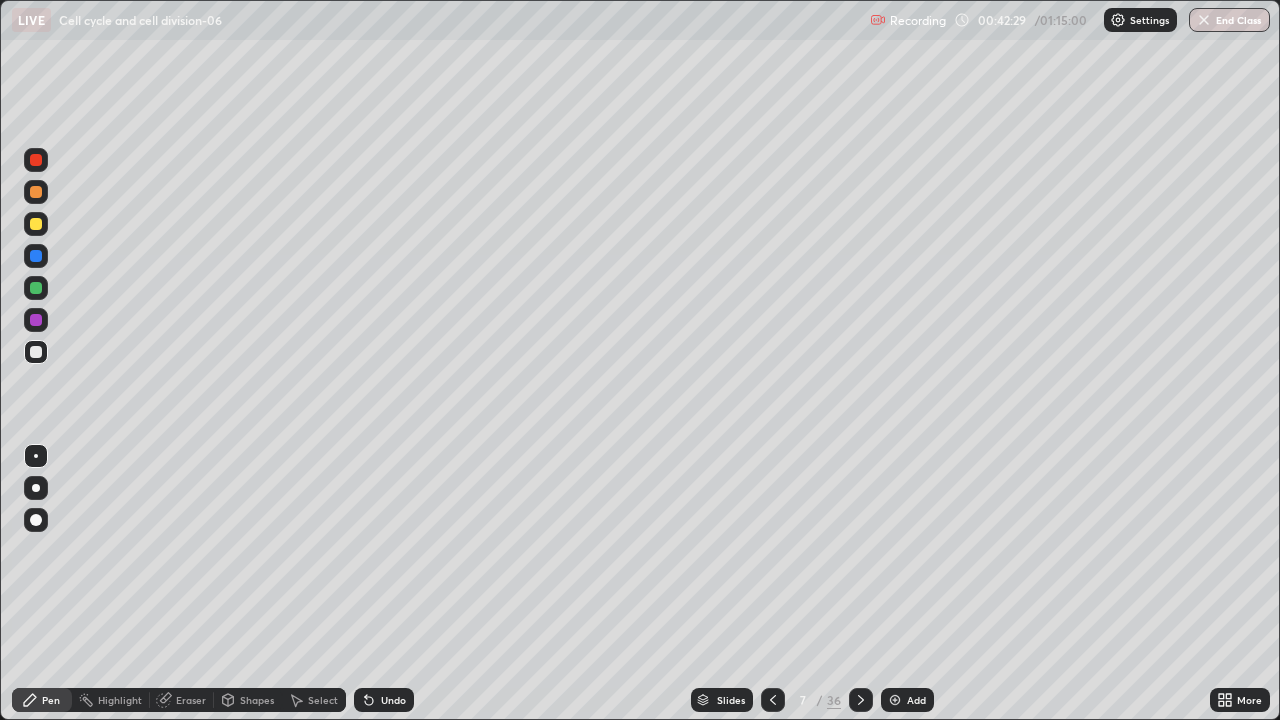 click 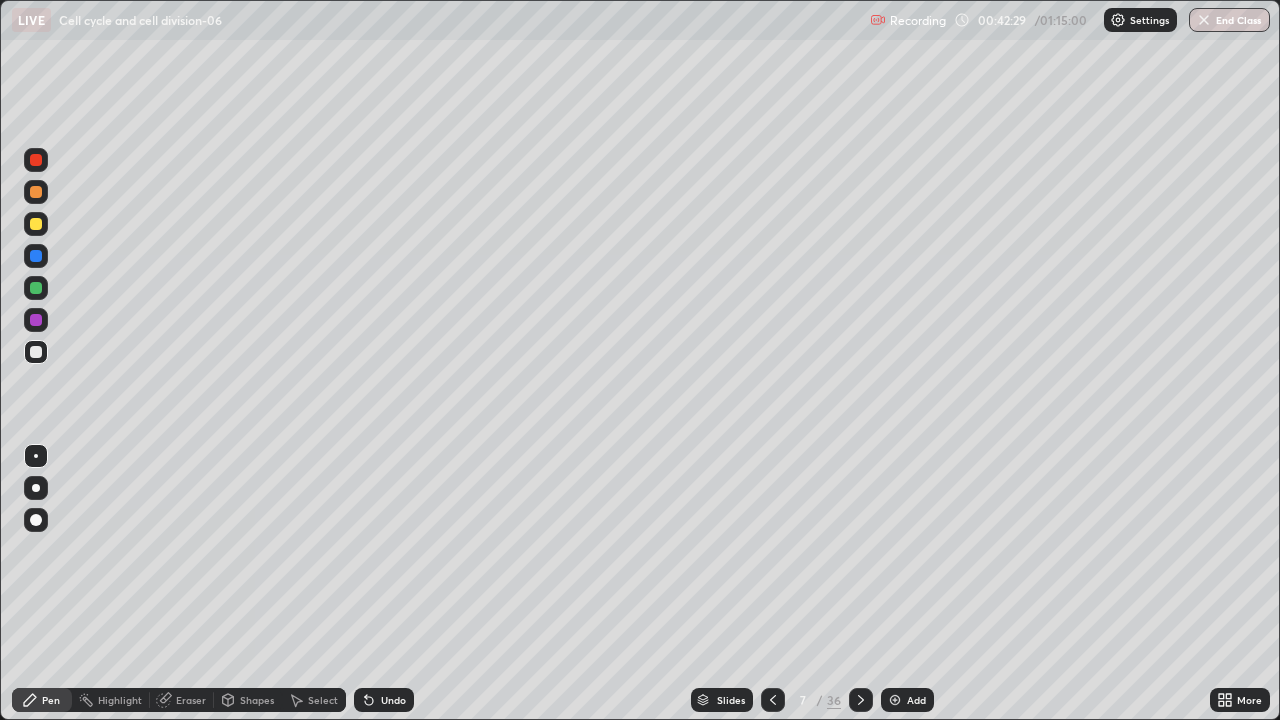 click 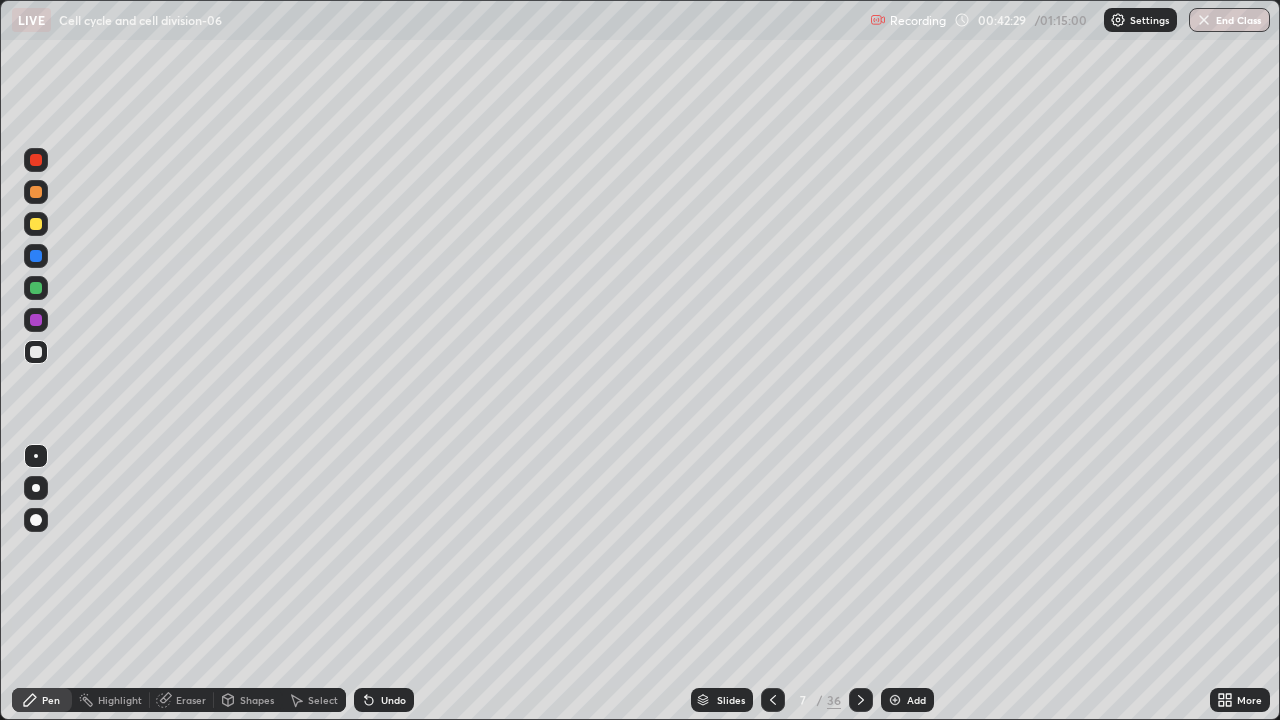 click 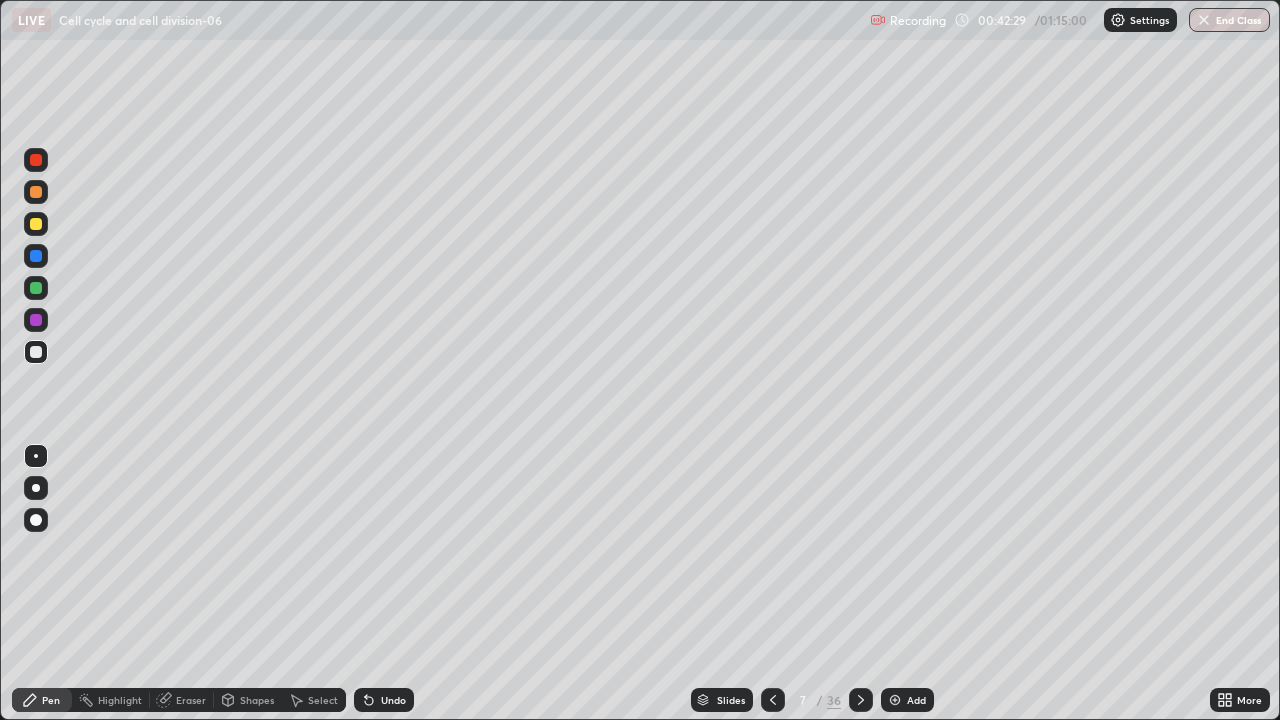 click 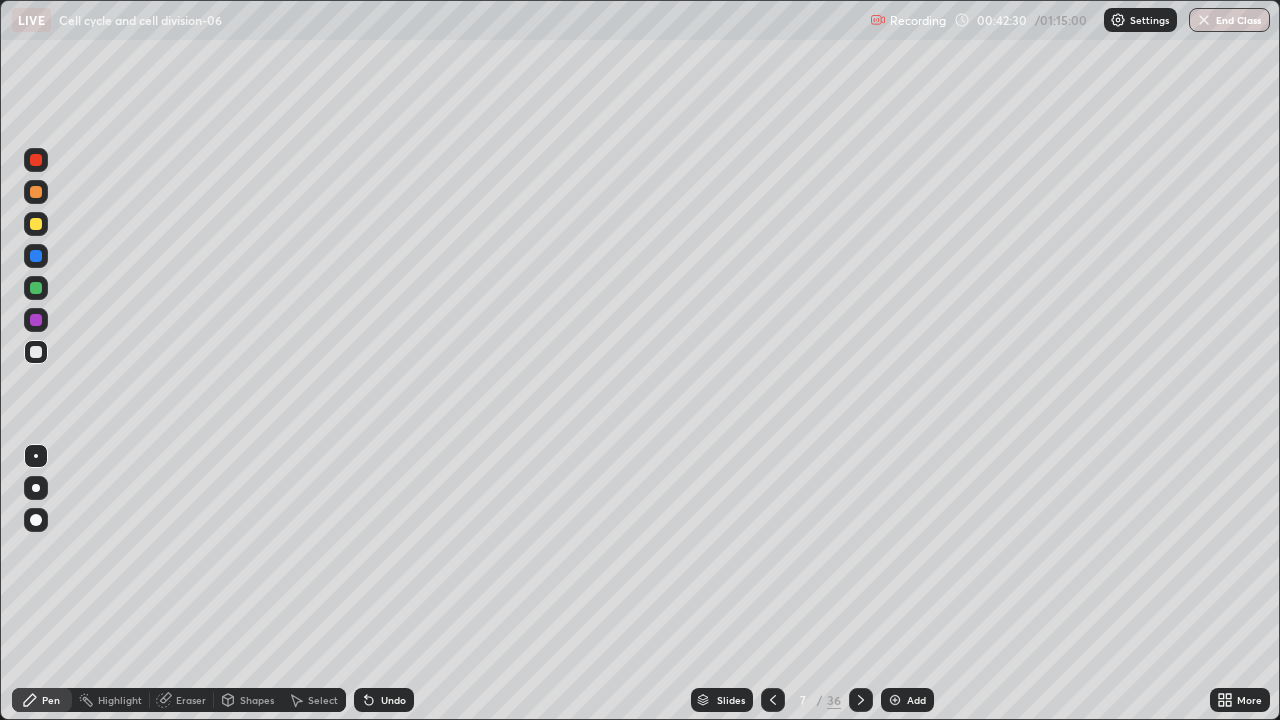 click 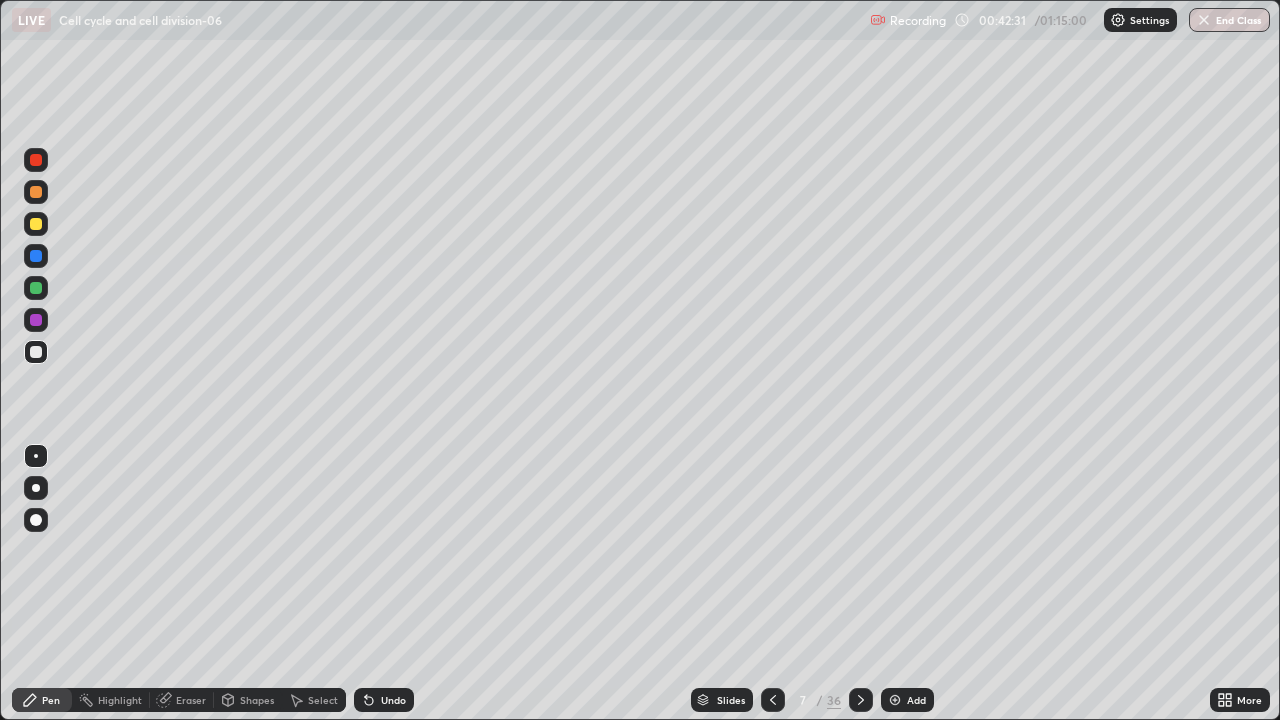 click 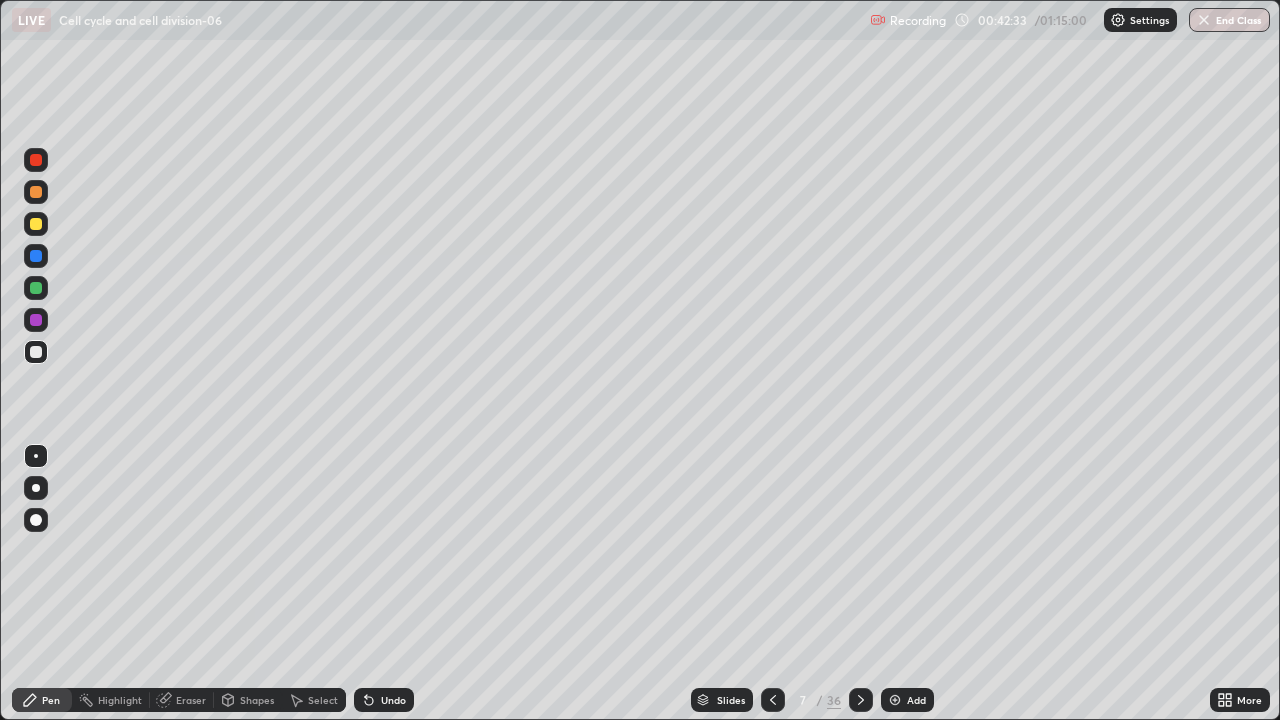 click at bounding box center [36, 320] 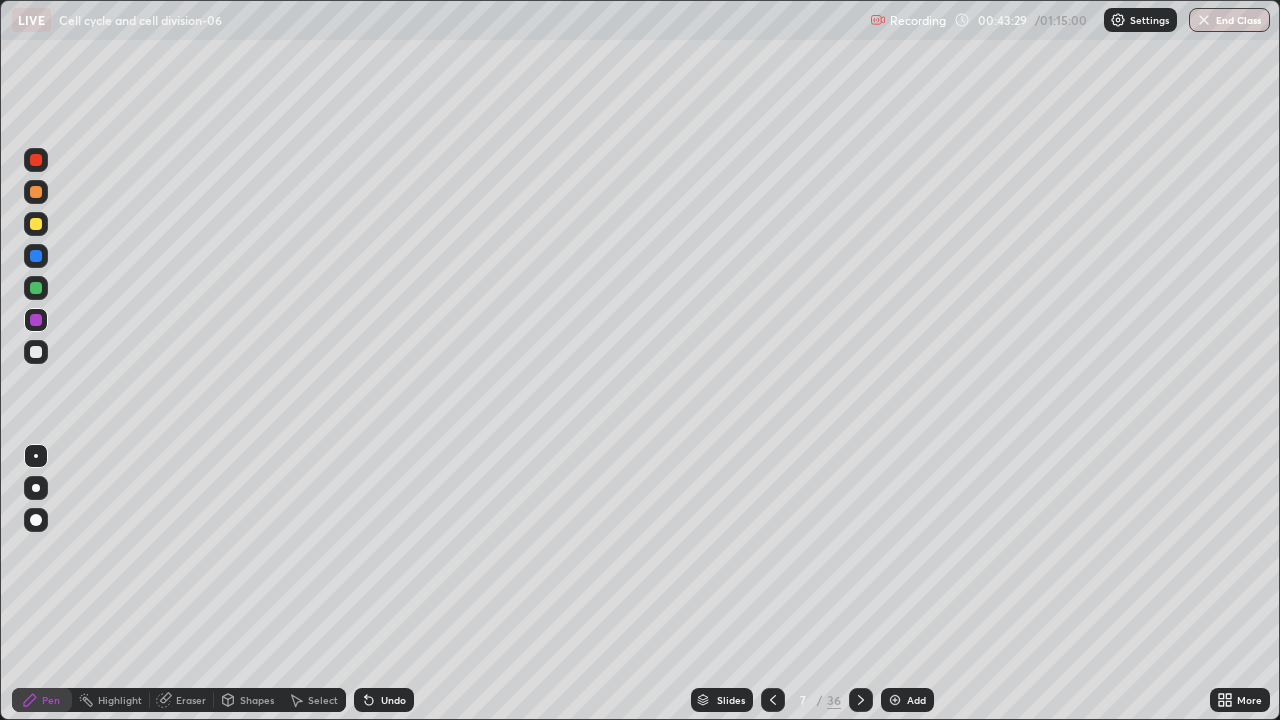 click at bounding box center (36, 288) 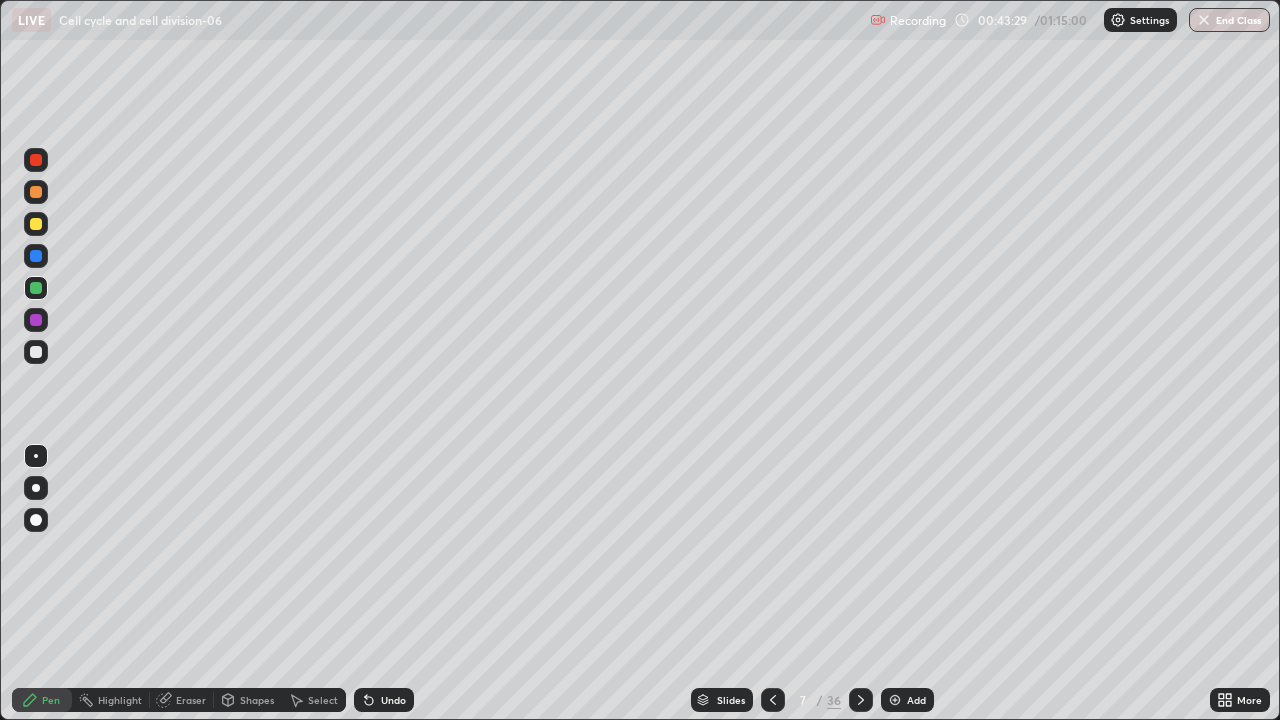 click at bounding box center [36, 320] 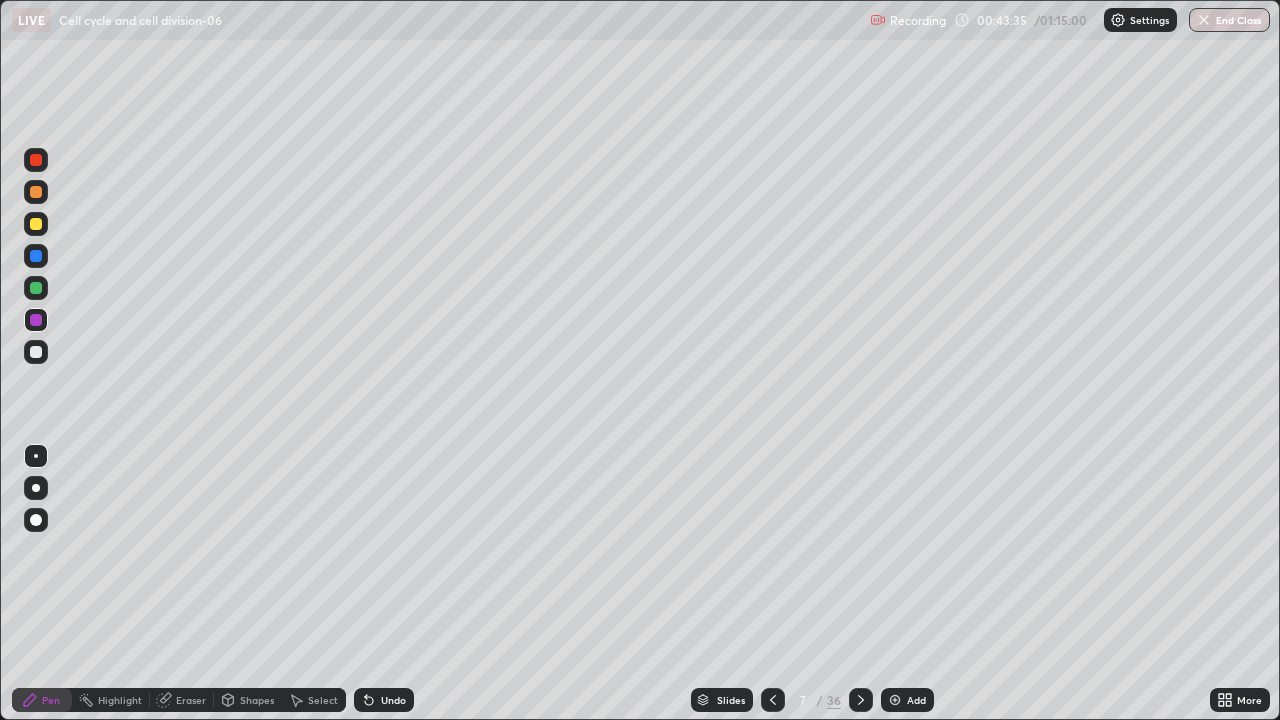 click at bounding box center (36, 288) 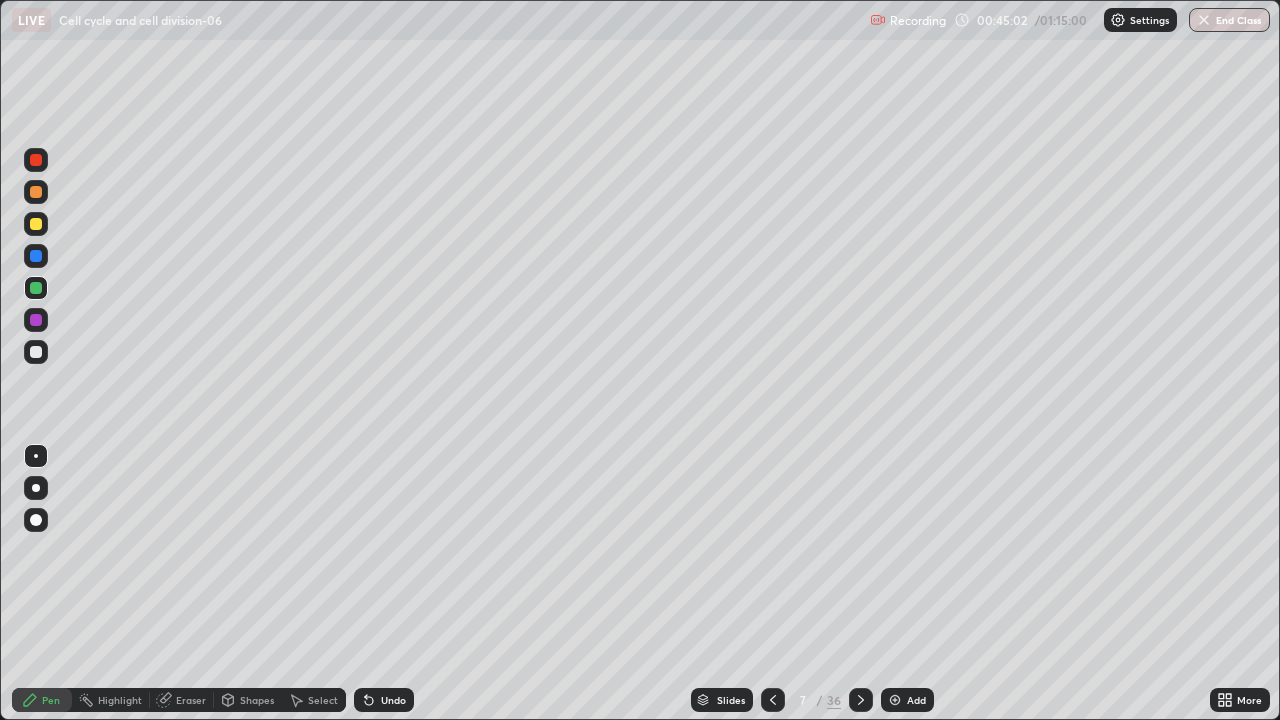 click on "Eraser" at bounding box center [191, 700] 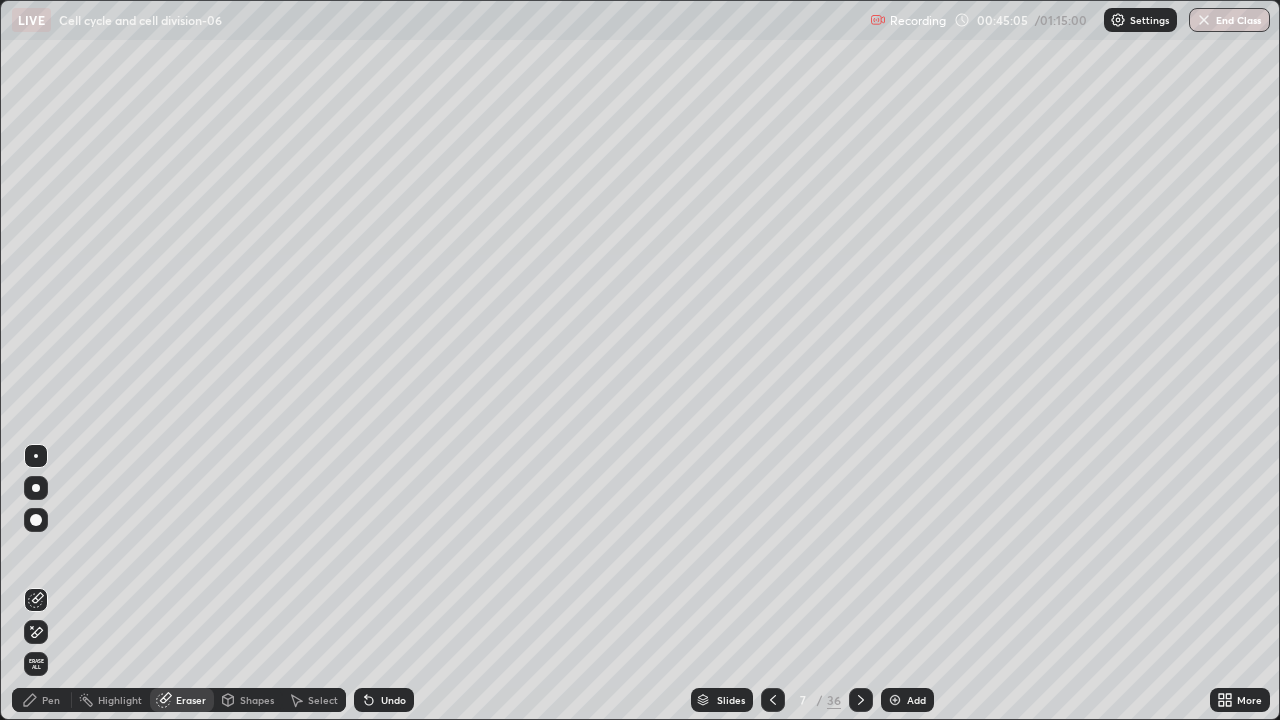 click 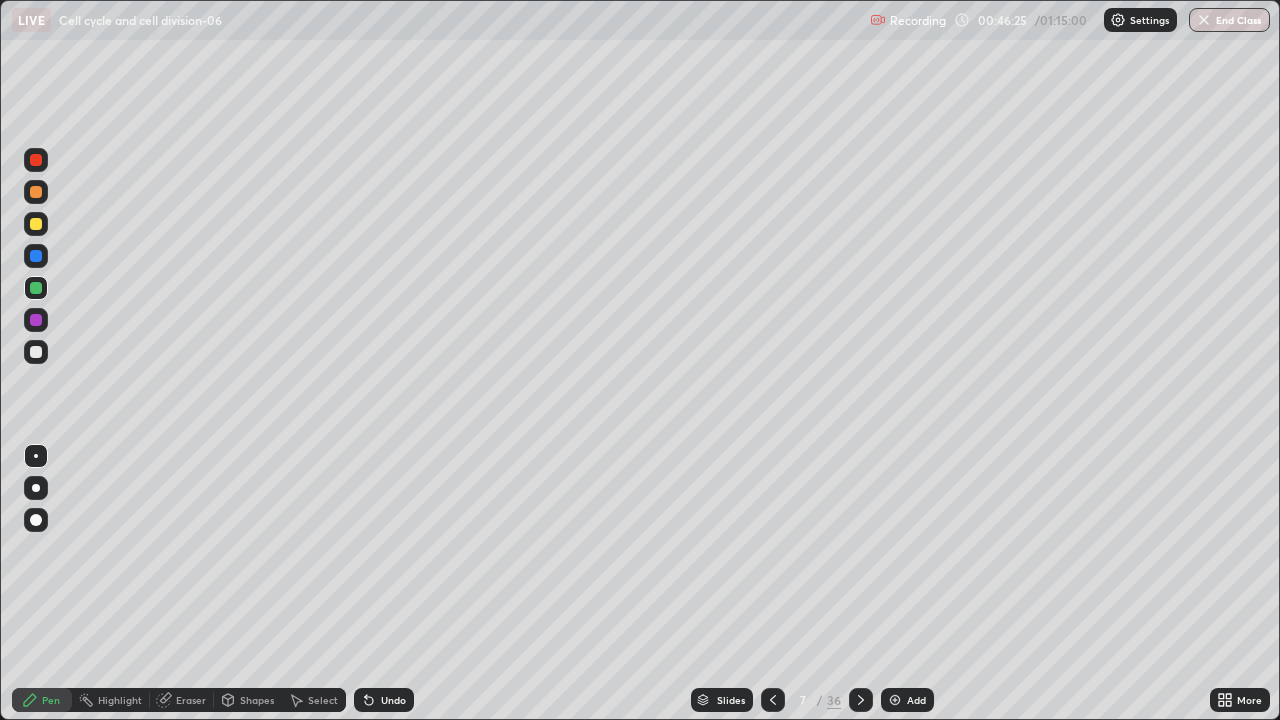 click on "Add" at bounding box center (916, 700) 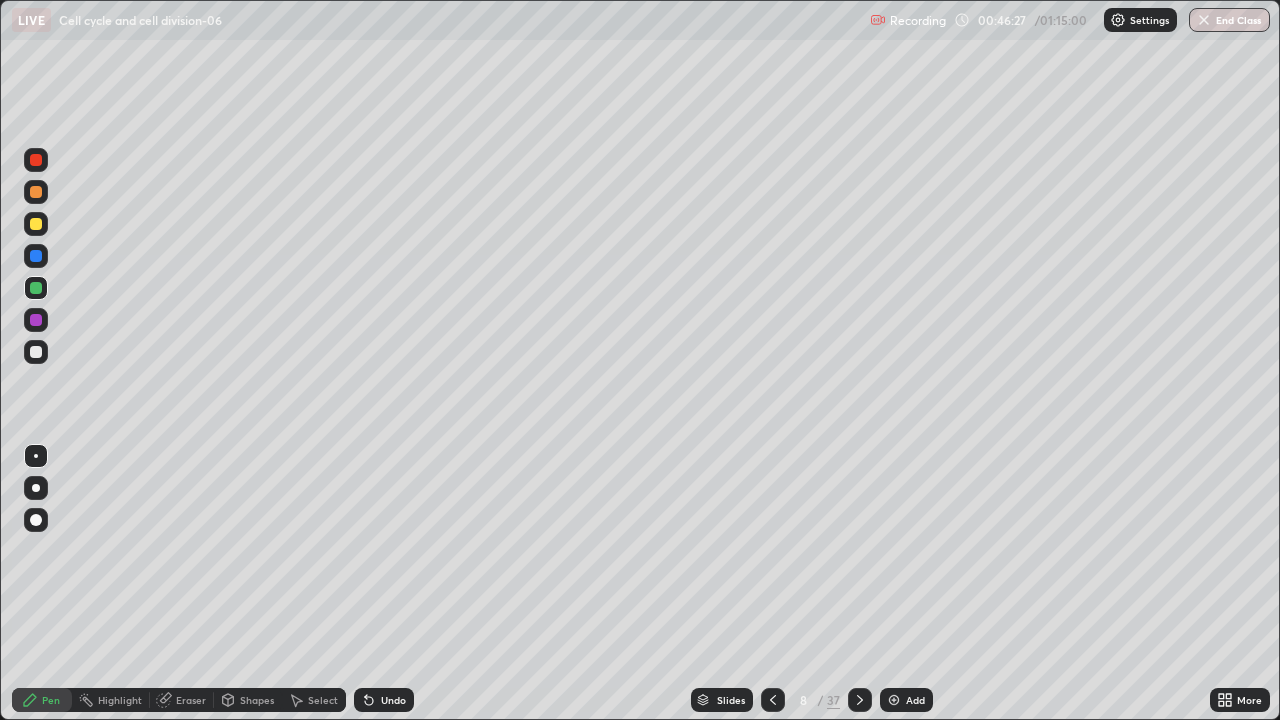 click at bounding box center (36, 352) 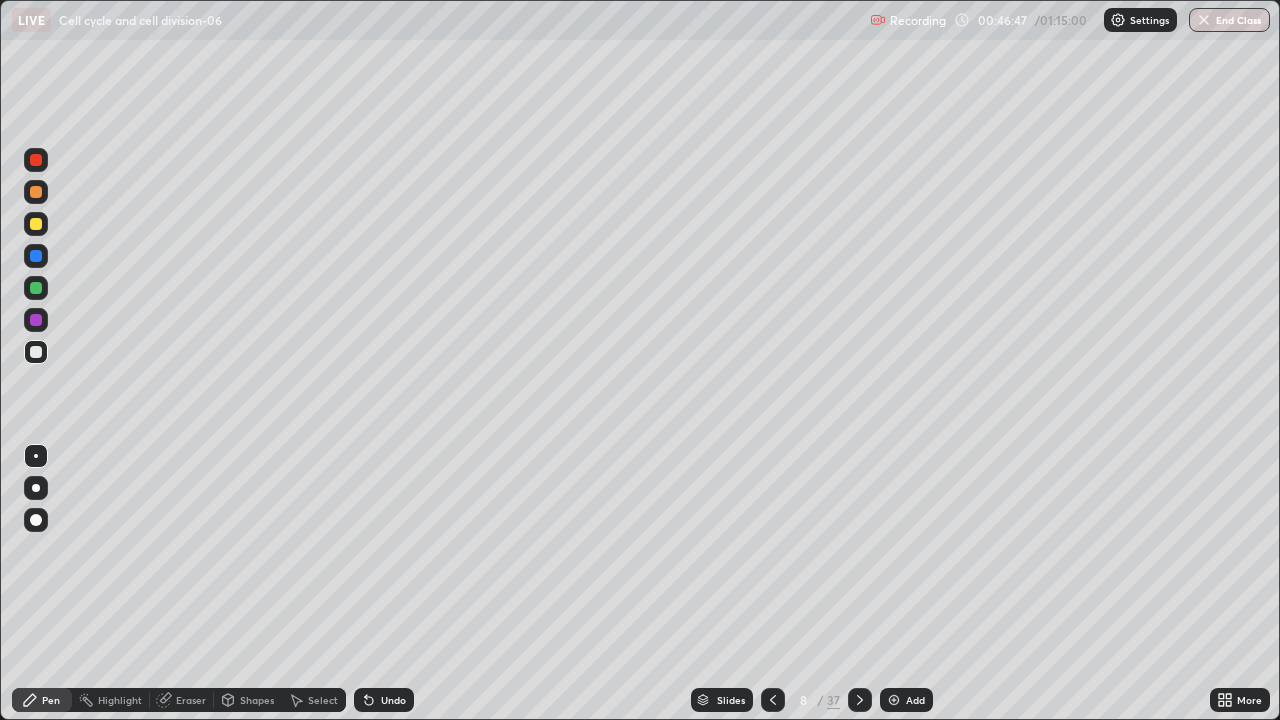click on "Shapes" at bounding box center [257, 700] 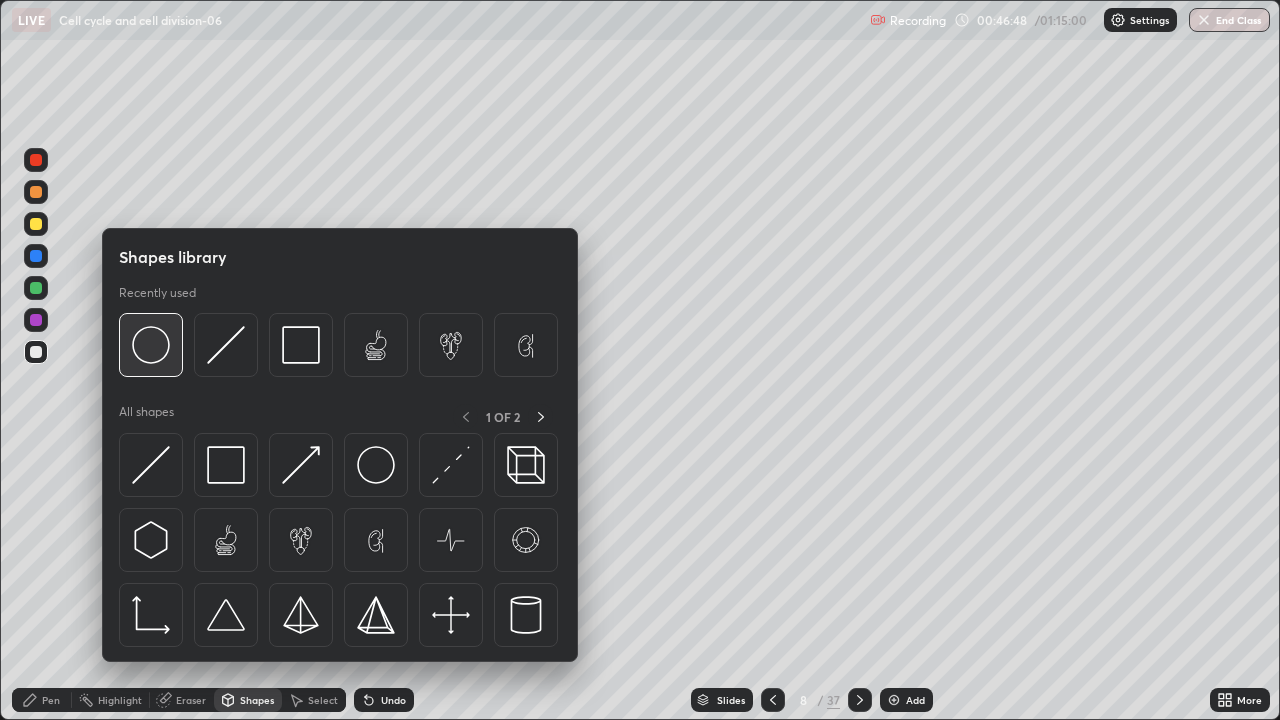 click at bounding box center [151, 345] 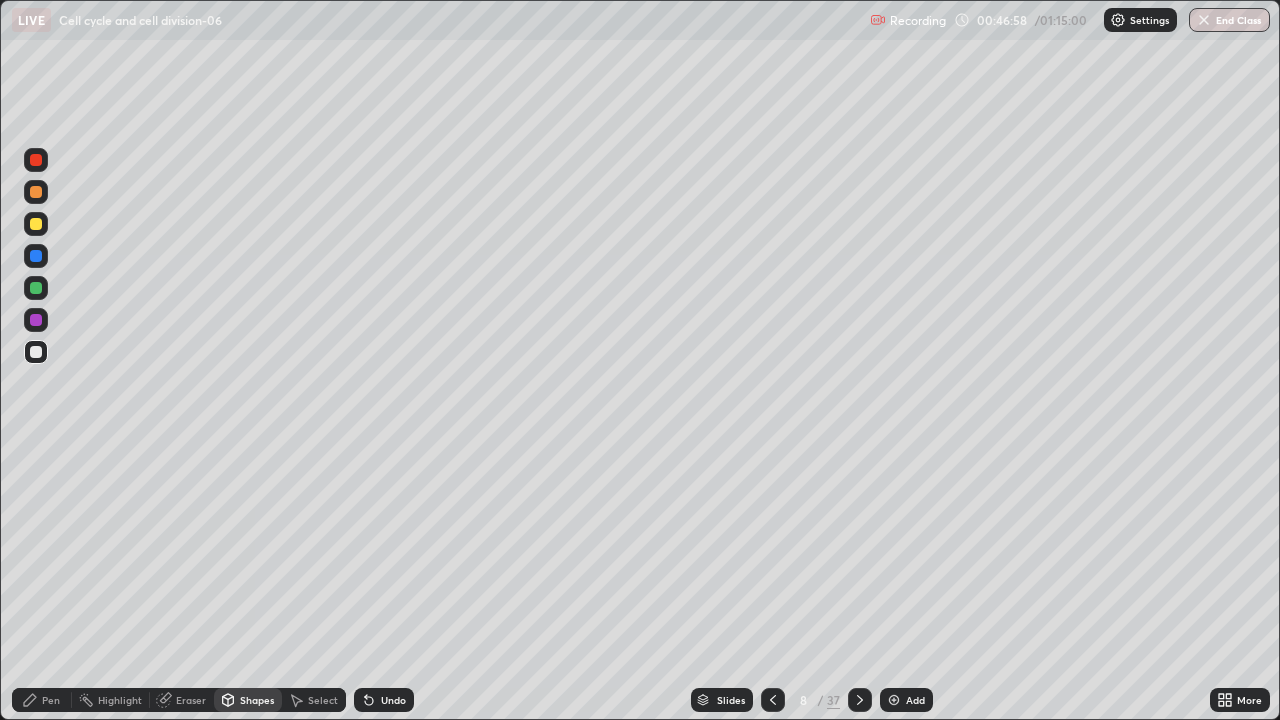 click on "Pen" at bounding box center [42, 700] 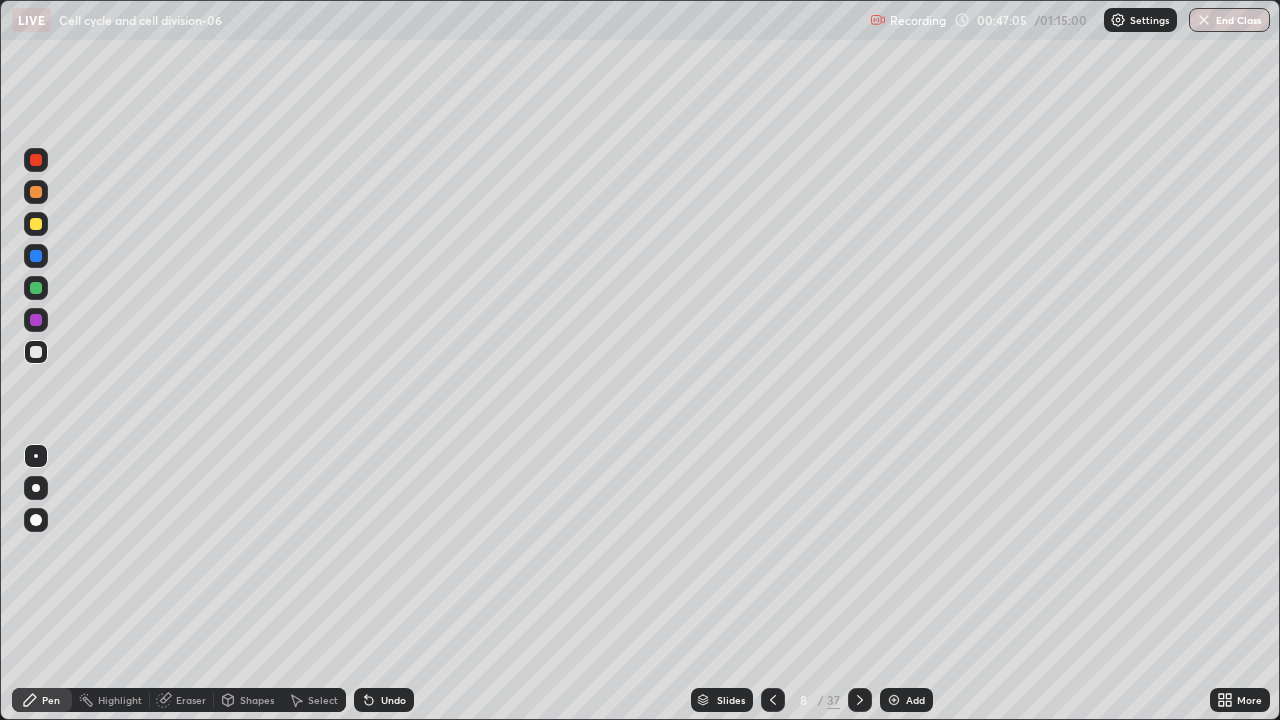 click at bounding box center (36, 288) 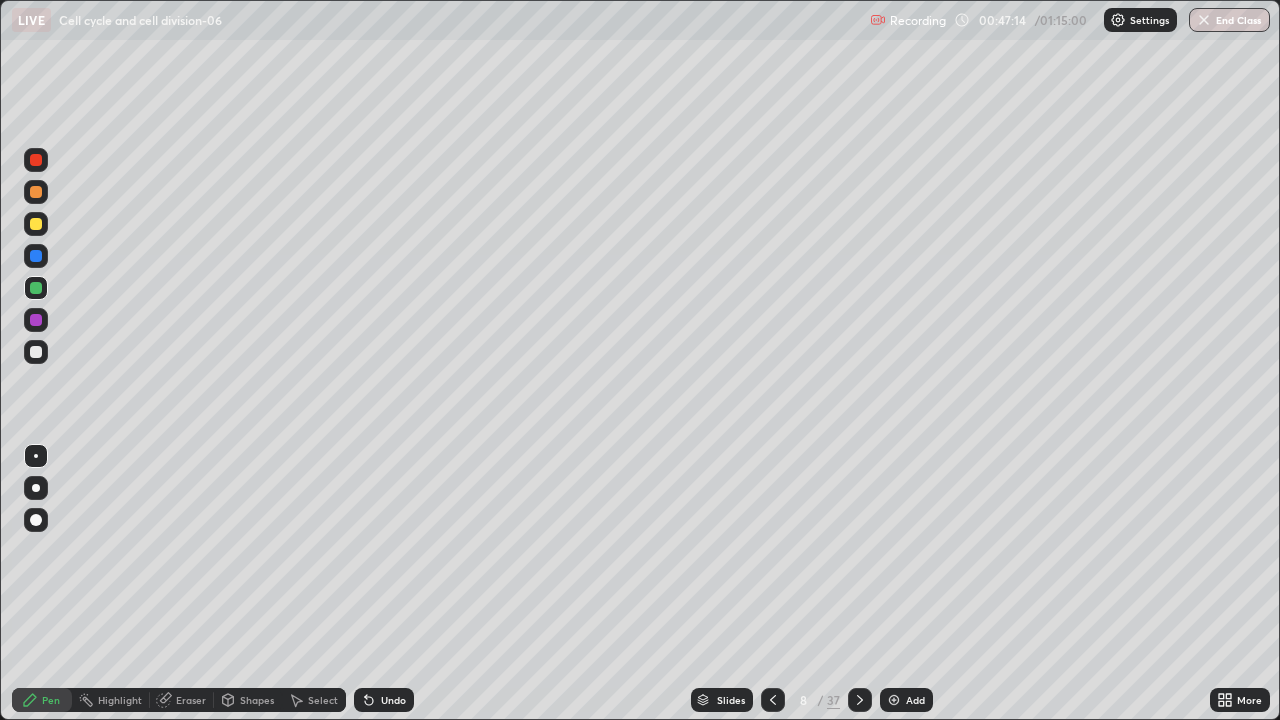 click at bounding box center (36, 320) 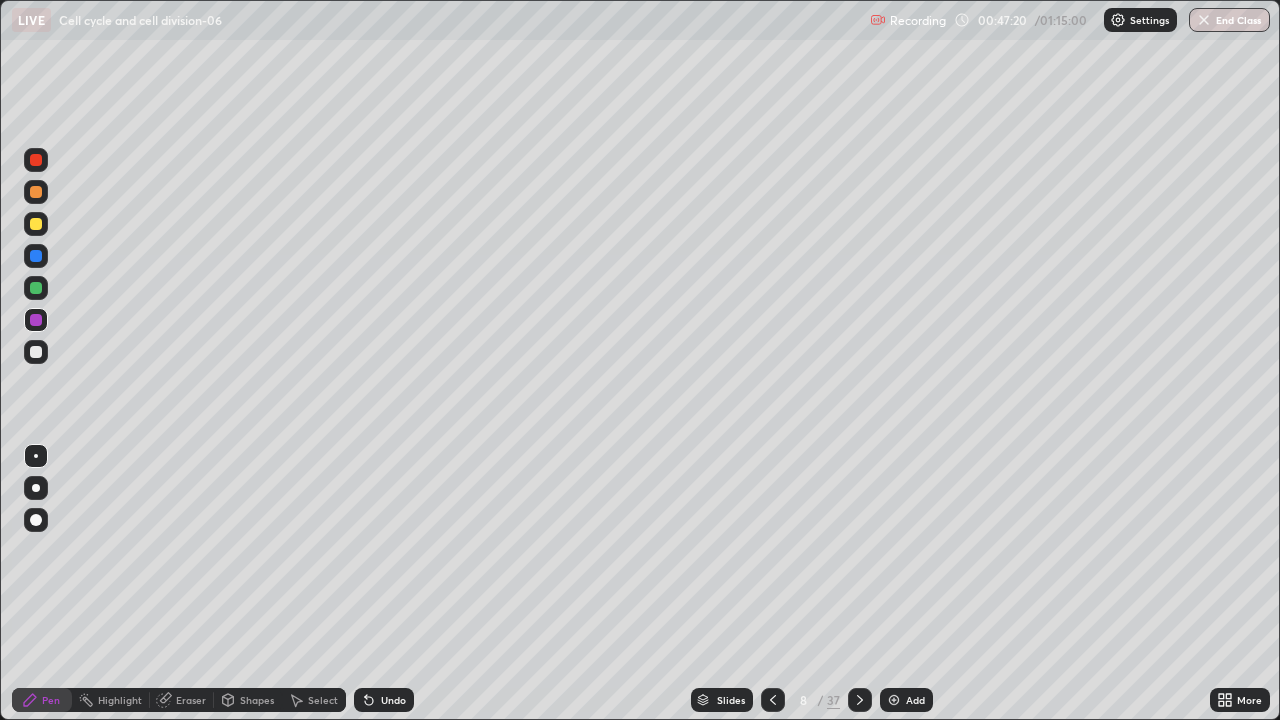 click at bounding box center (36, 288) 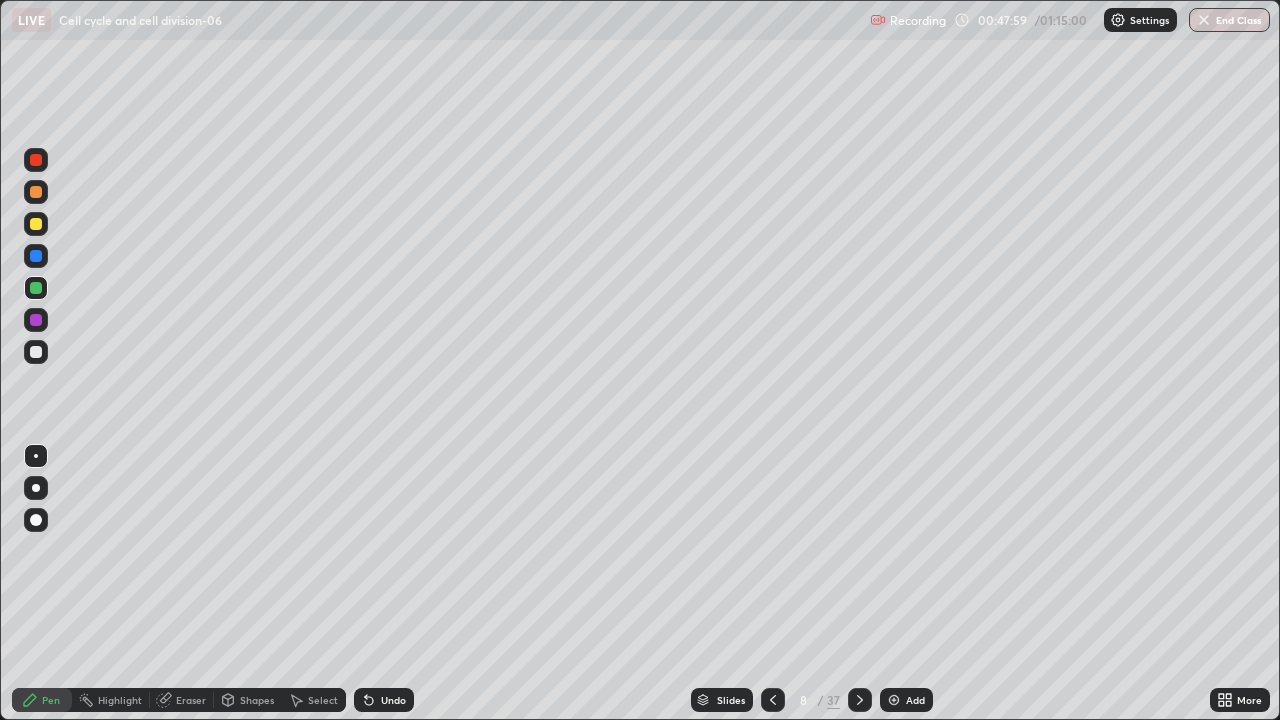 click at bounding box center (36, 352) 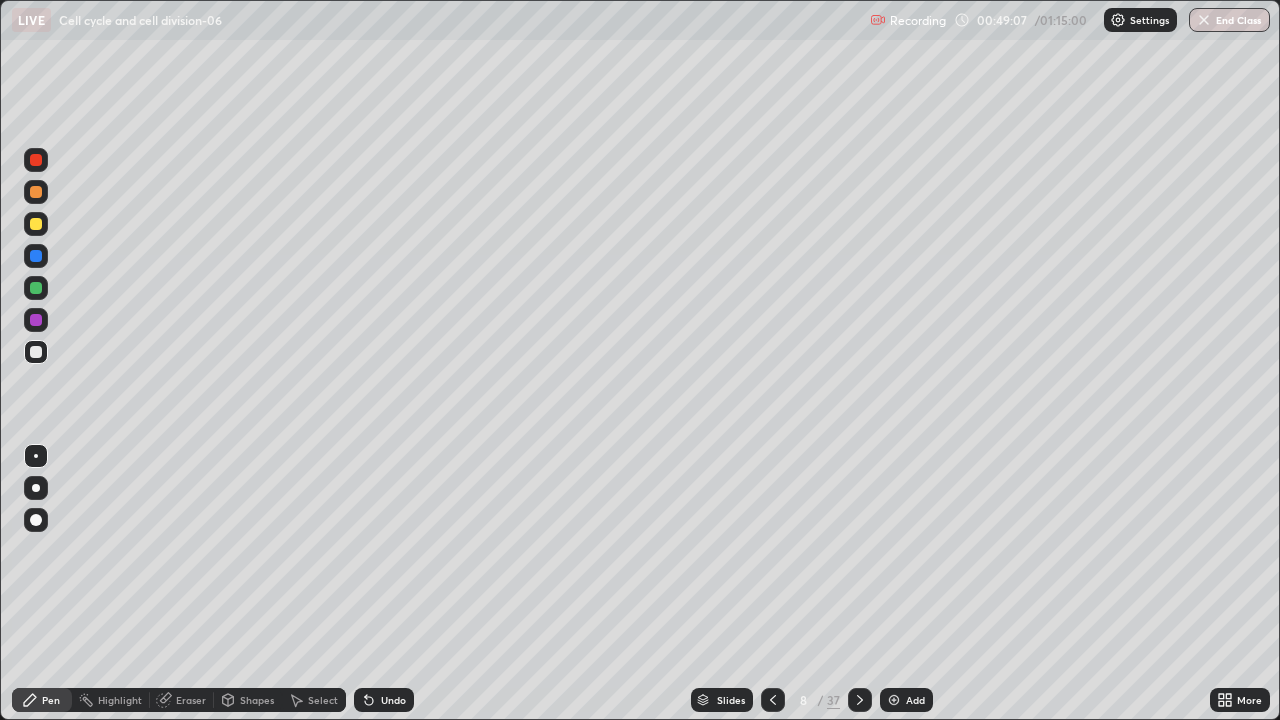 click on "Slides" at bounding box center (731, 700) 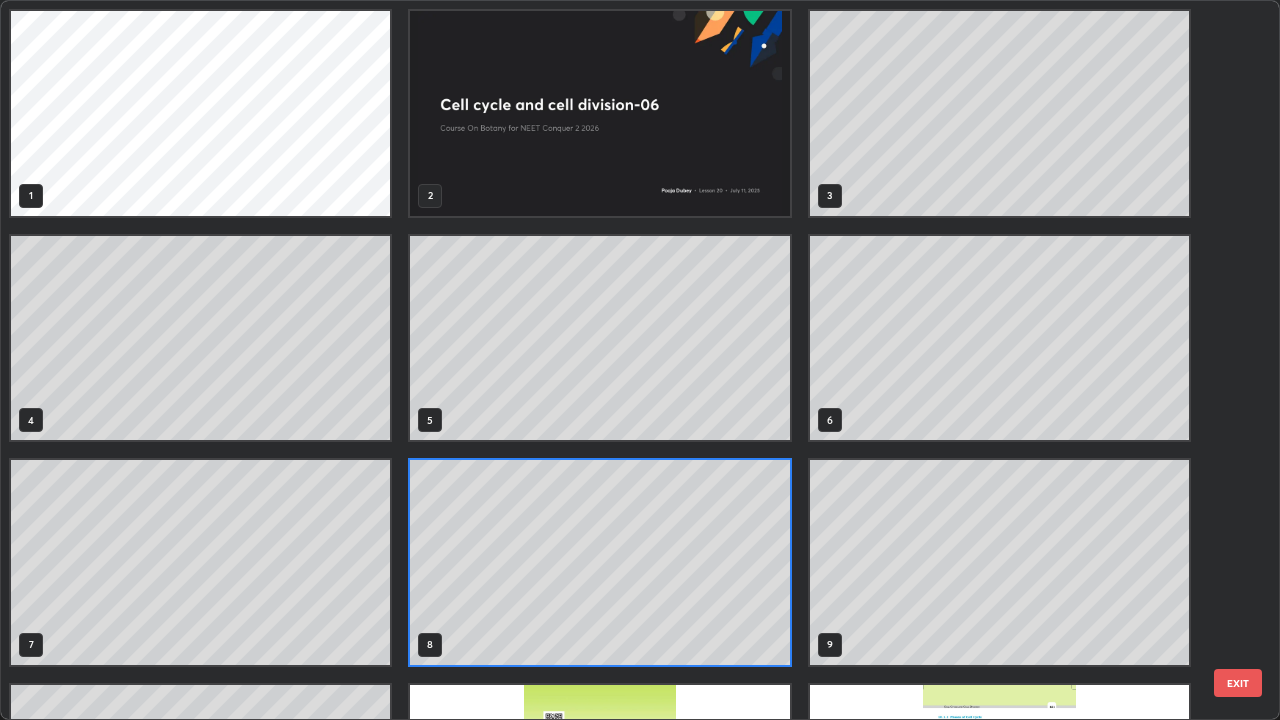 scroll, scrollTop: 7, scrollLeft: 11, axis: both 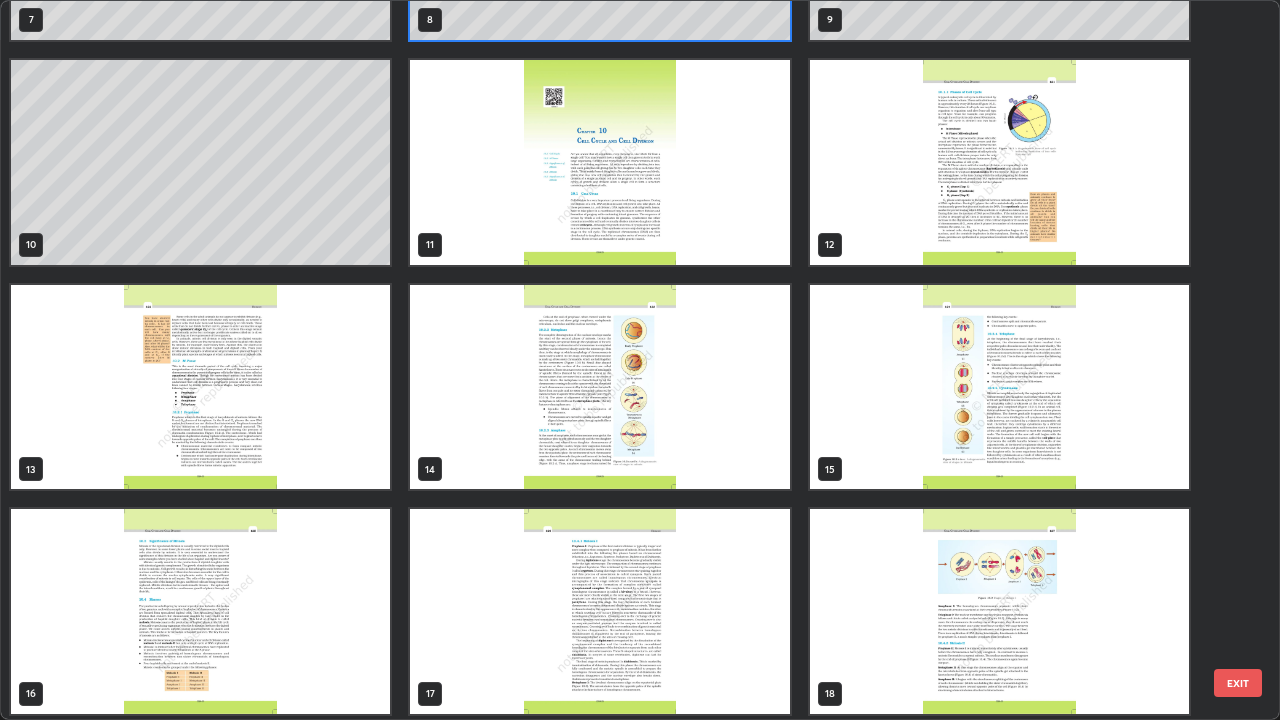 click at bounding box center [999, 611] 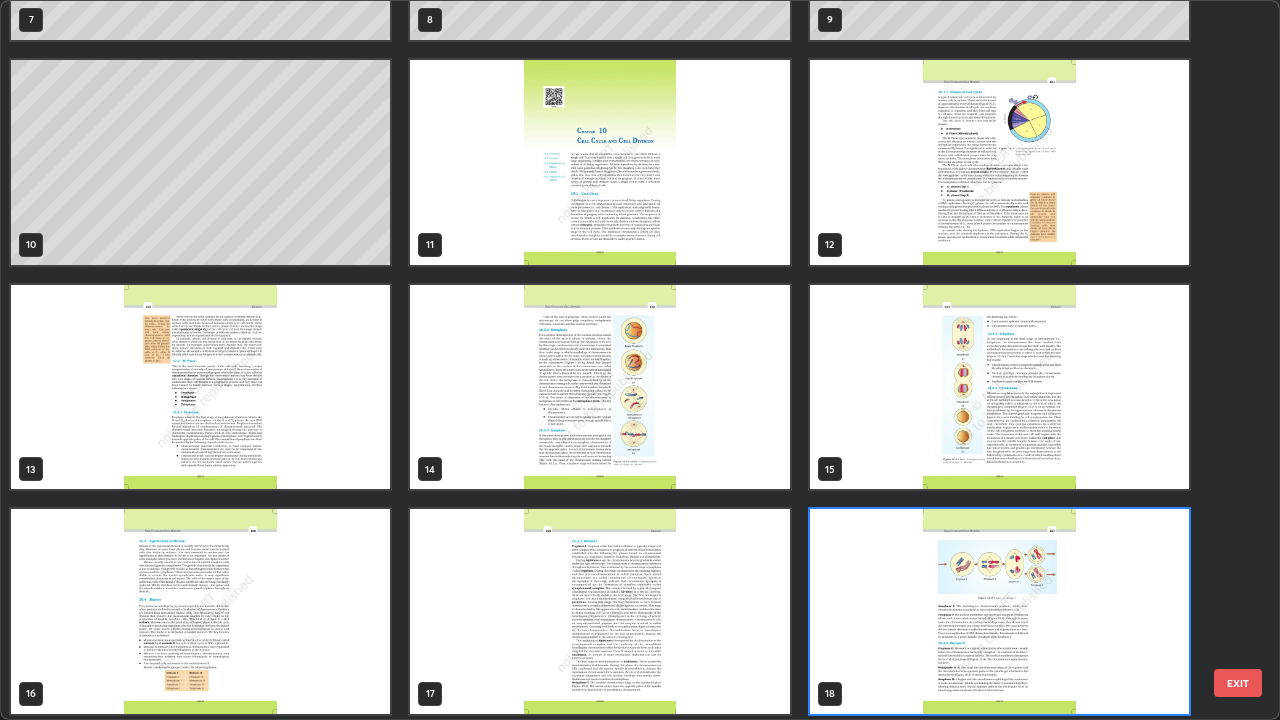 scroll, scrollTop: 629, scrollLeft: 0, axis: vertical 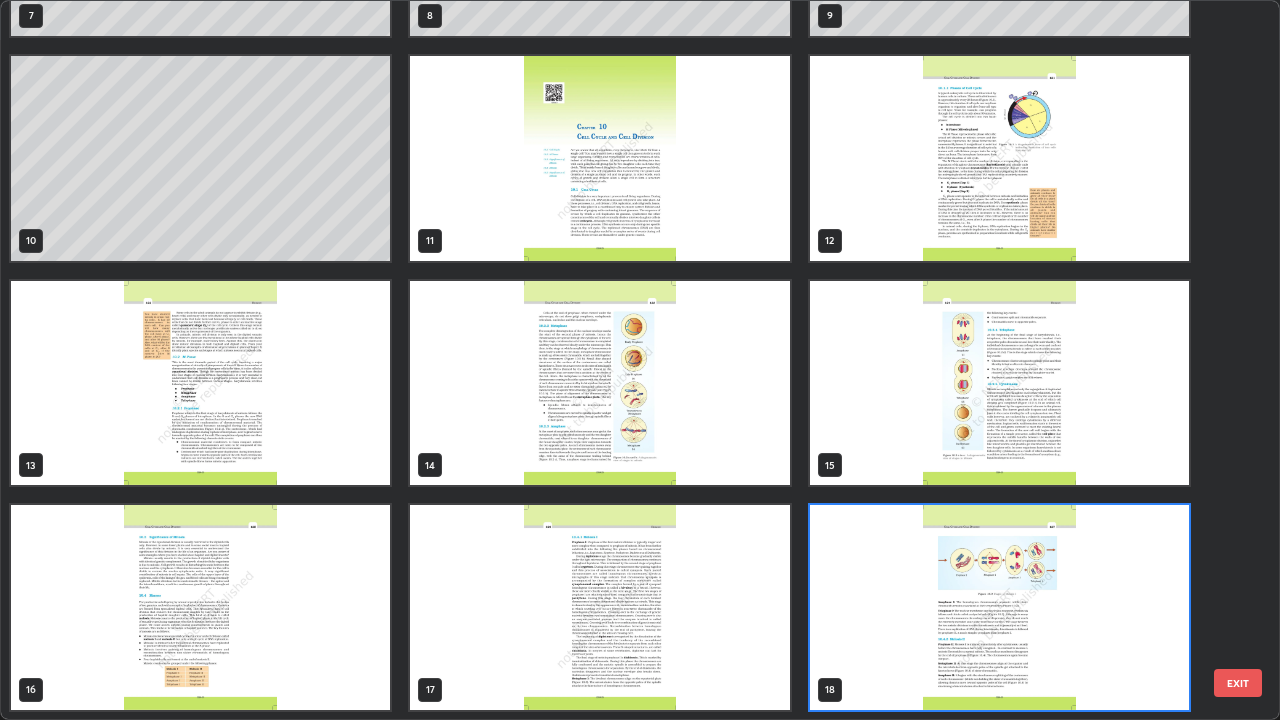 click on "4 5 6 7 8 9 10 11 12 13 14 15 16 17 18" at bounding box center [622, 360] 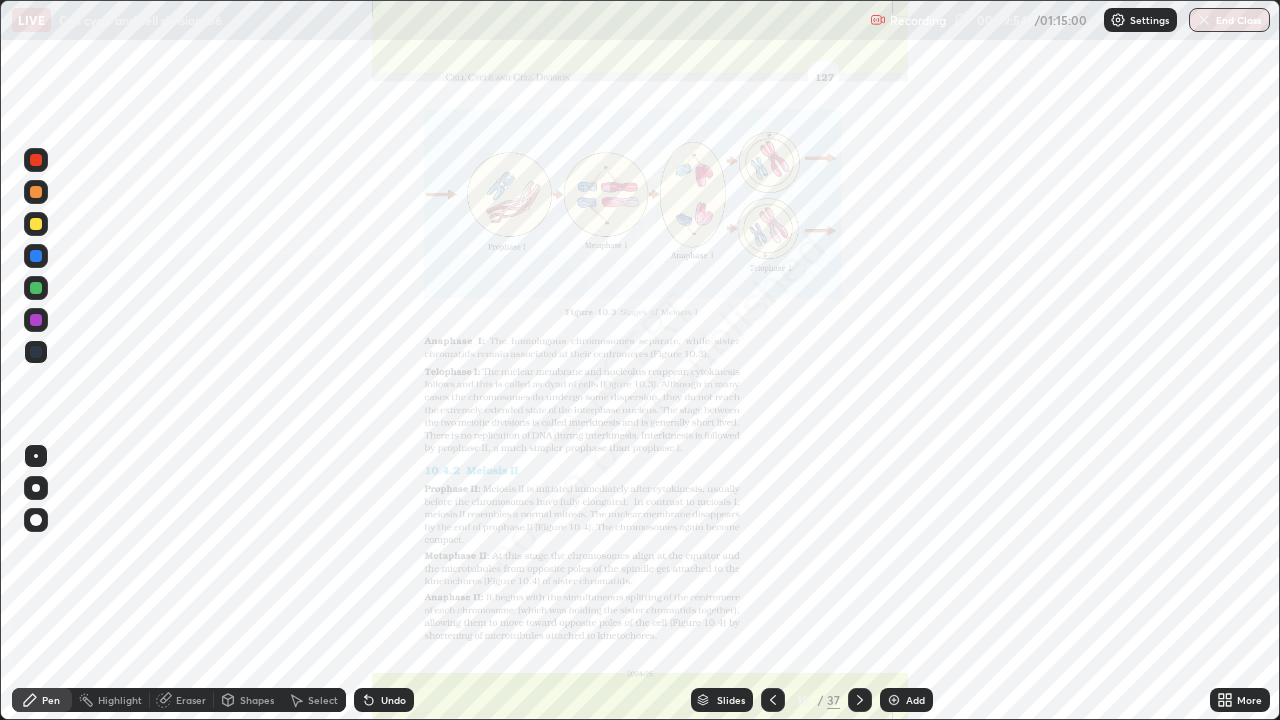 click 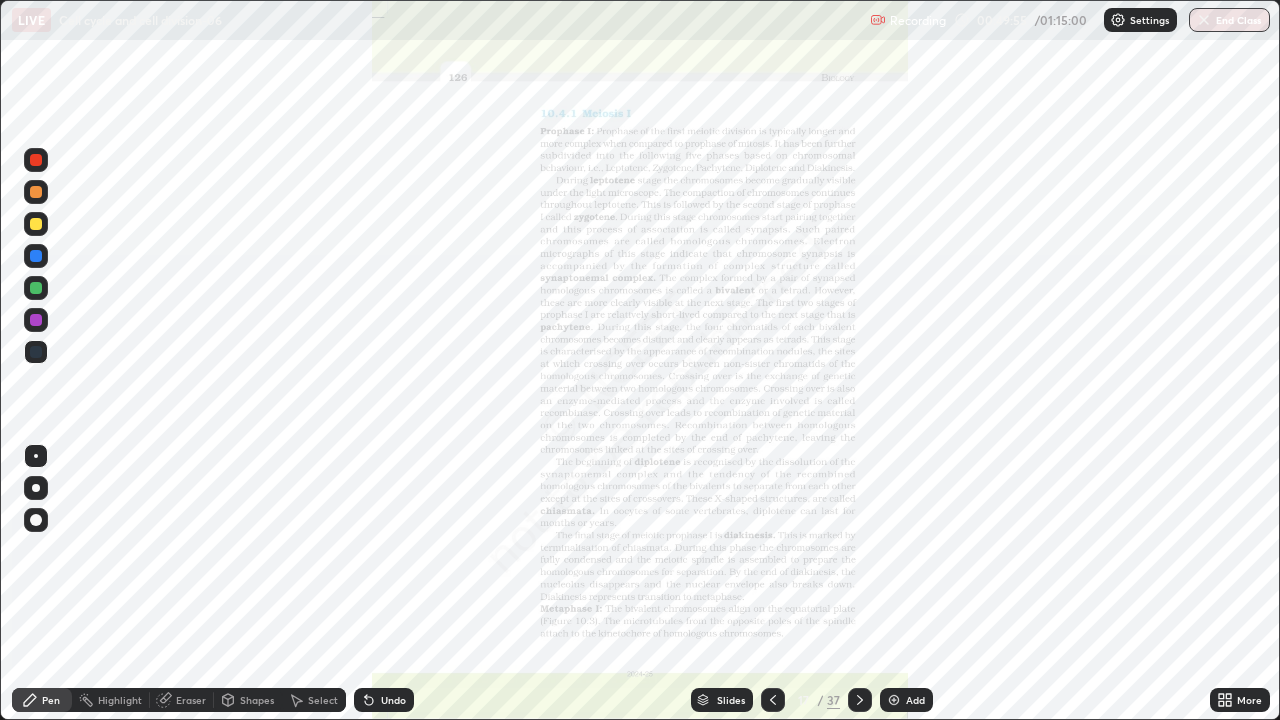 click 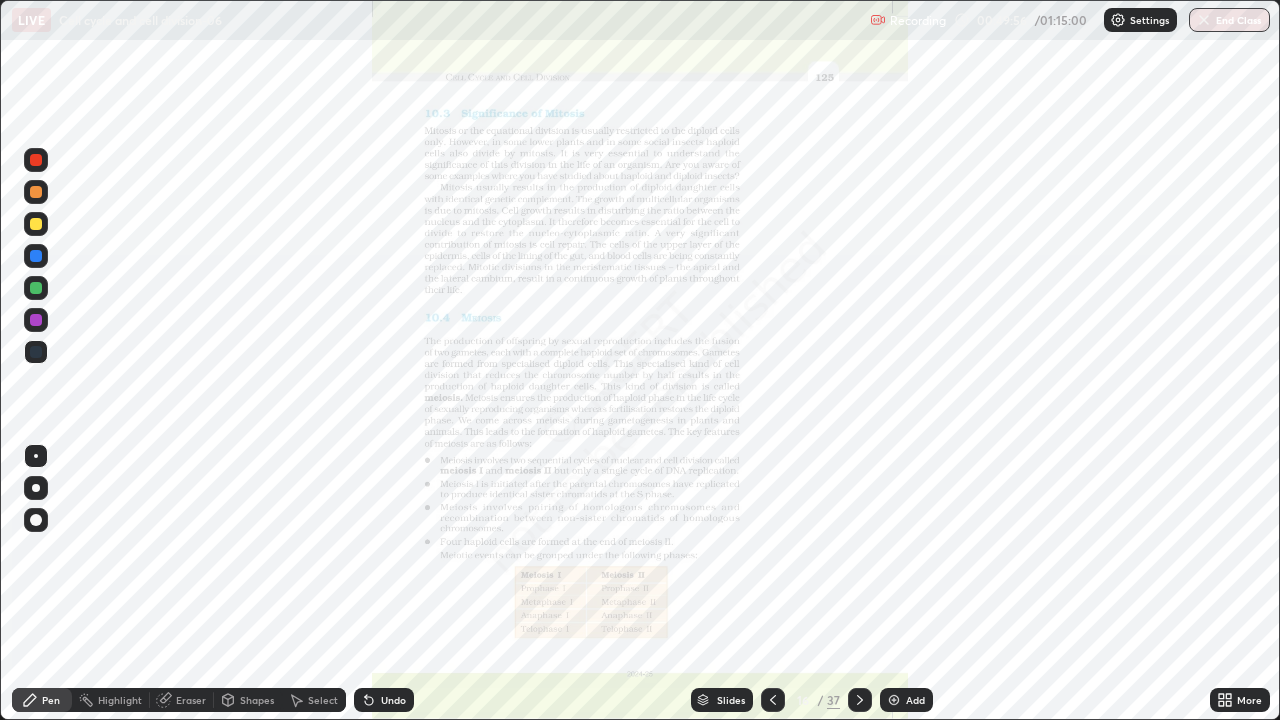 click on "Slides" at bounding box center (722, 700) 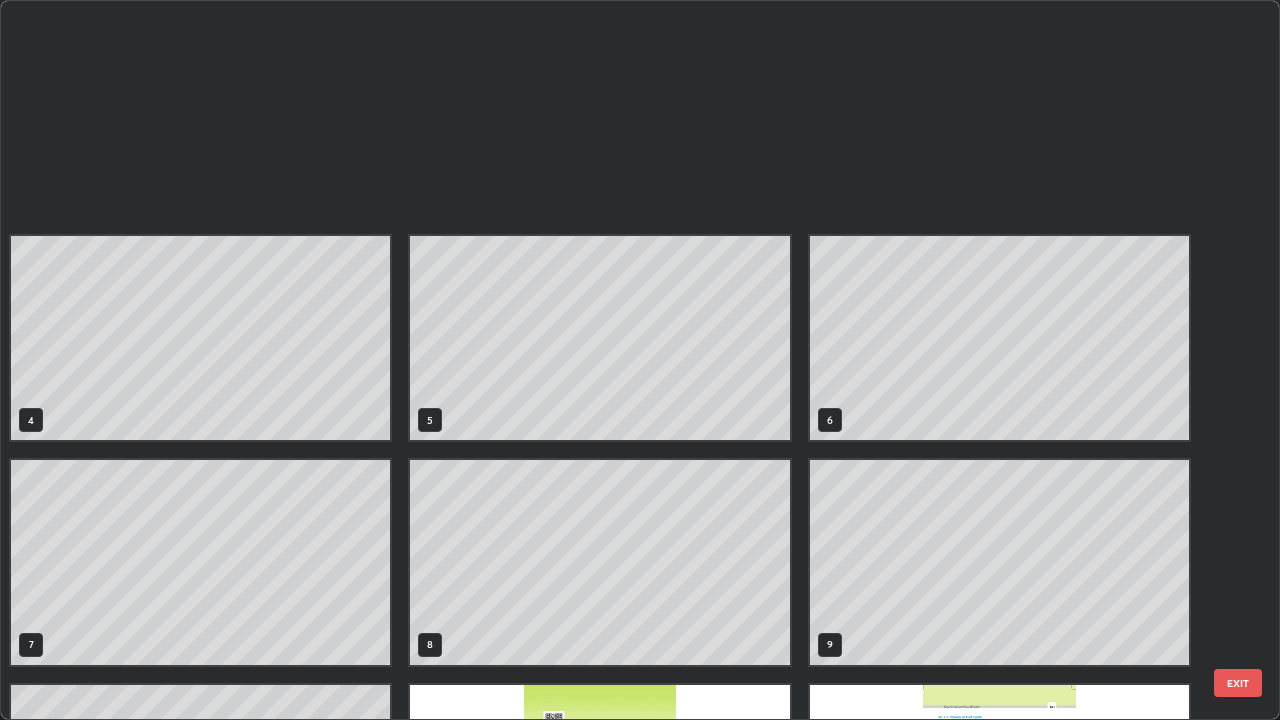 scroll, scrollTop: 629, scrollLeft: 0, axis: vertical 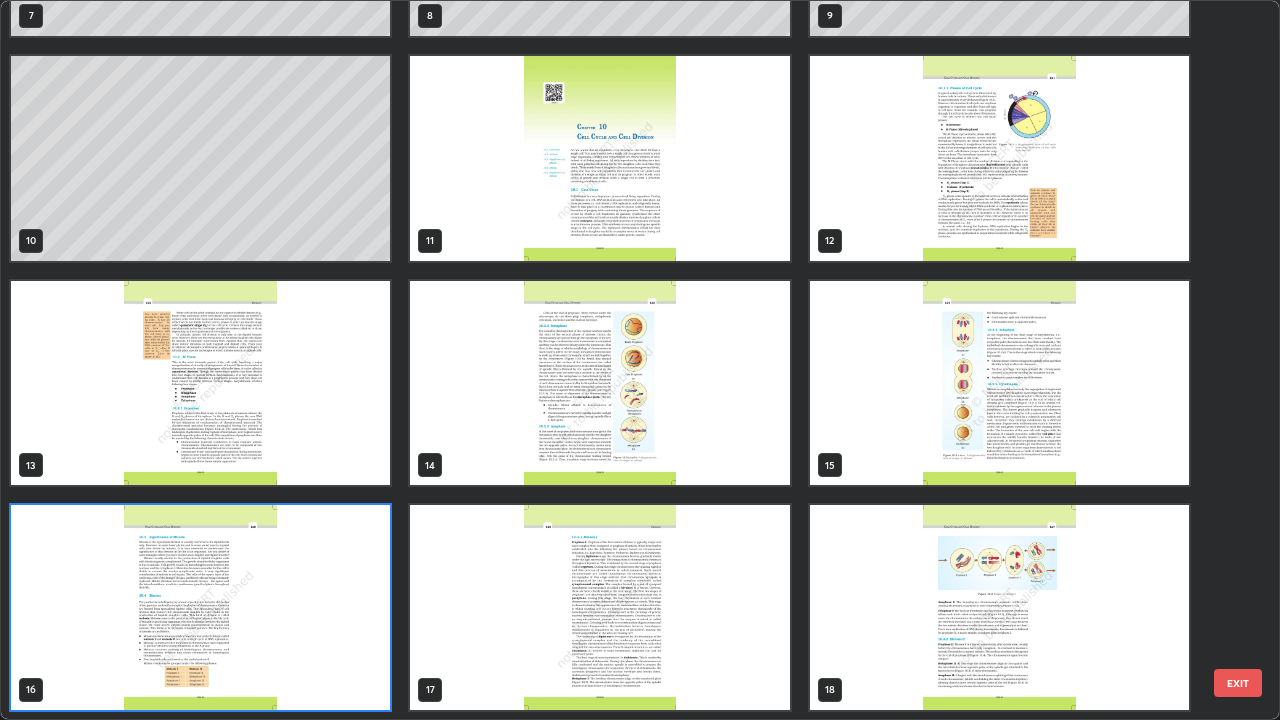 click at bounding box center [999, 383] 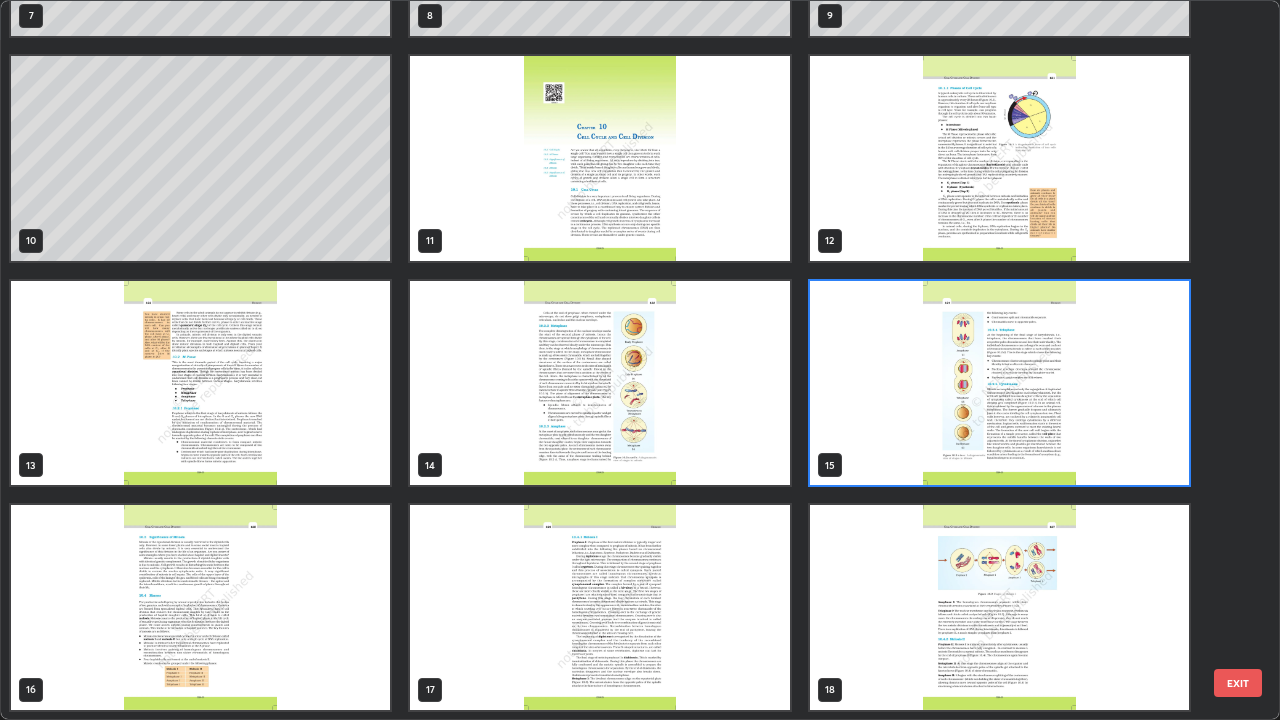 click at bounding box center (999, 383) 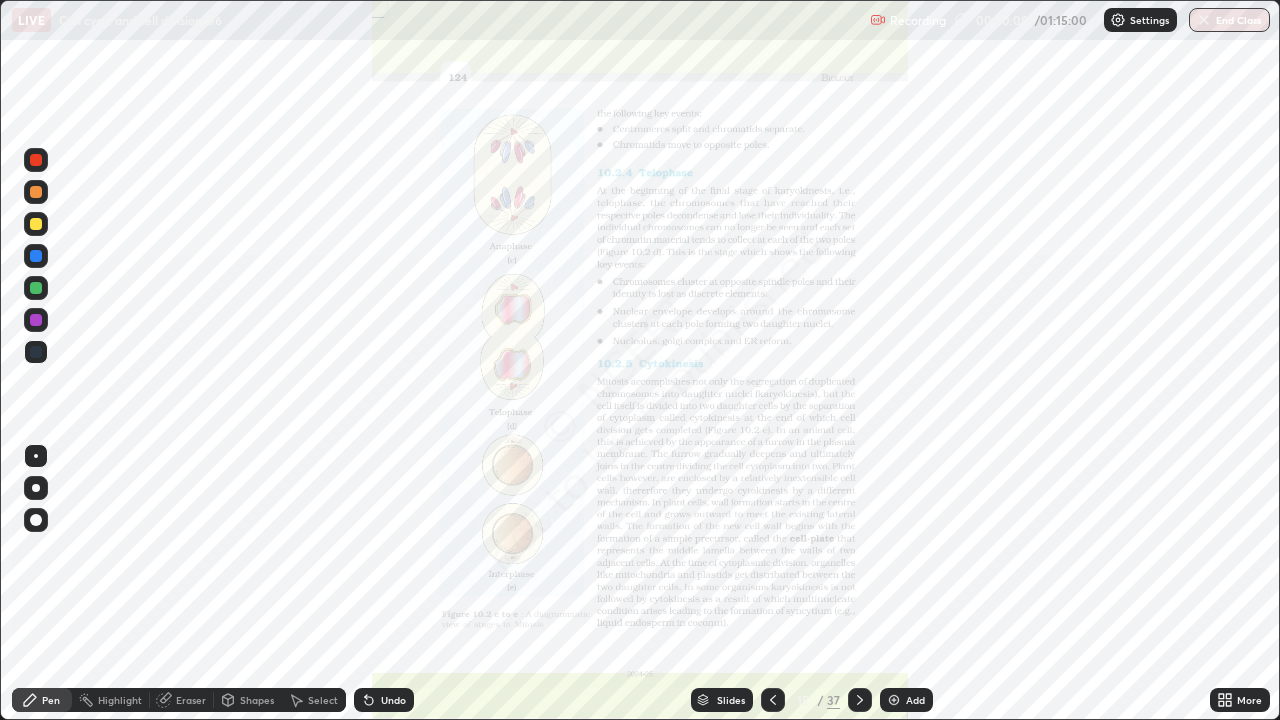click on "Slides" at bounding box center [731, 700] 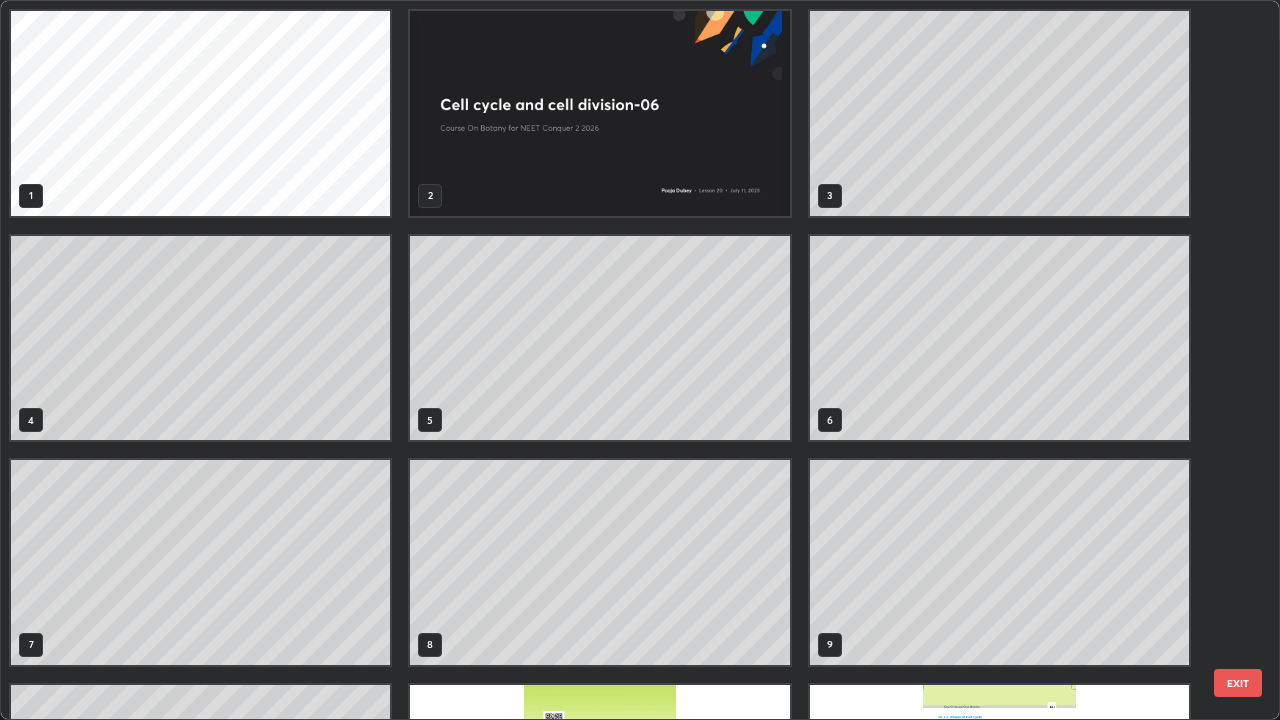 scroll, scrollTop: 405, scrollLeft: 0, axis: vertical 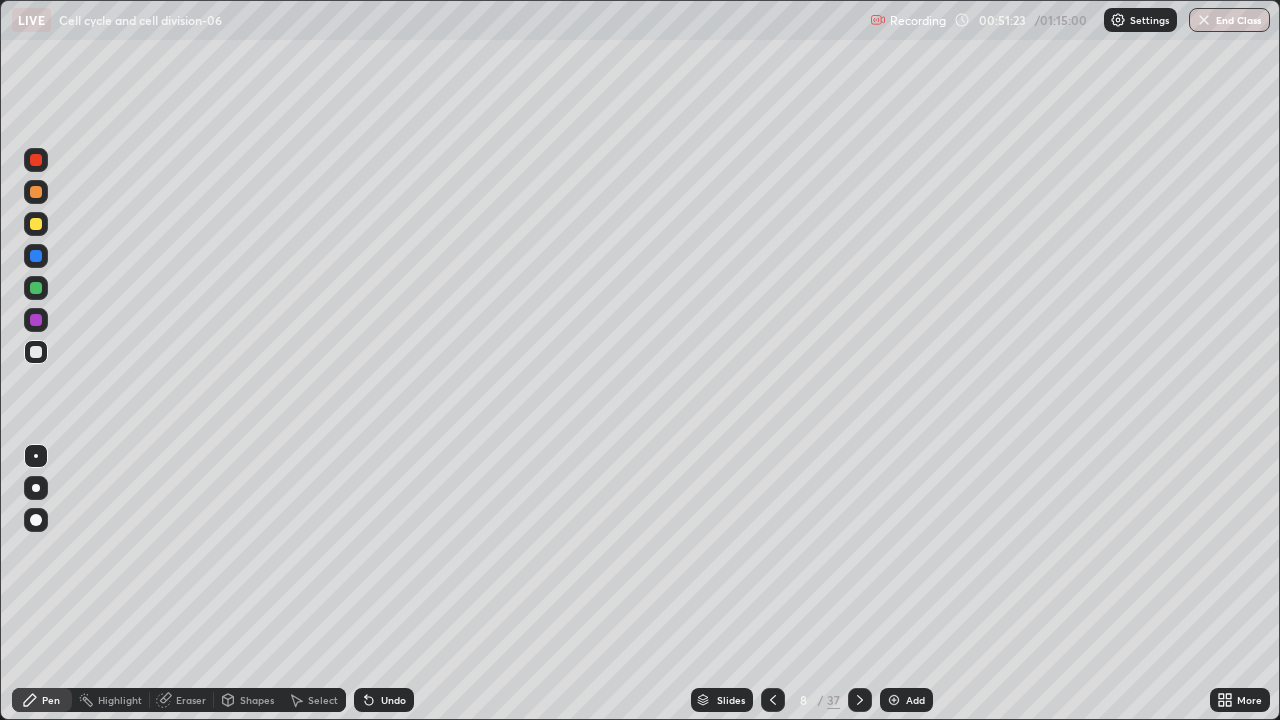 click on "Add" at bounding box center (906, 700) 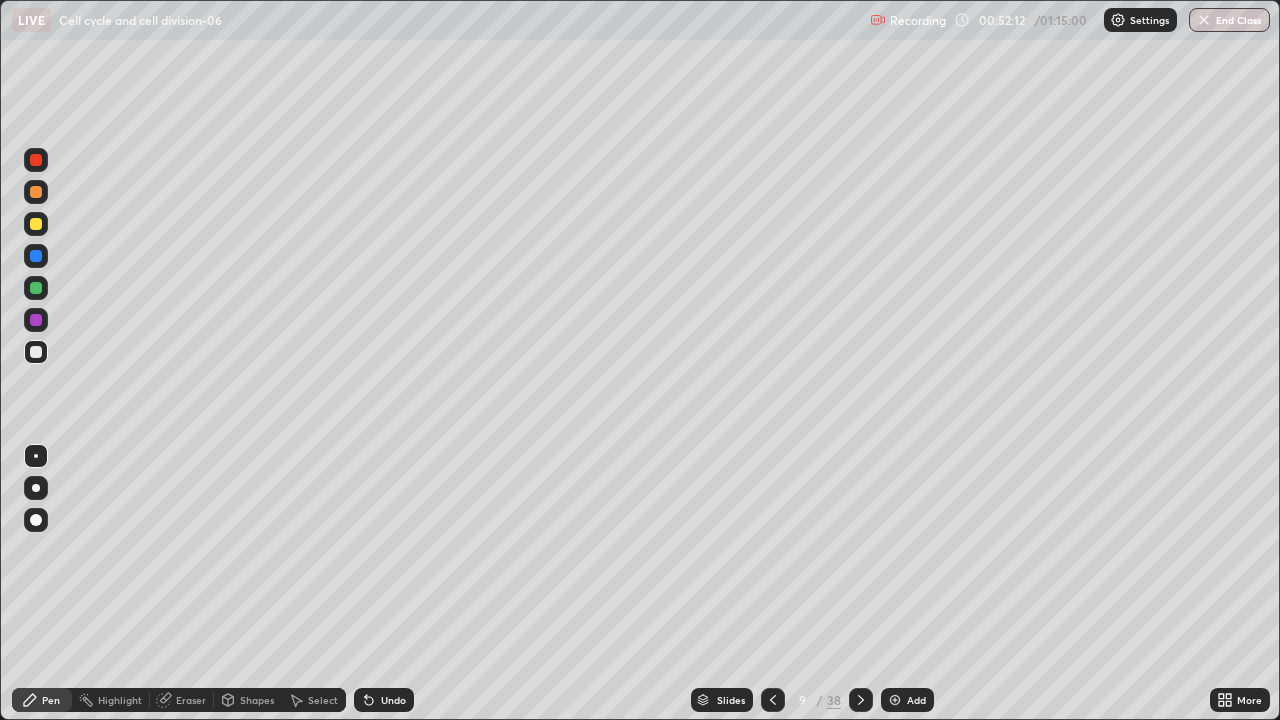 click on "Undo" at bounding box center [384, 700] 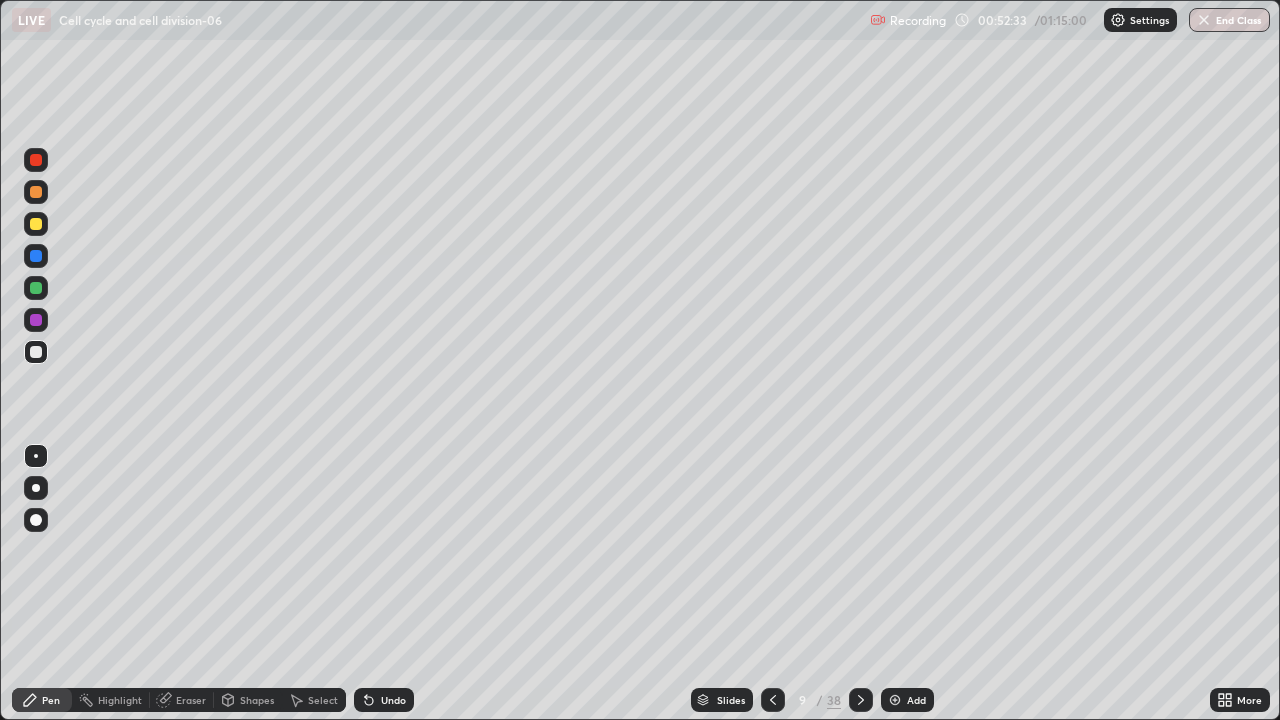 click 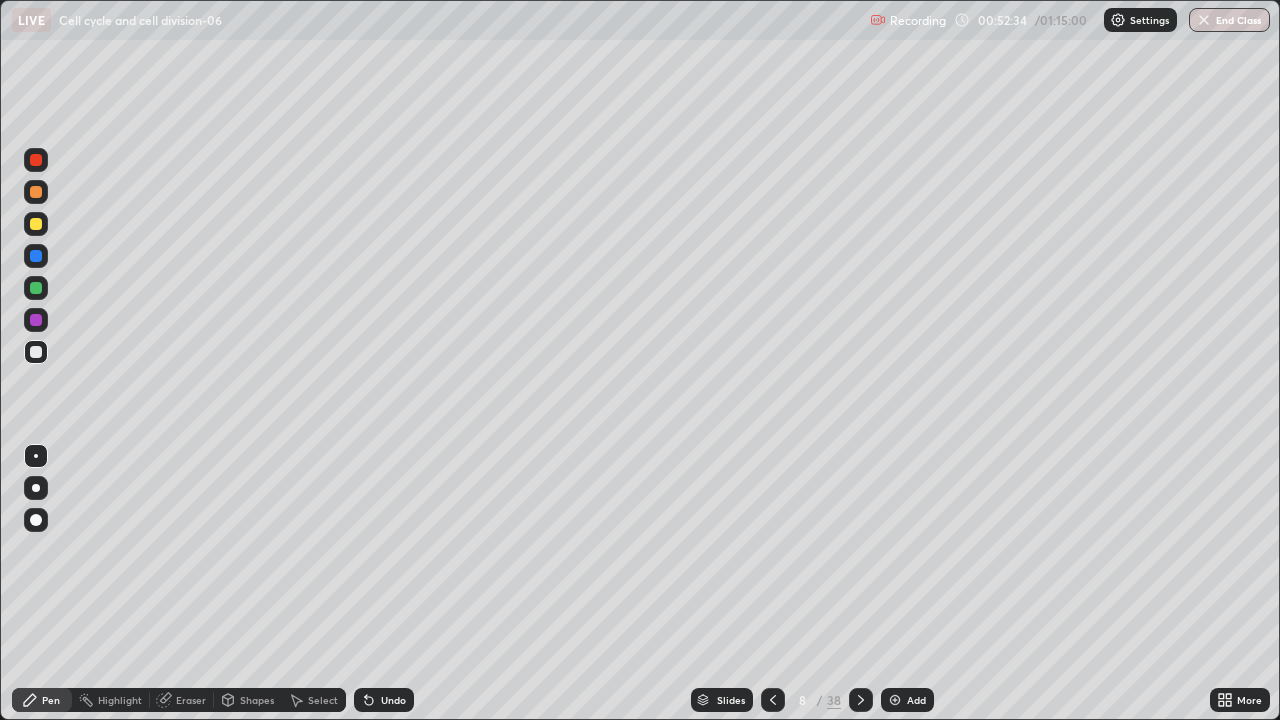 click 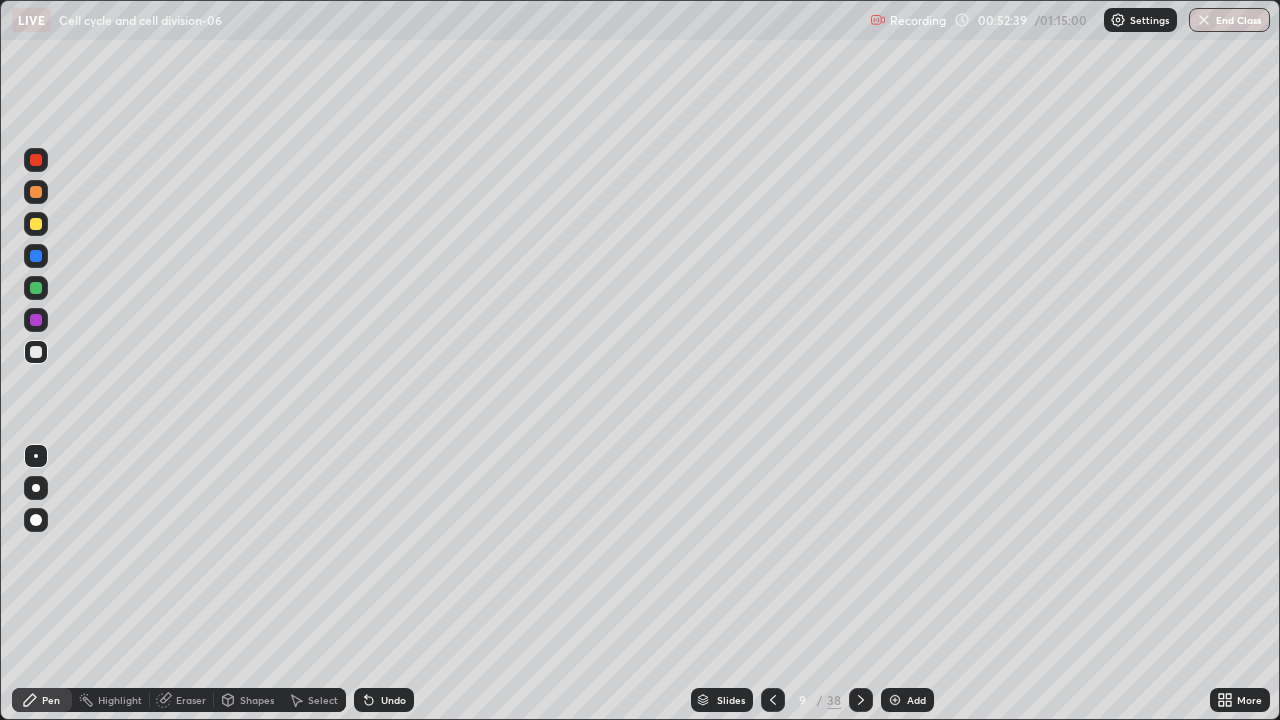 click 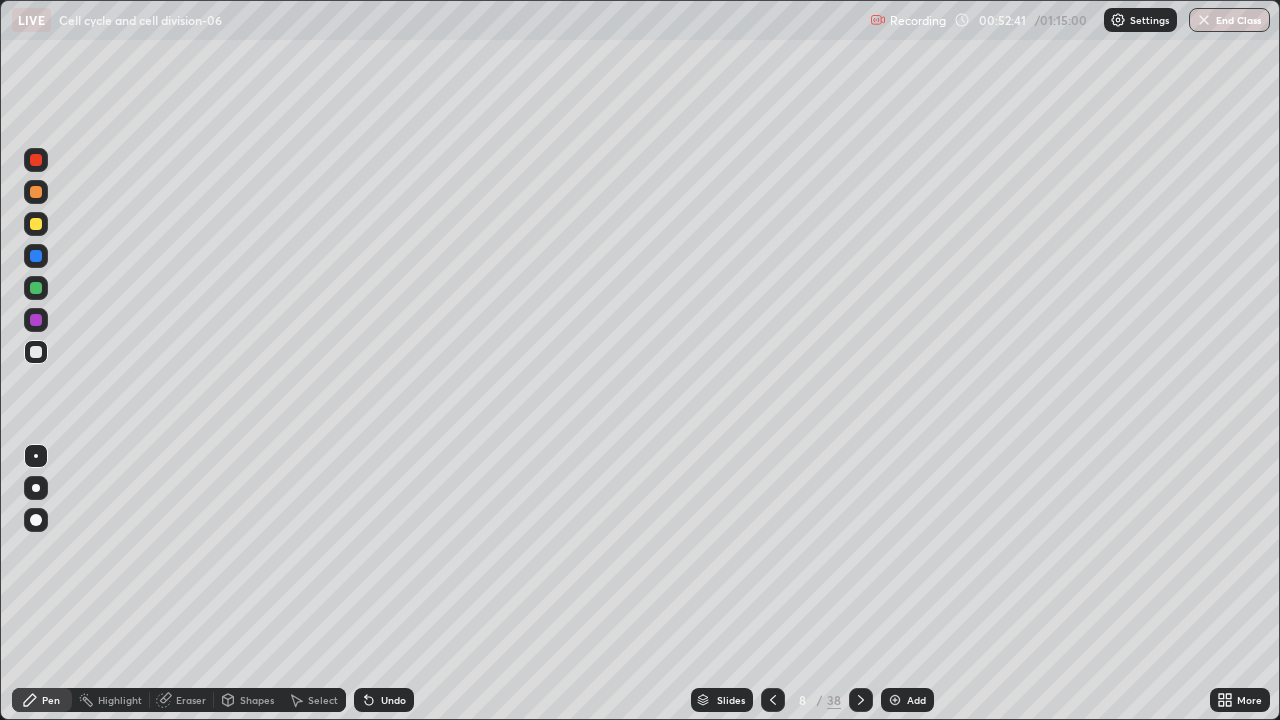 click 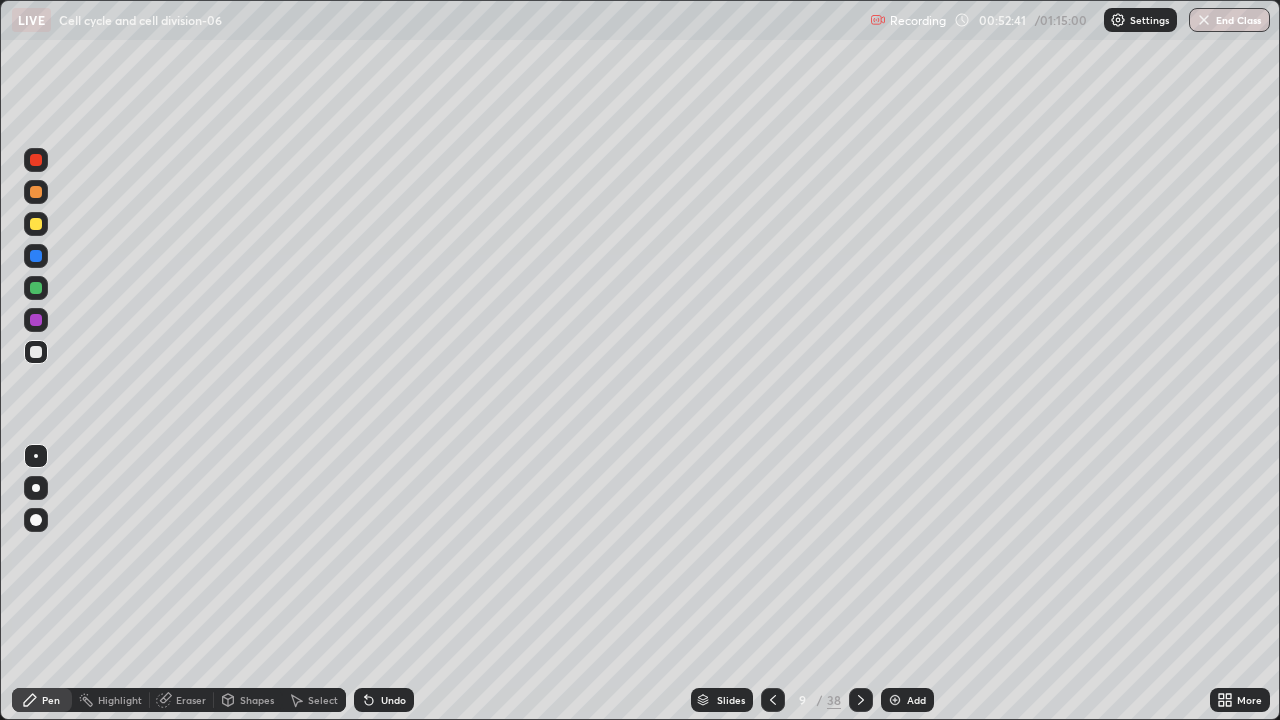 click 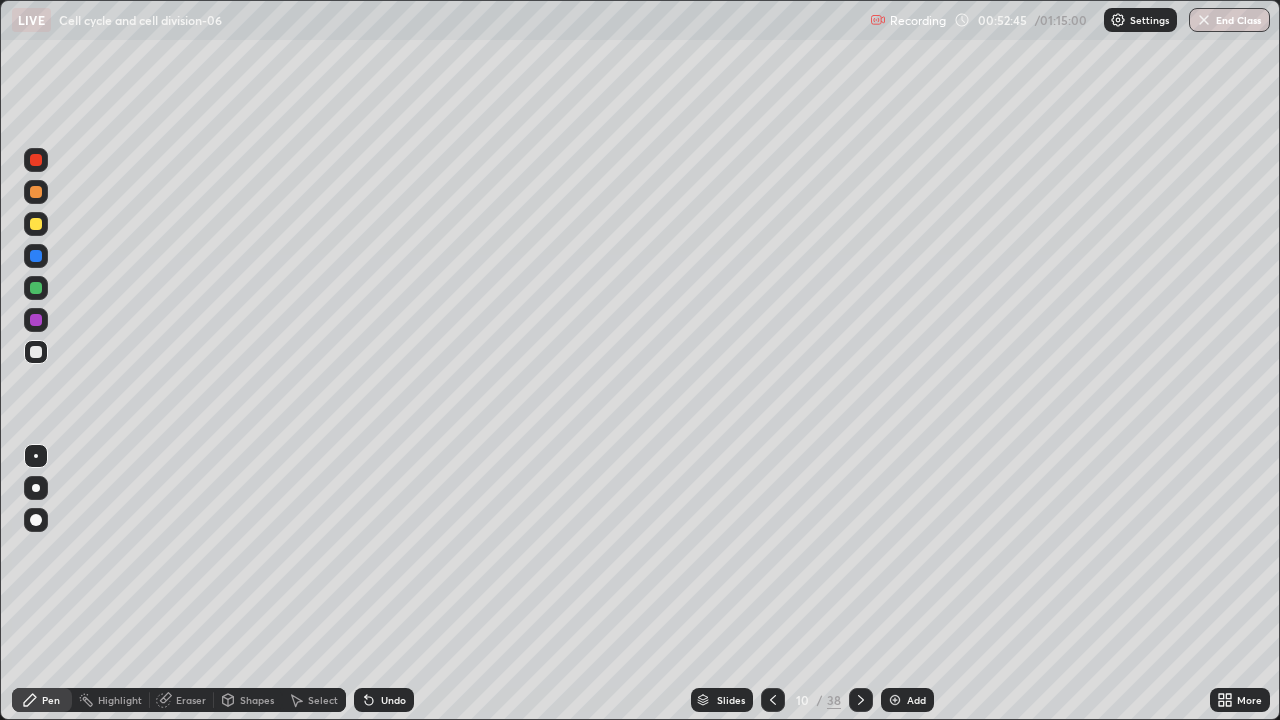click on "Undo" at bounding box center (384, 700) 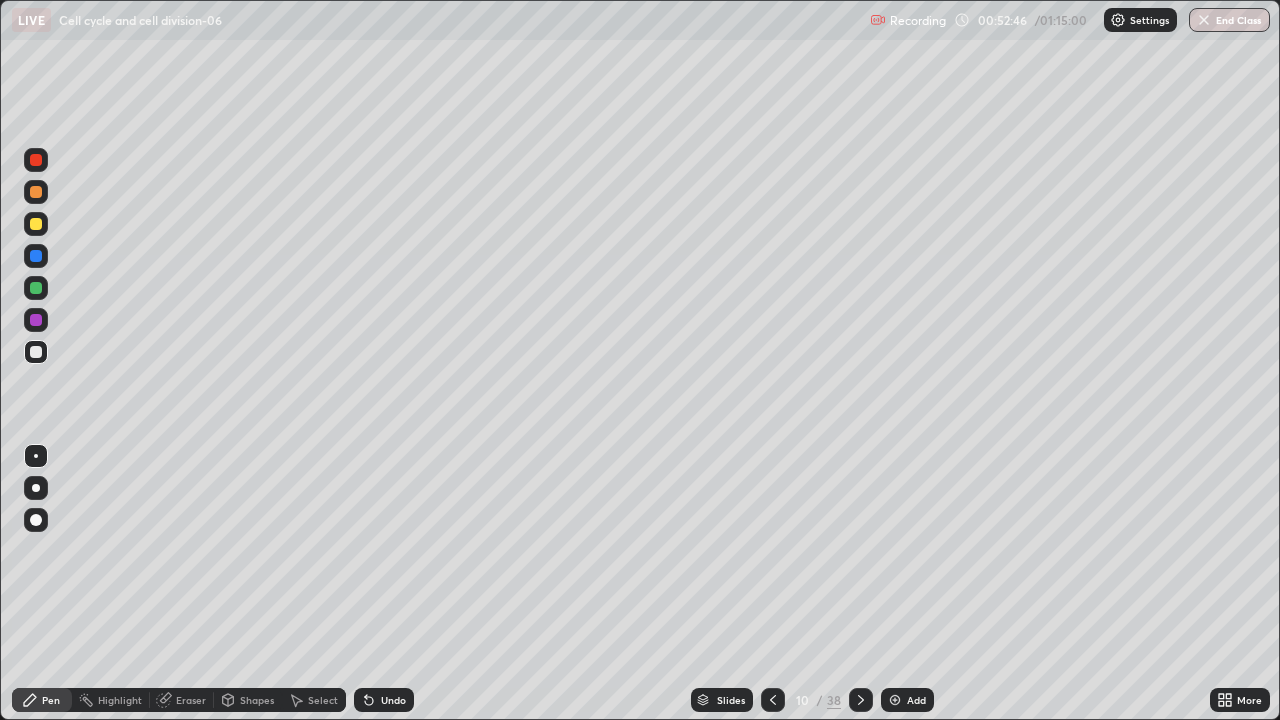 click on "Undo" at bounding box center (393, 700) 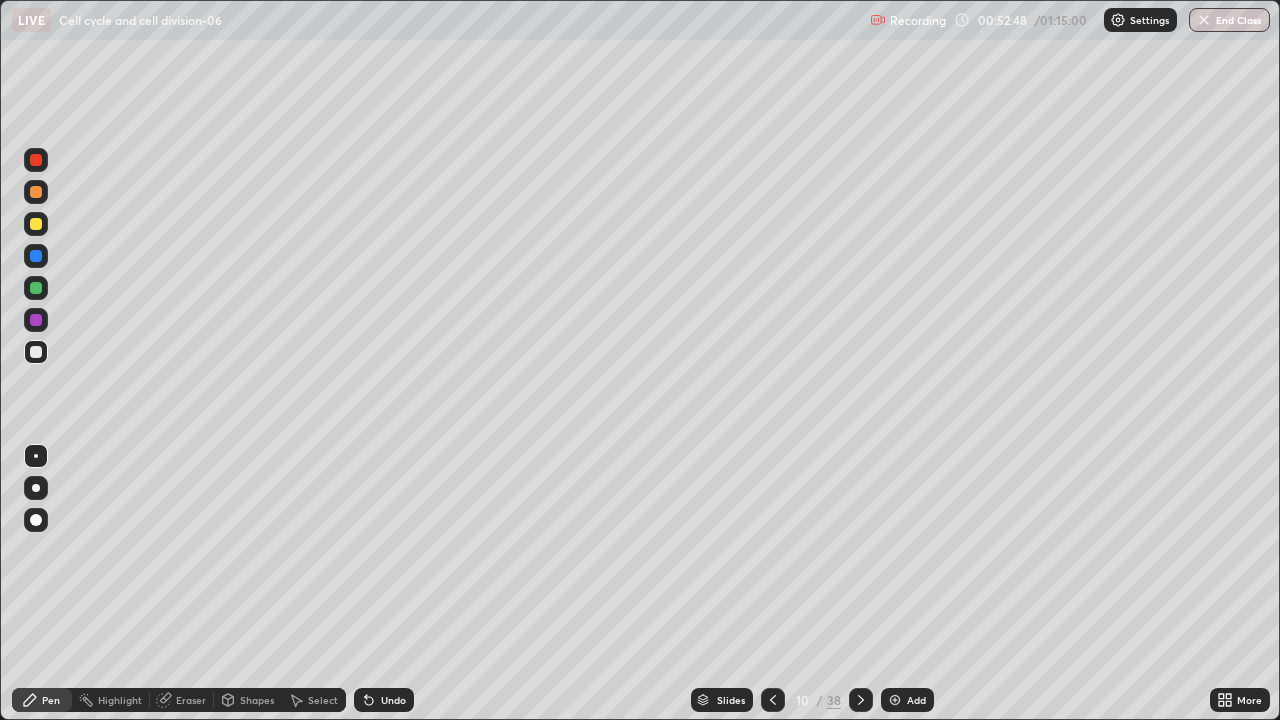 click on "Undo" at bounding box center (384, 700) 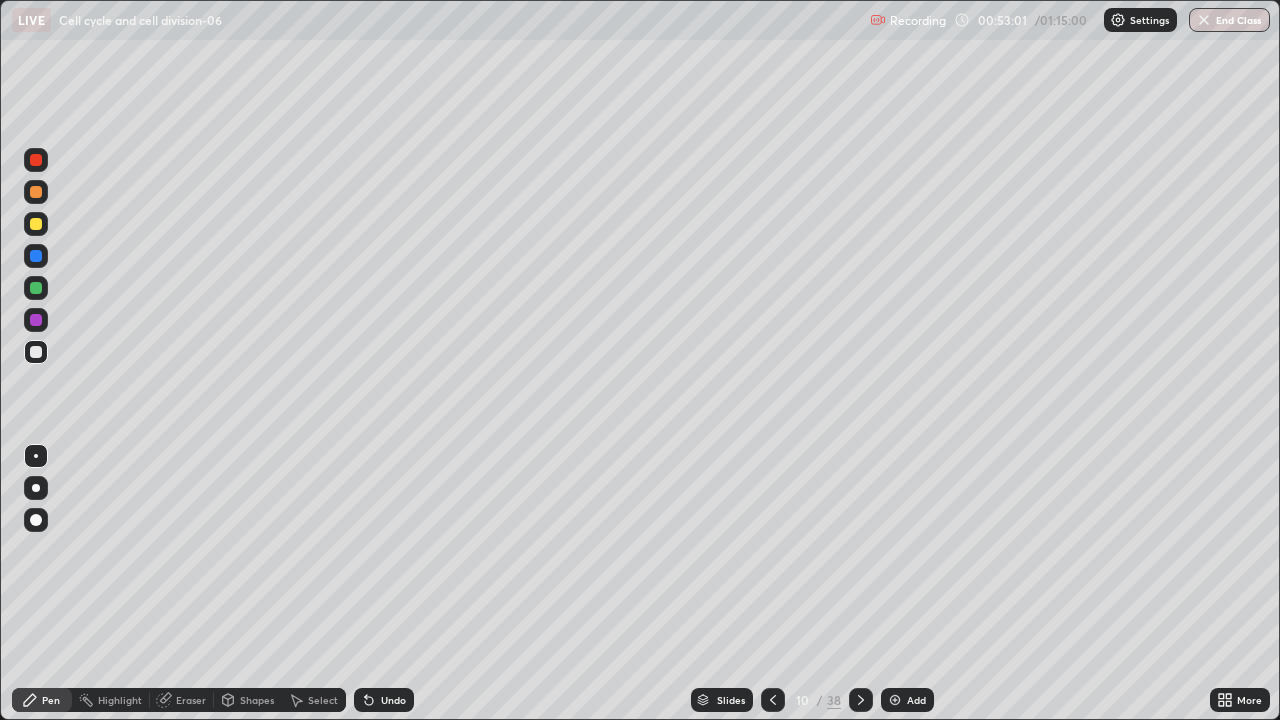click on "Undo" at bounding box center [393, 700] 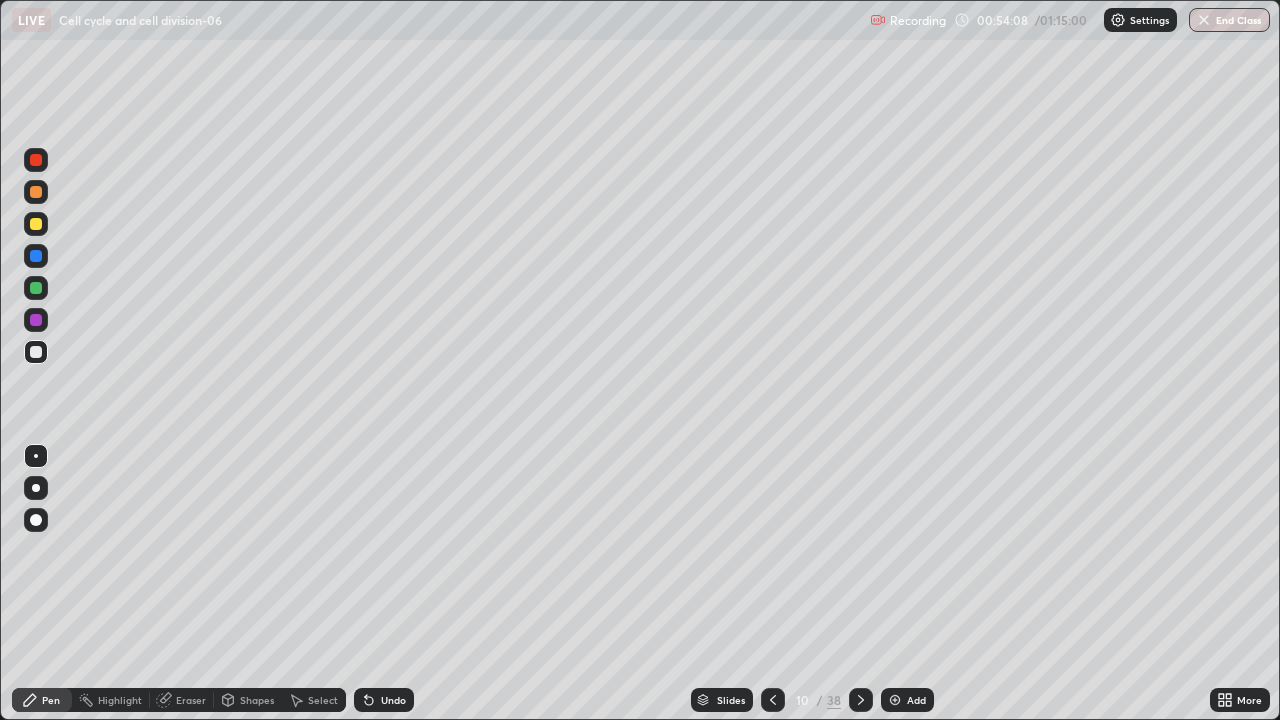 click on "Undo" at bounding box center [393, 700] 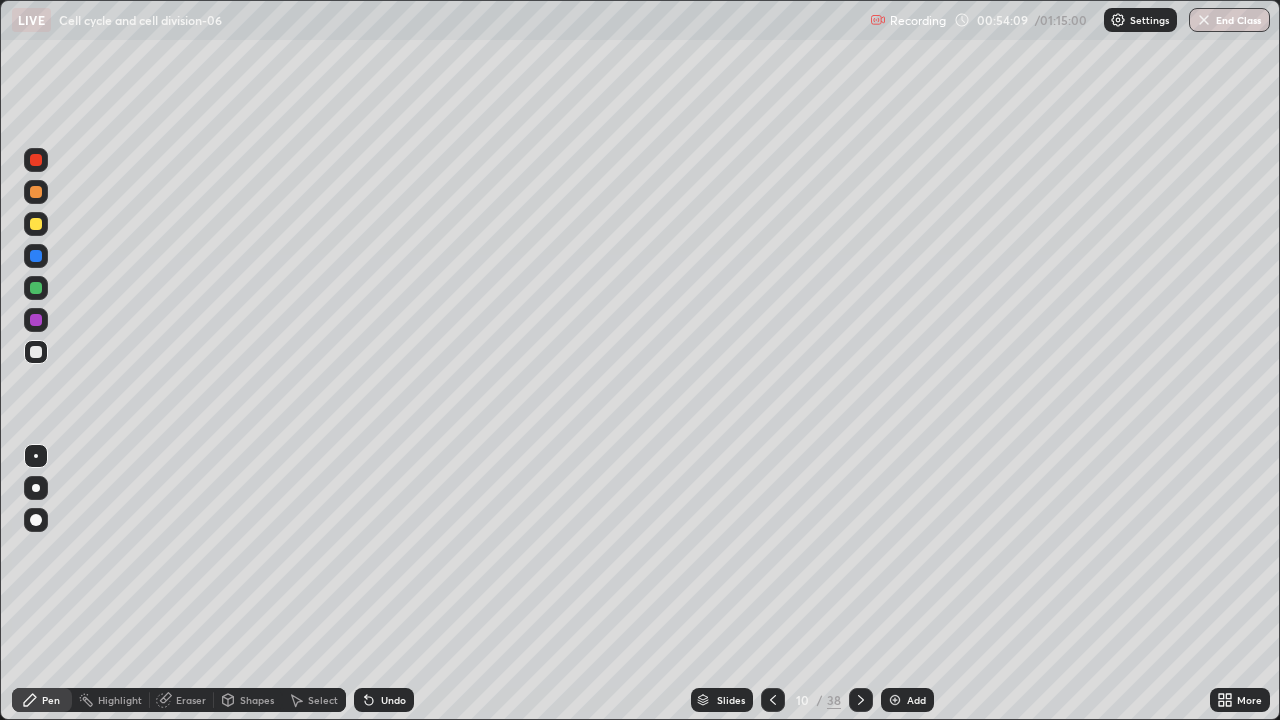 click on "Undo" at bounding box center (393, 700) 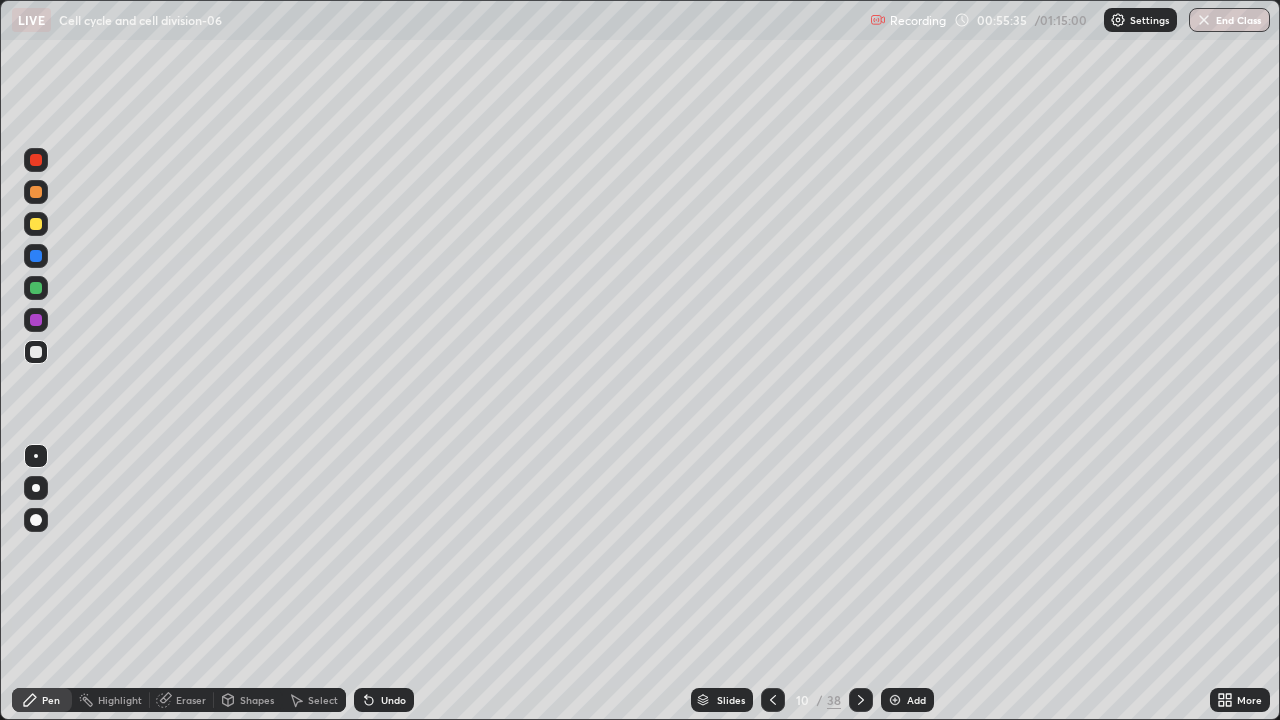 click on "Undo" at bounding box center (384, 700) 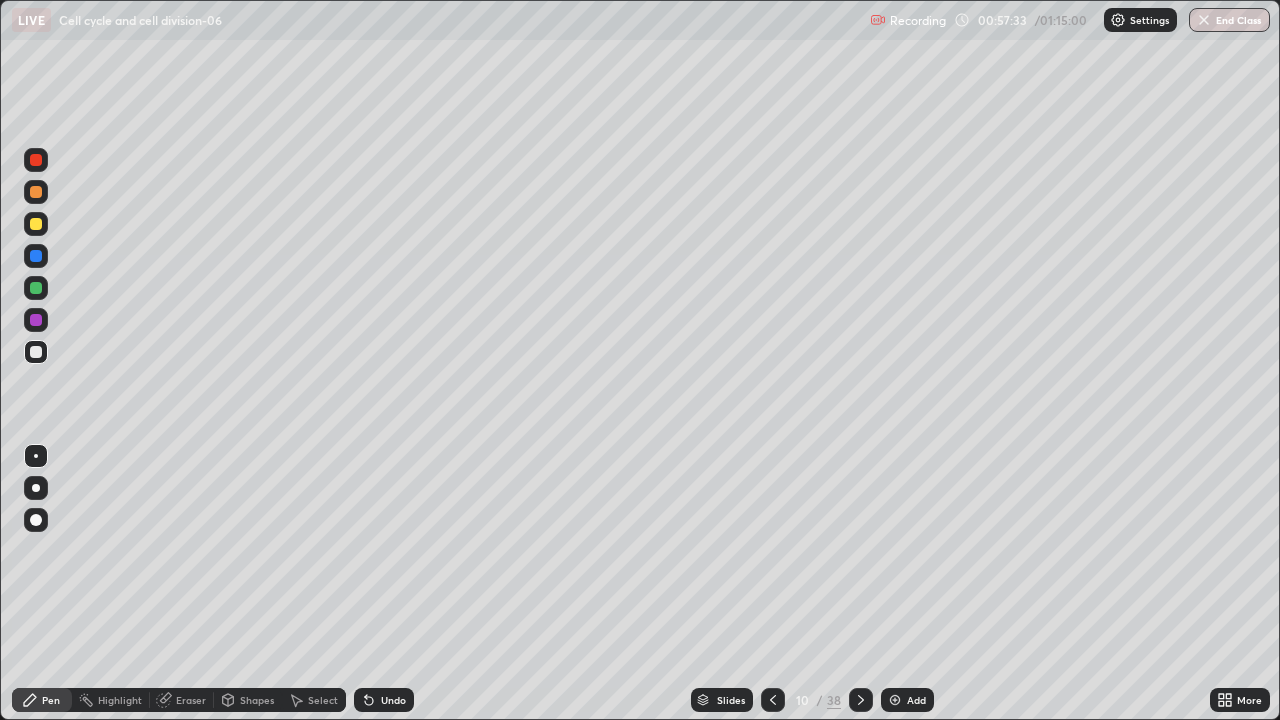click at bounding box center [895, 700] 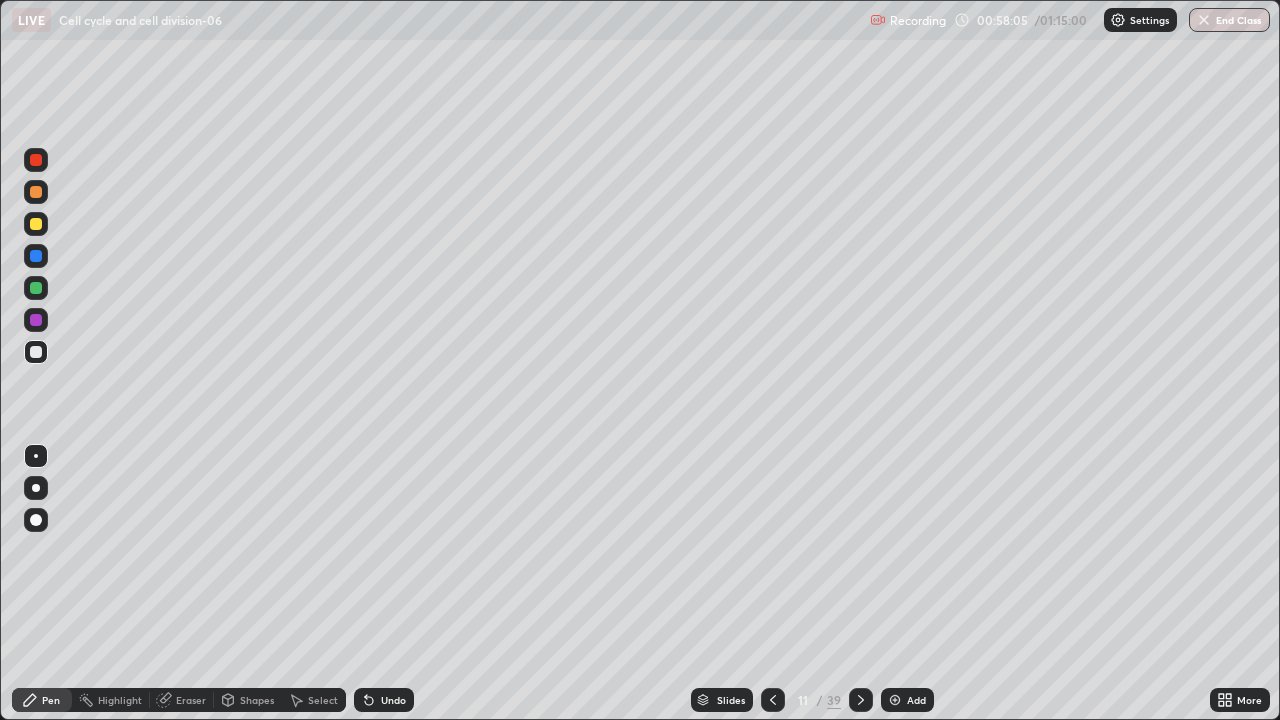 click on "Shapes" at bounding box center (257, 700) 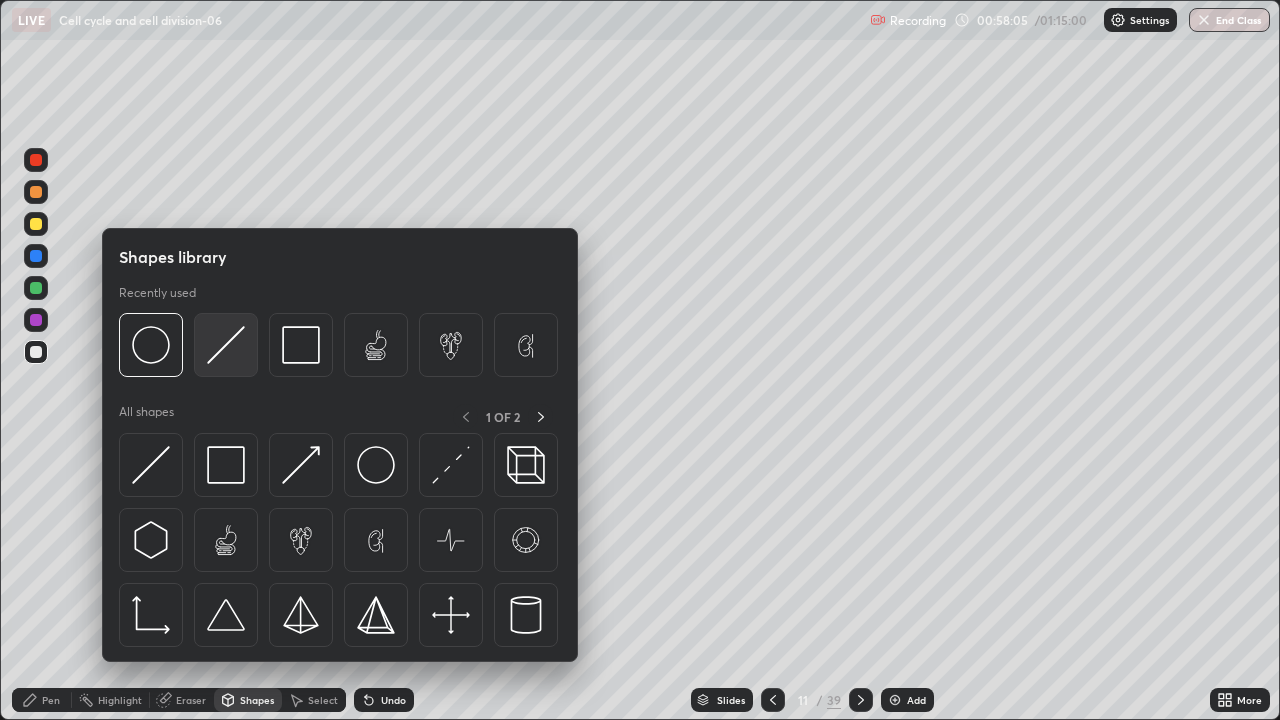 click at bounding box center (226, 345) 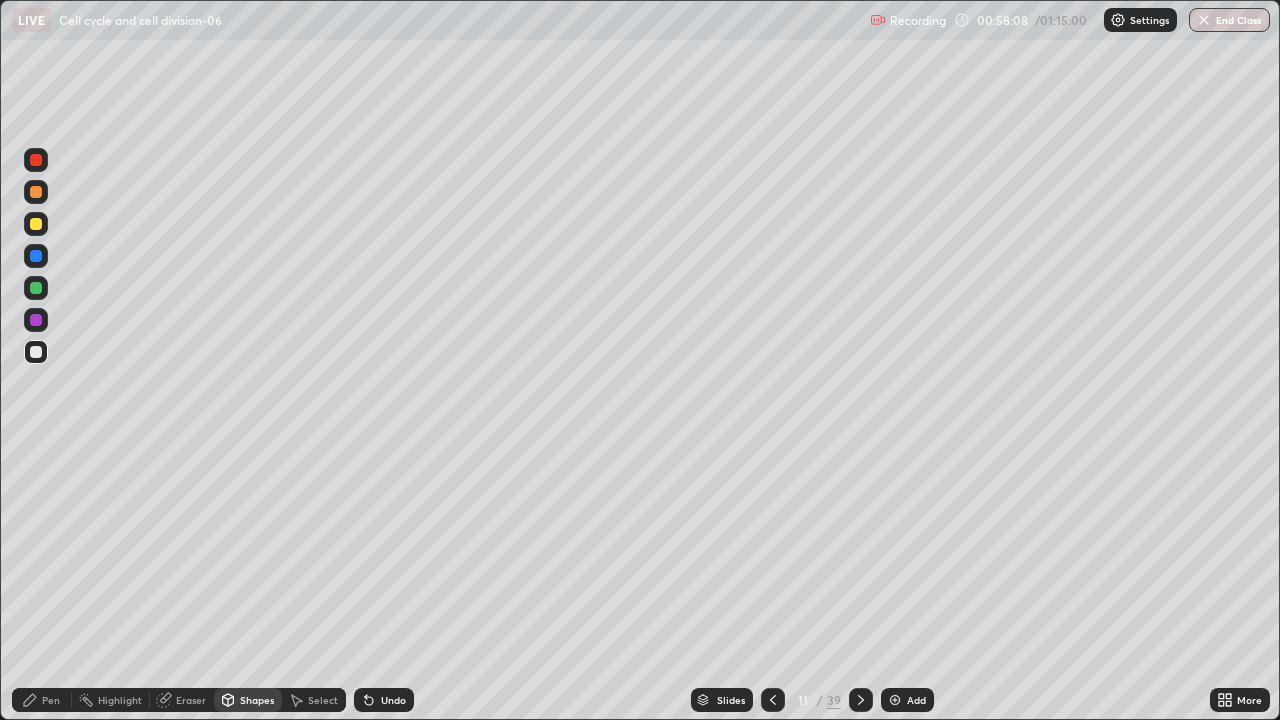 click on "Pen" at bounding box center [42, 700] 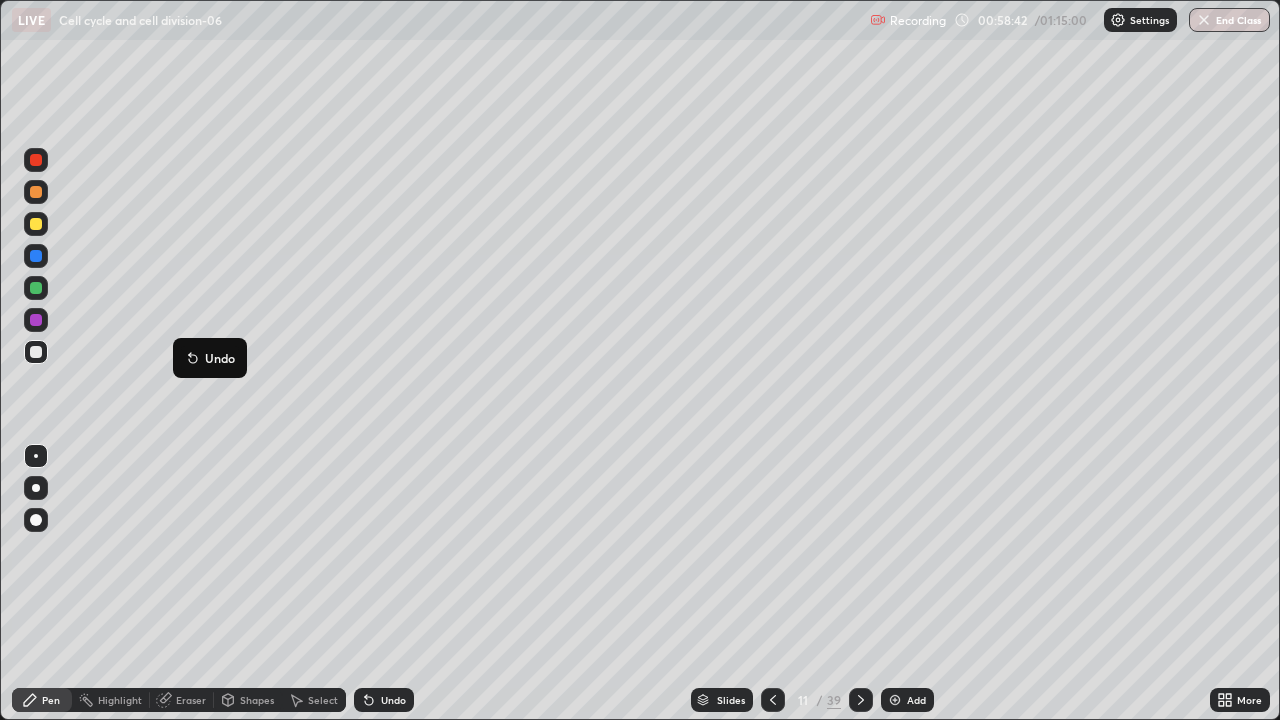 click 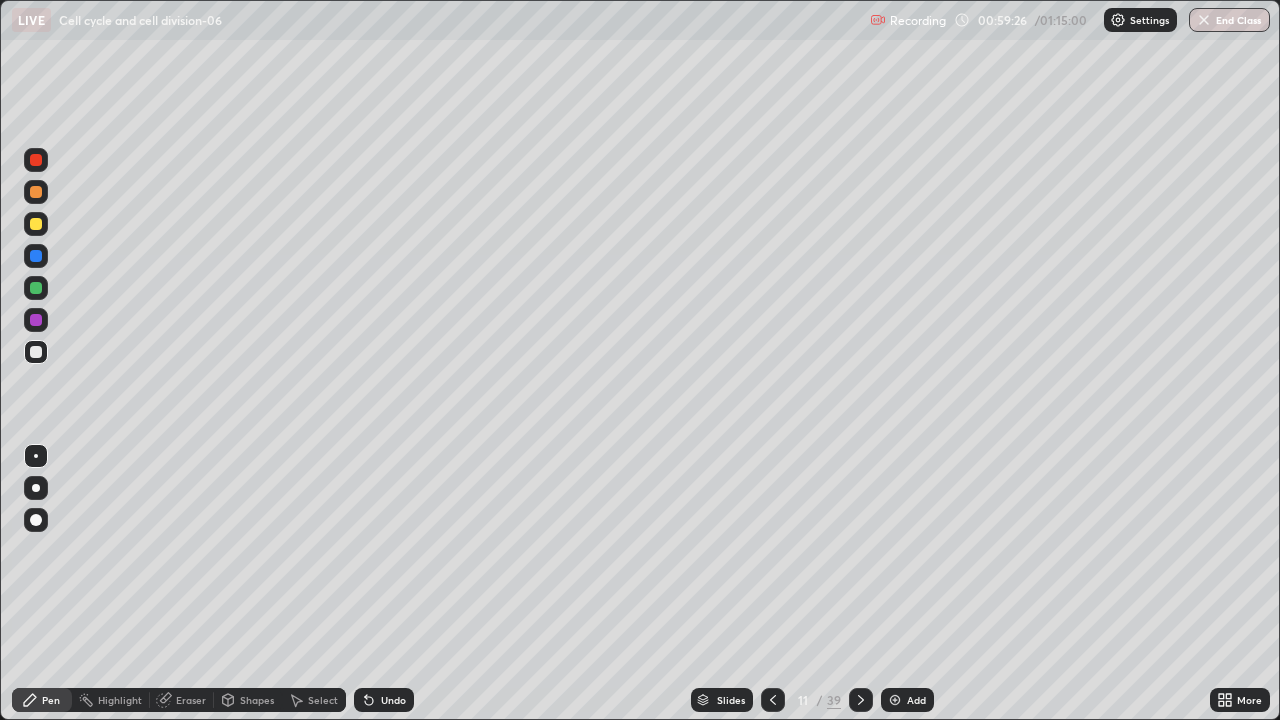 click on "Undo" at bounding box center (384, 700) 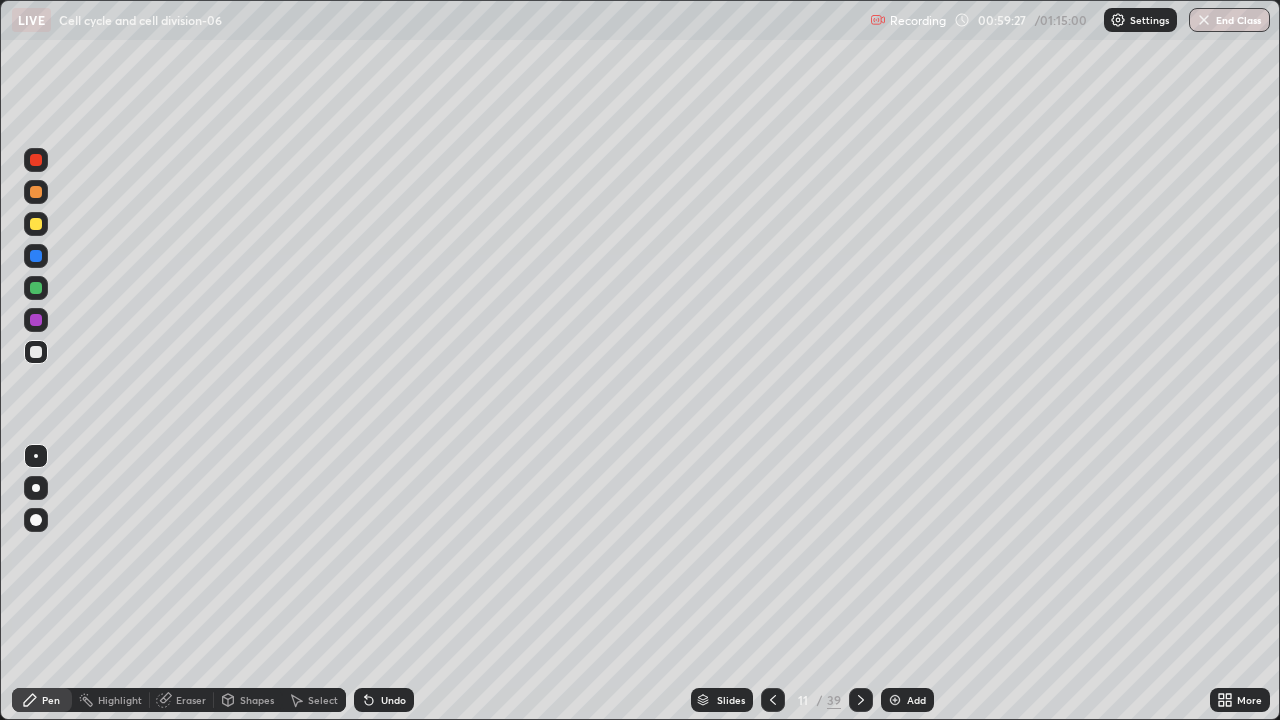 click on "Undo" at bounding box center [393, 700] 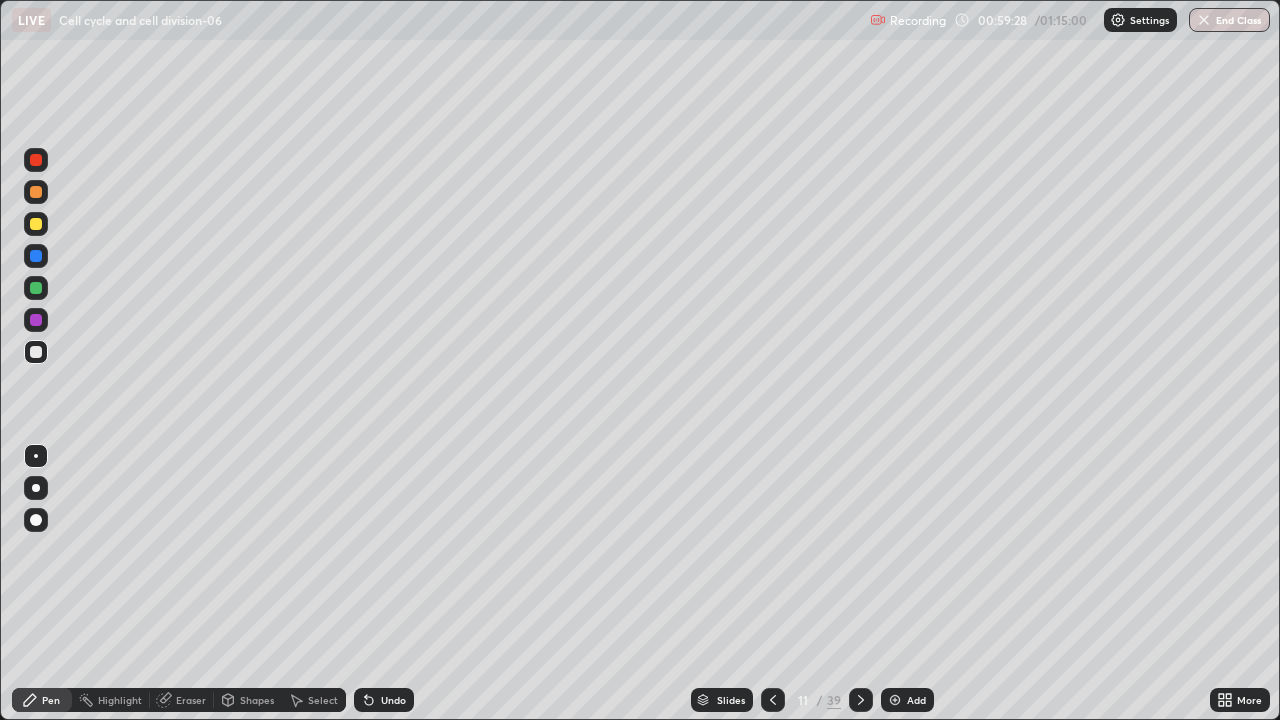click 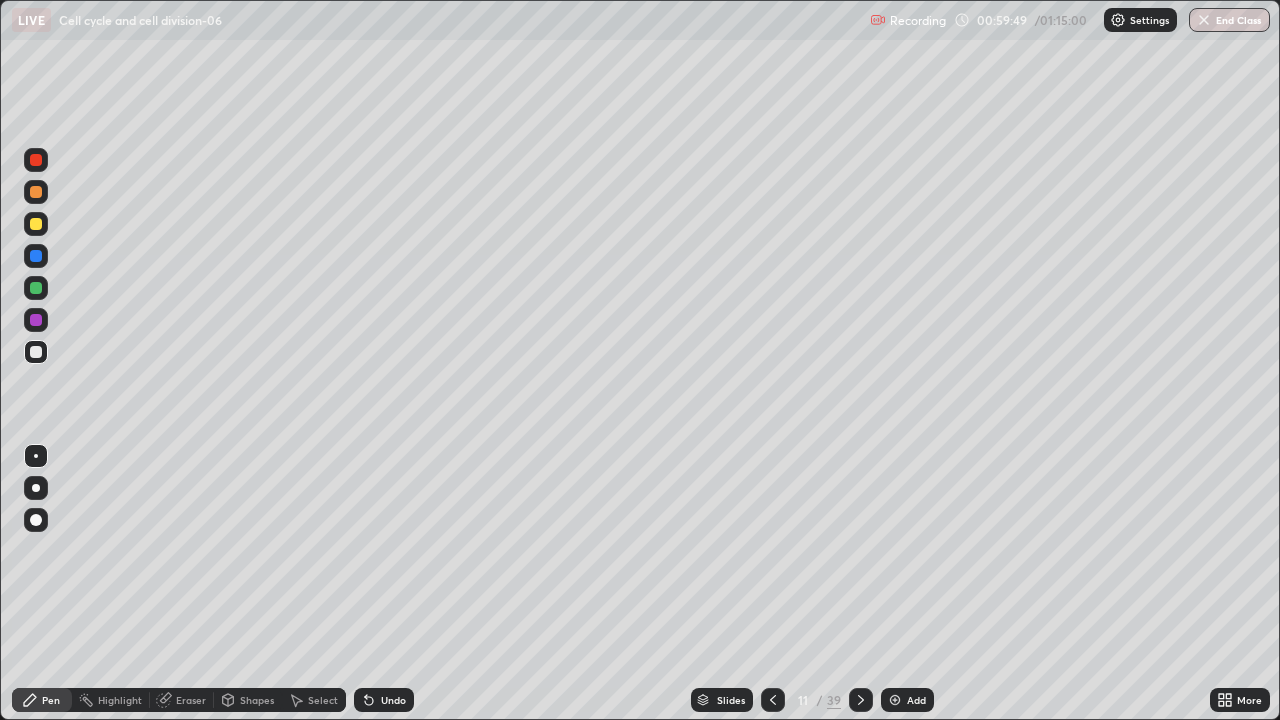 click on "Undo" at bounding box center [393, 700] 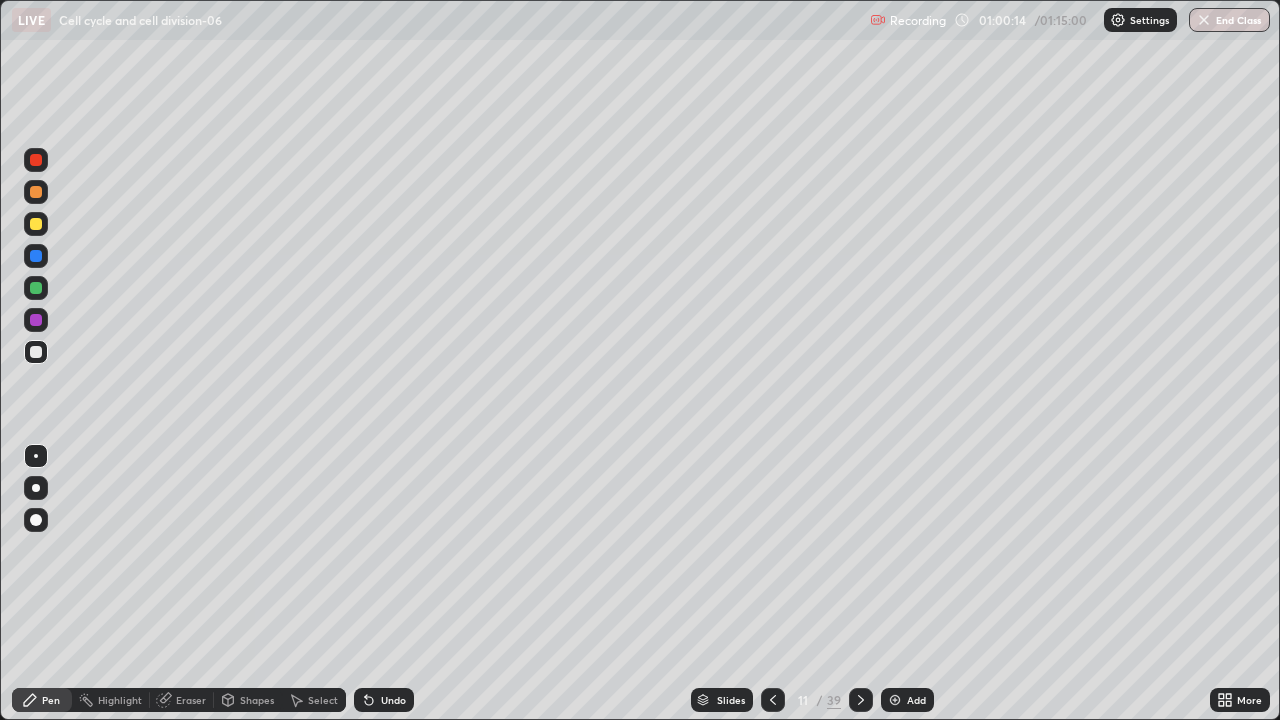 click on "Undo" at bounding box center (393, 700) 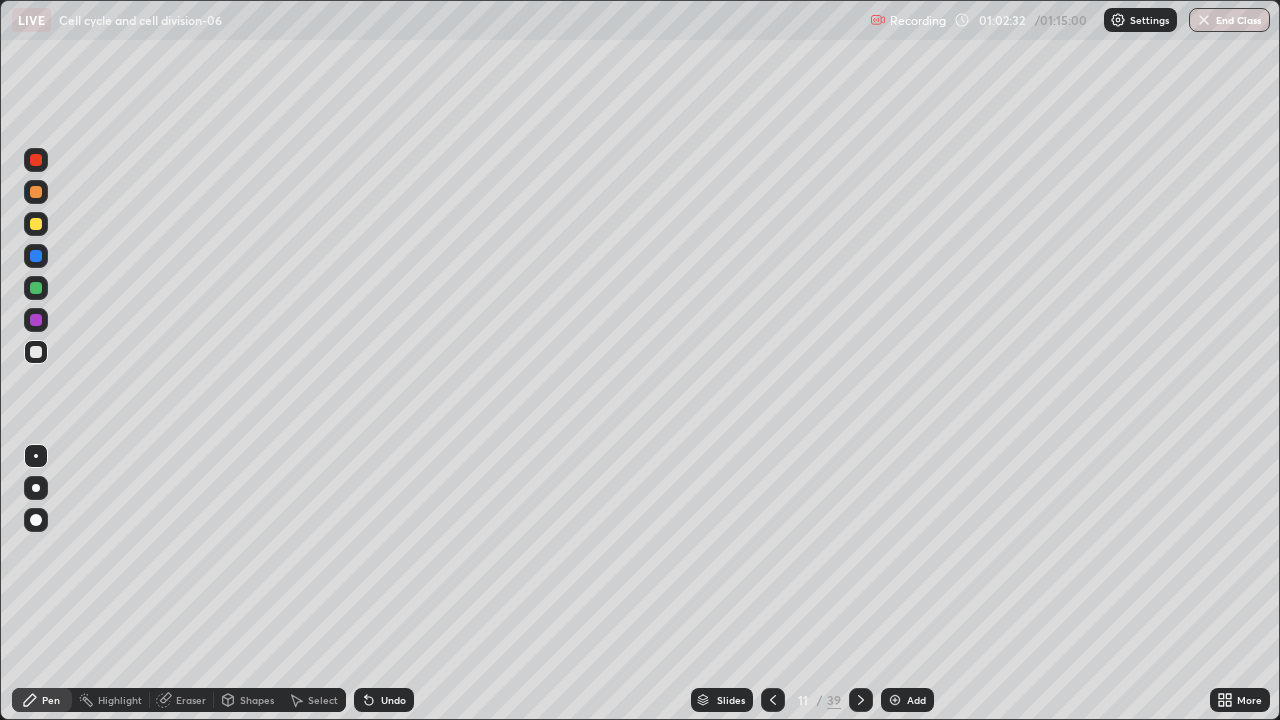 click at bounding box center (895, 700) 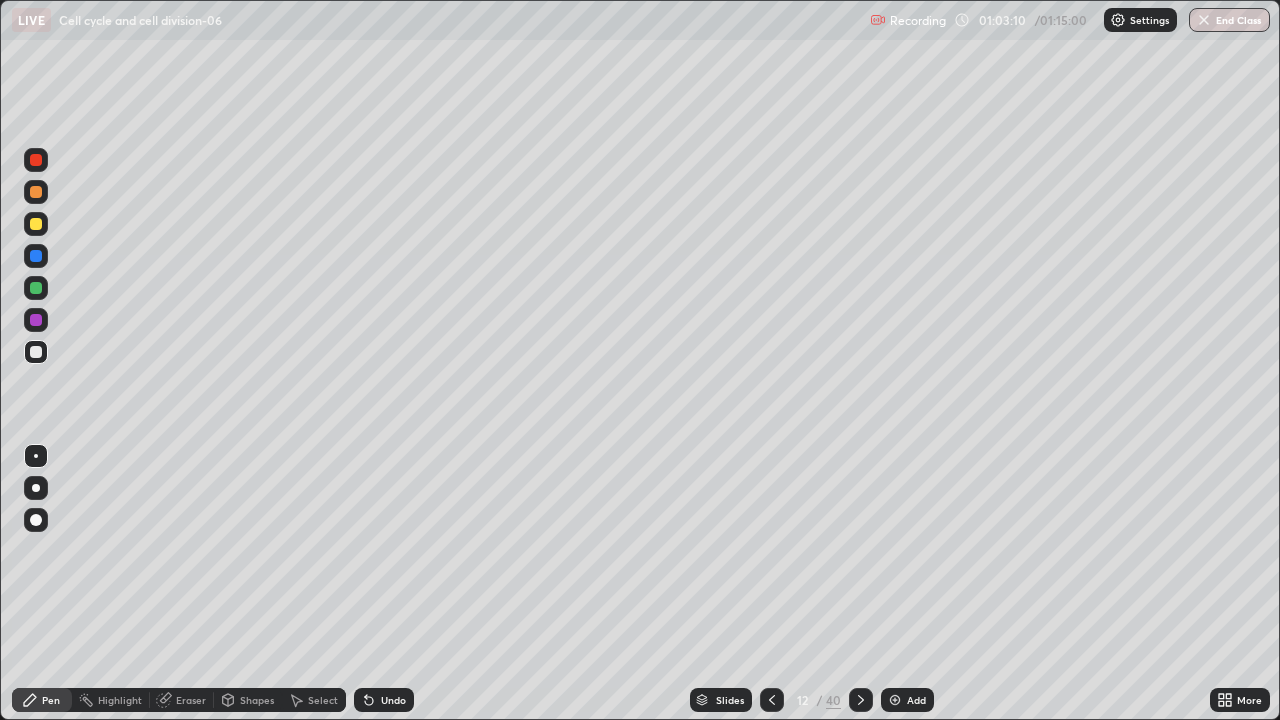 click at bounding box center (36, 288) 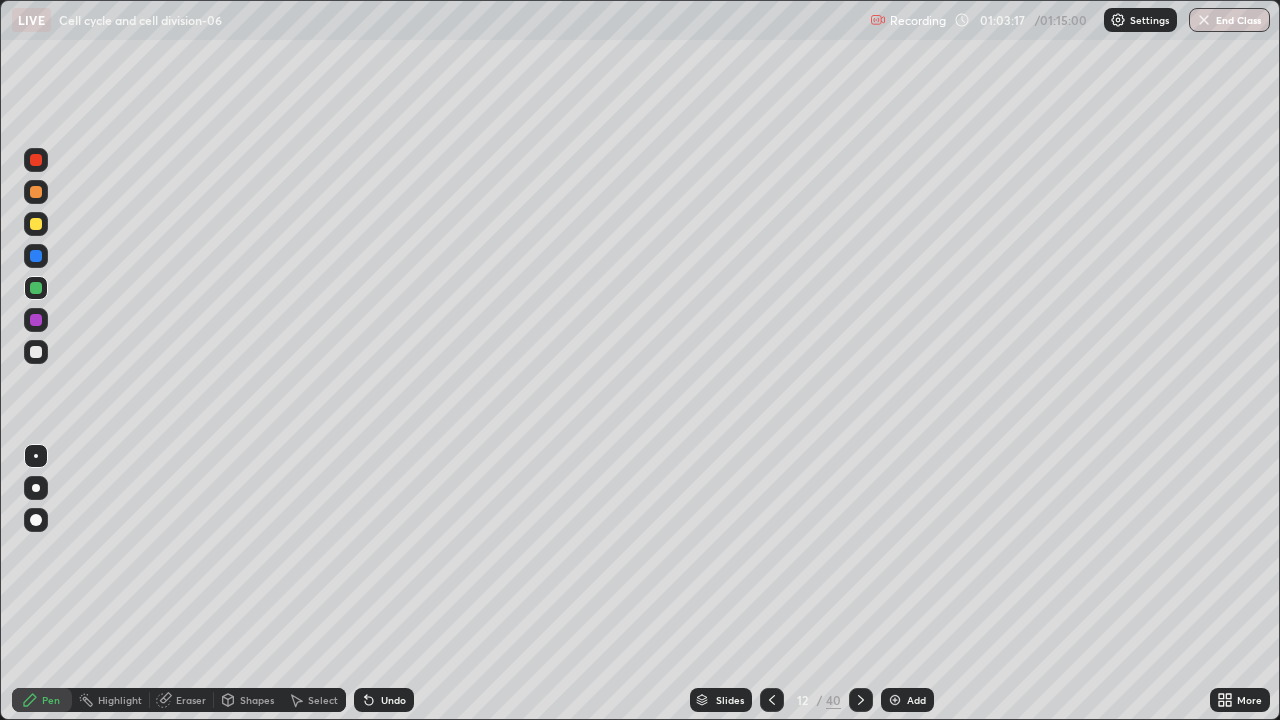 click at bounding box center (36, 352) 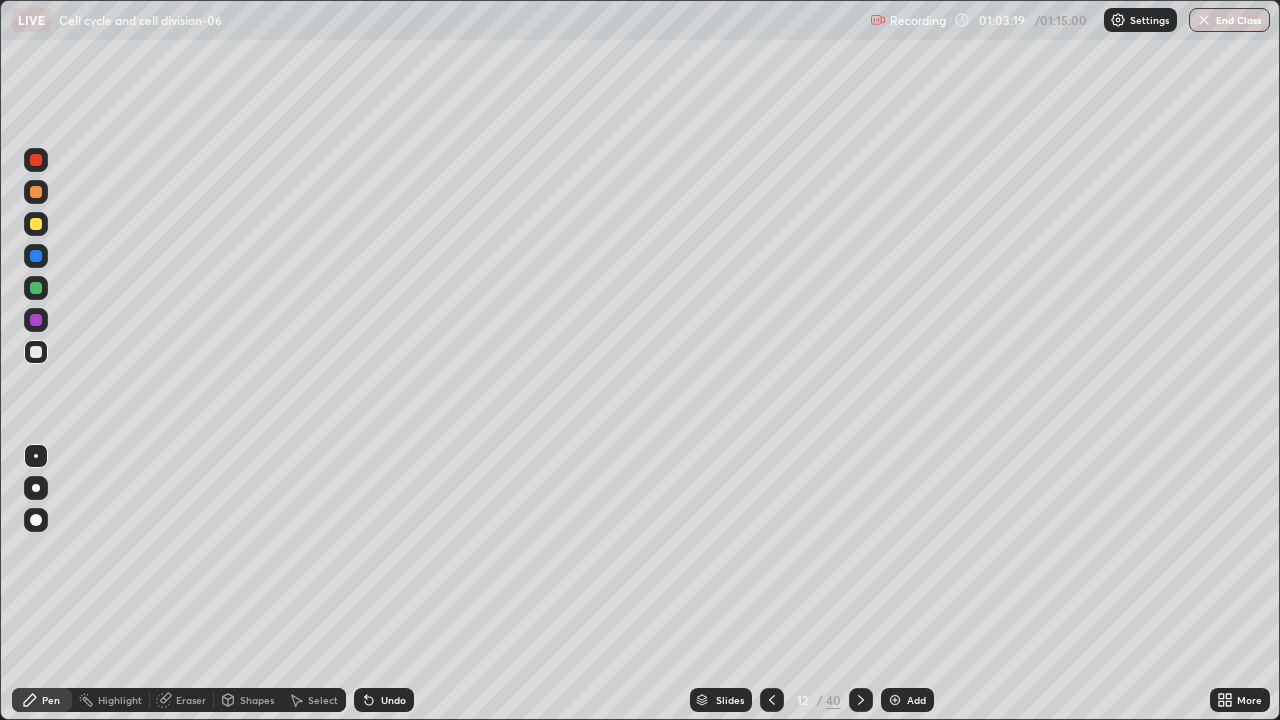 click on "Slides" at bounding box center (730, 700) 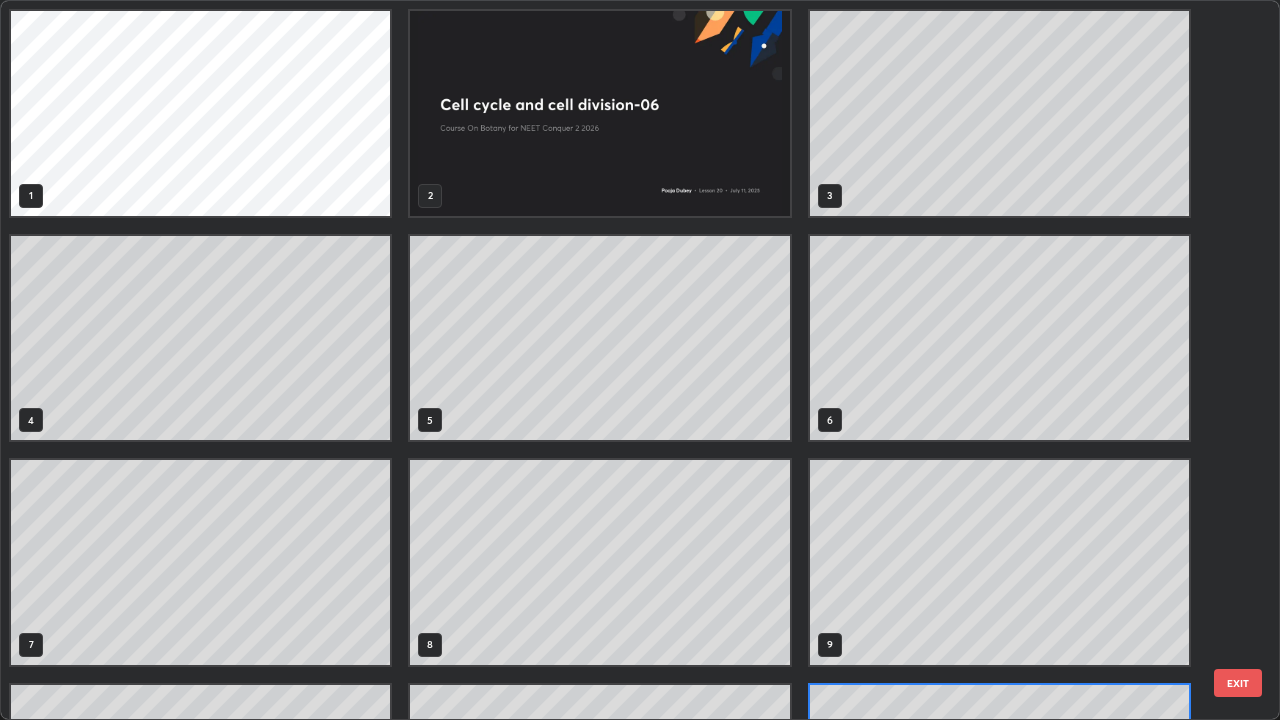 scroll, scrollTop: 180, scrollLeft: 0, axis: vertical 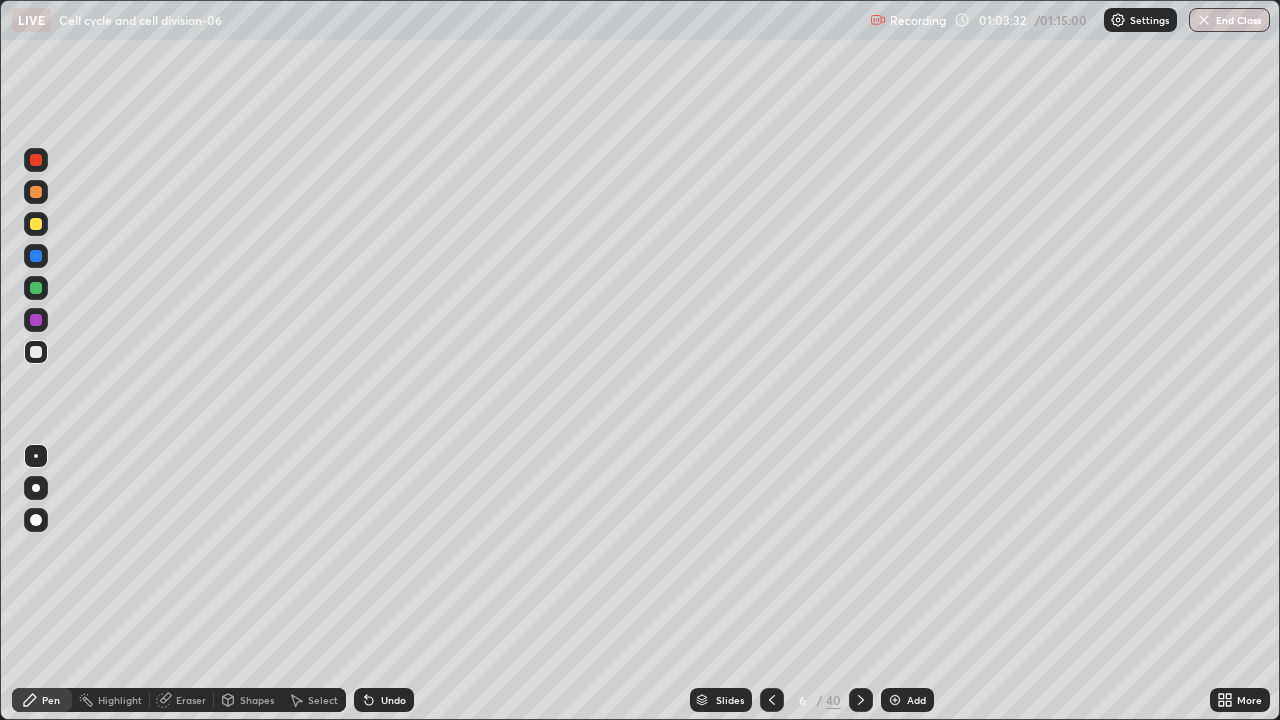 click on "Slides" at bounding box center [730, 700] 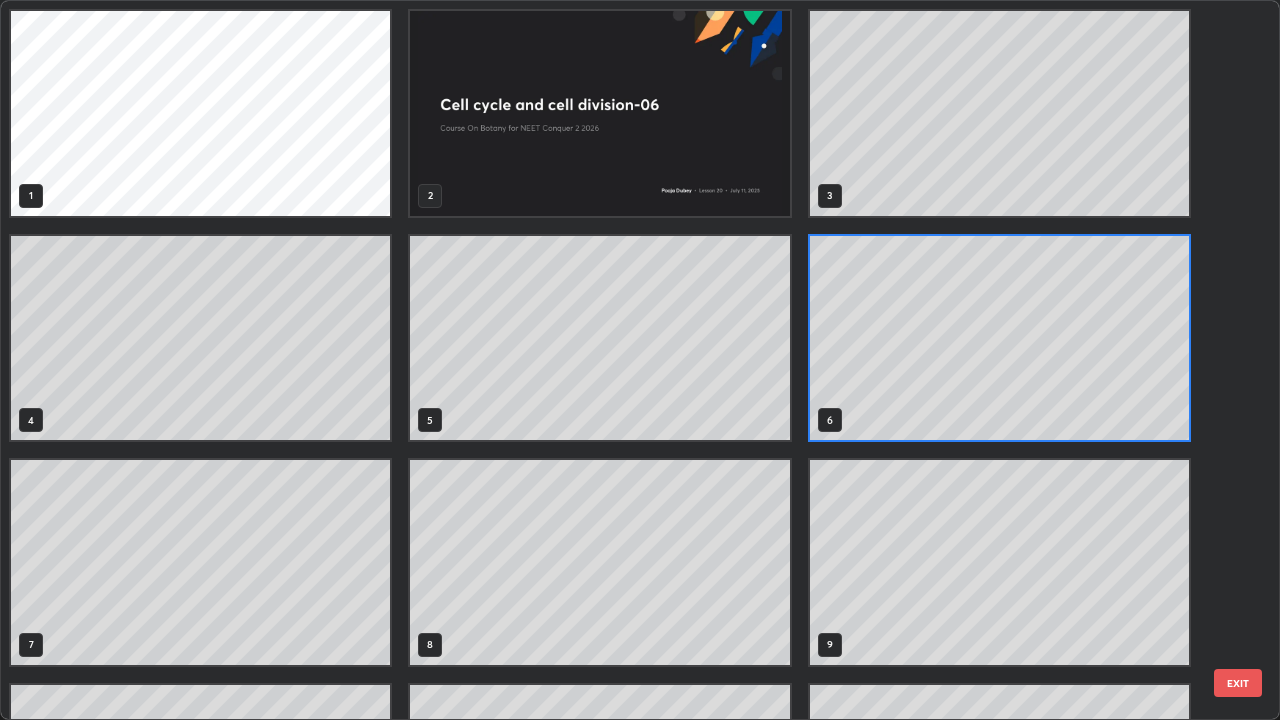 scroll, scrollTop: 7, scrollLeft: 11, axis: both 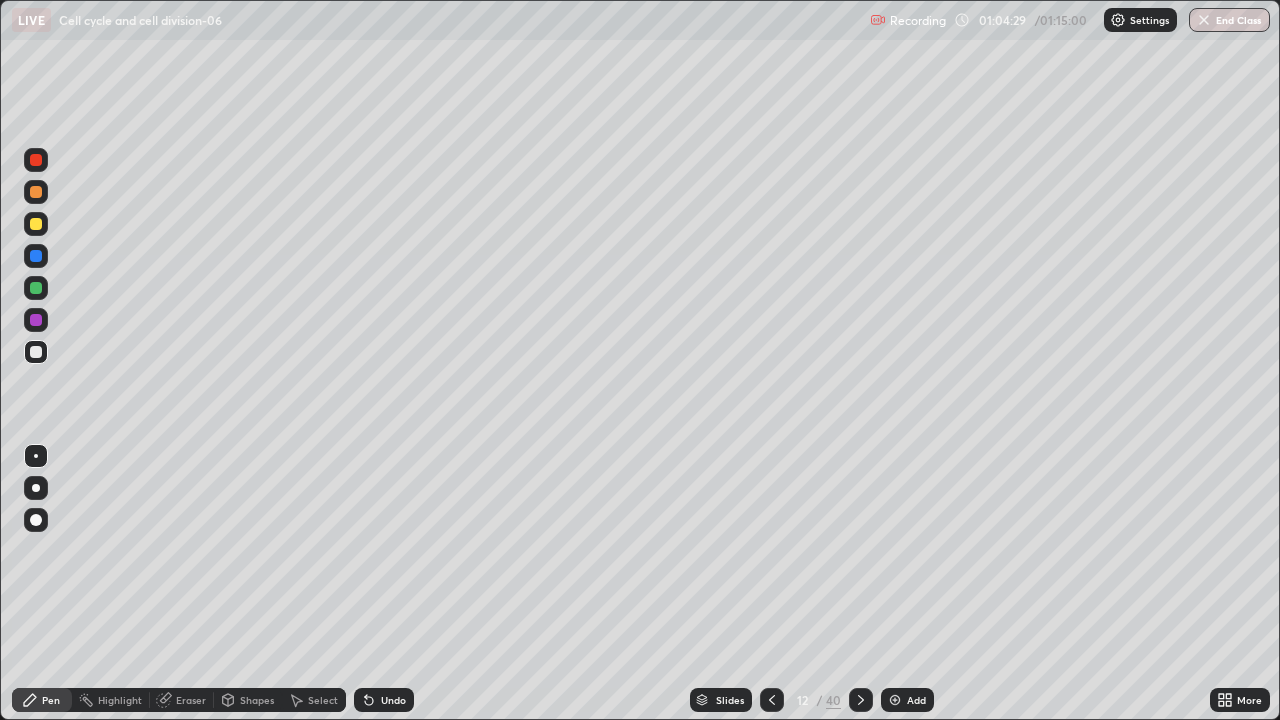 click on "Slides" at bounding box center [730, 700] 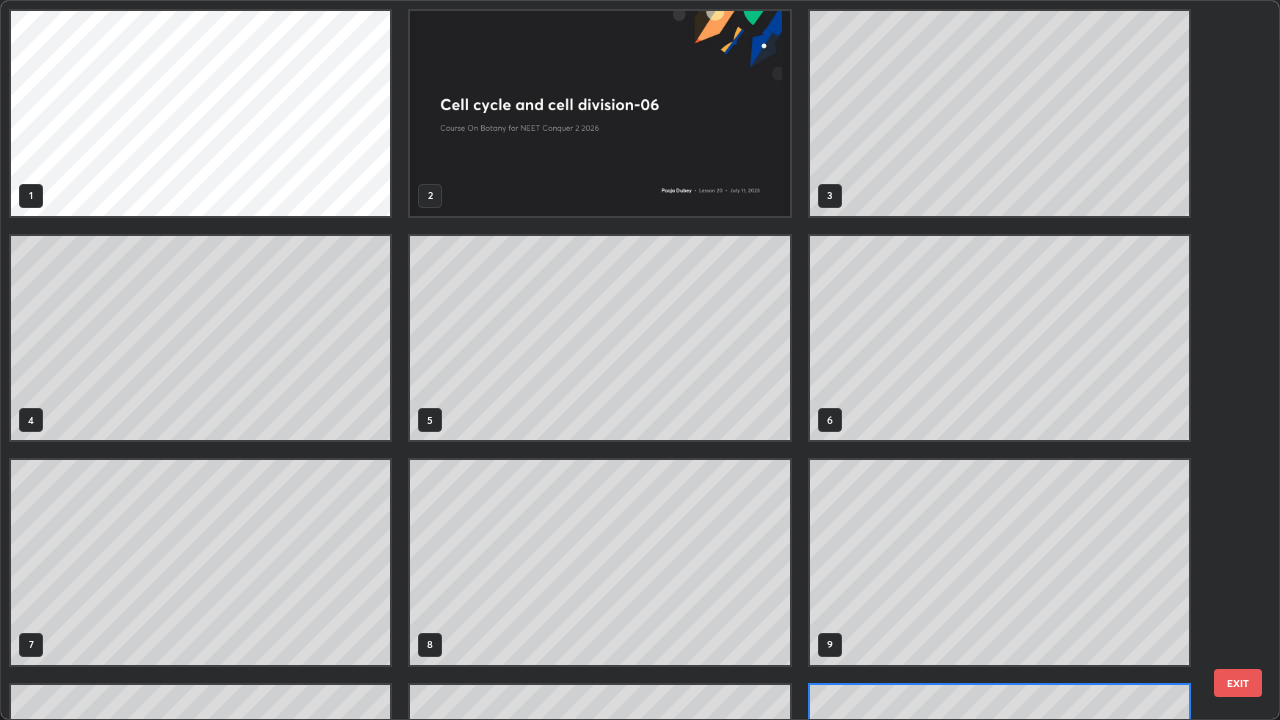scroll, scrollTop: 180, scrollLeft: 0, axis: vertical 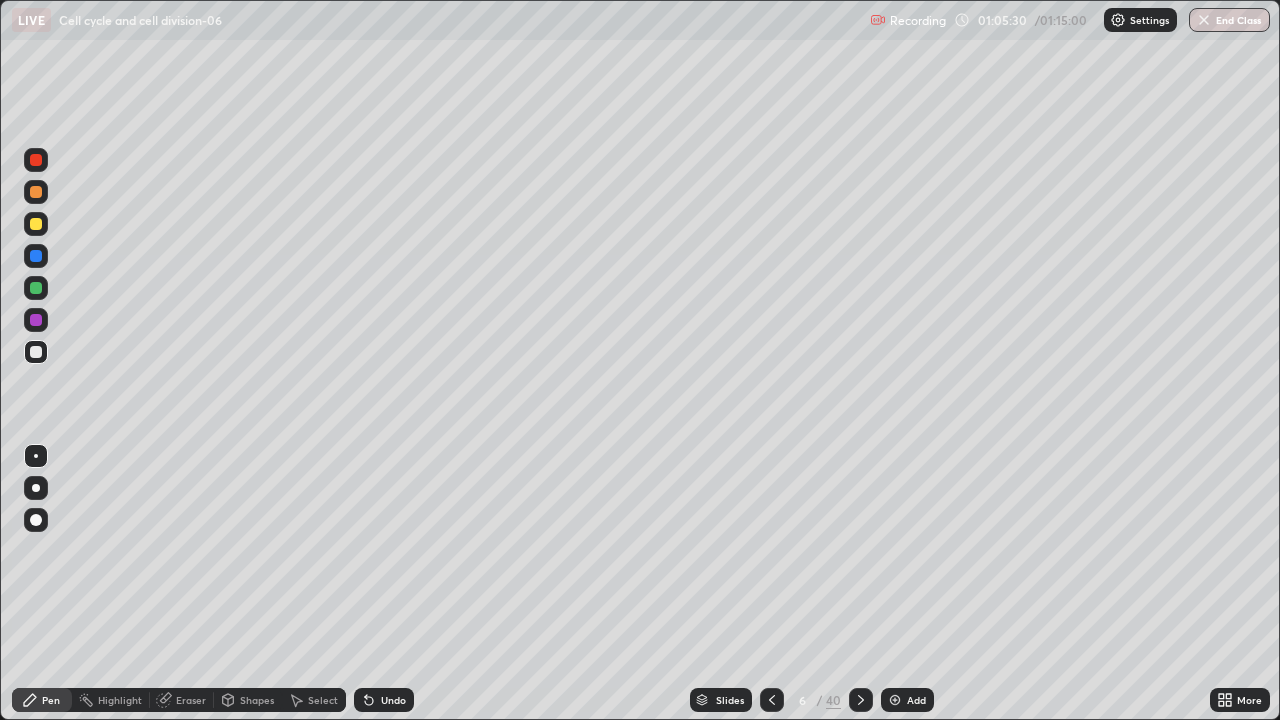 click on "Undo" at bounding box center (393, 700) 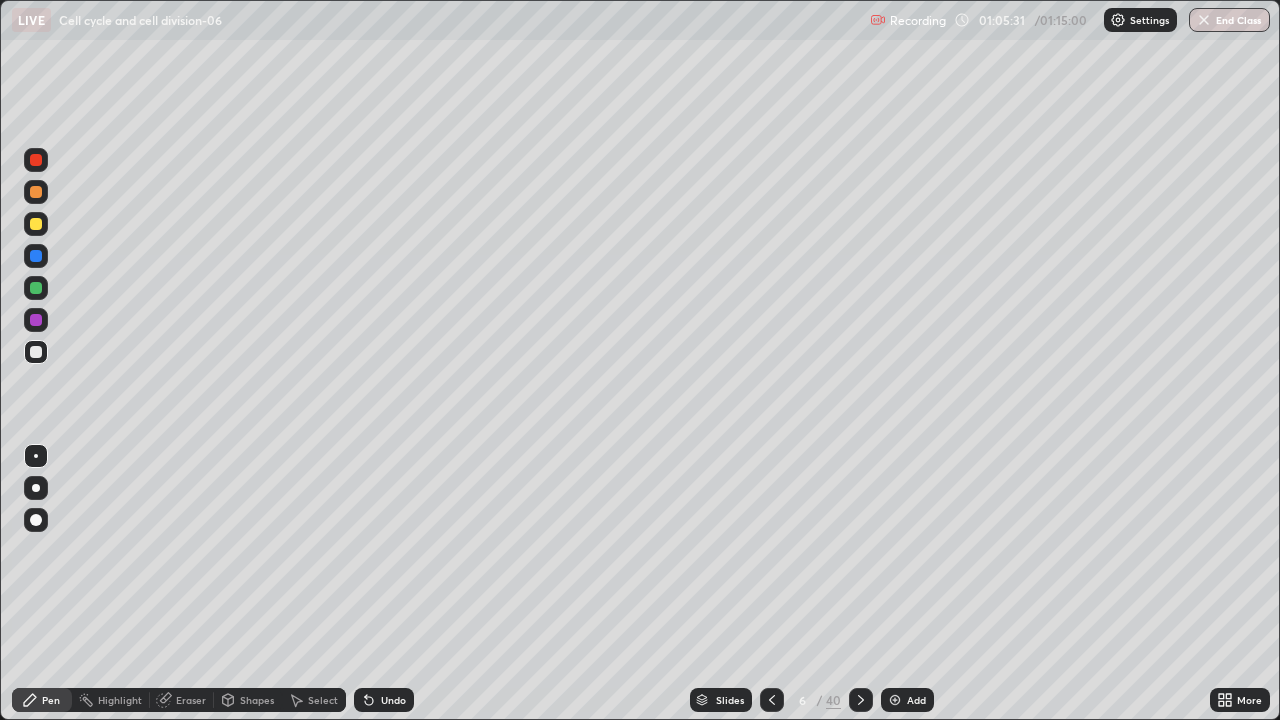 click on "Undo" at bounding box center (393, 700) 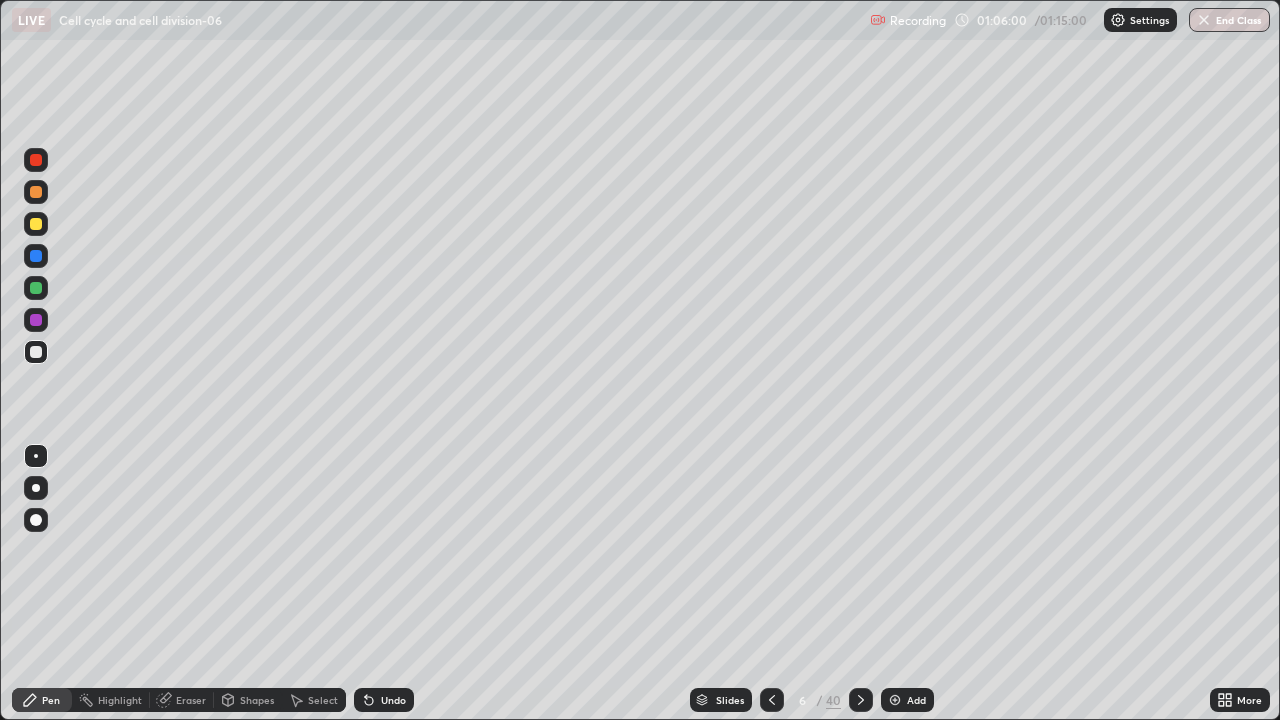 click 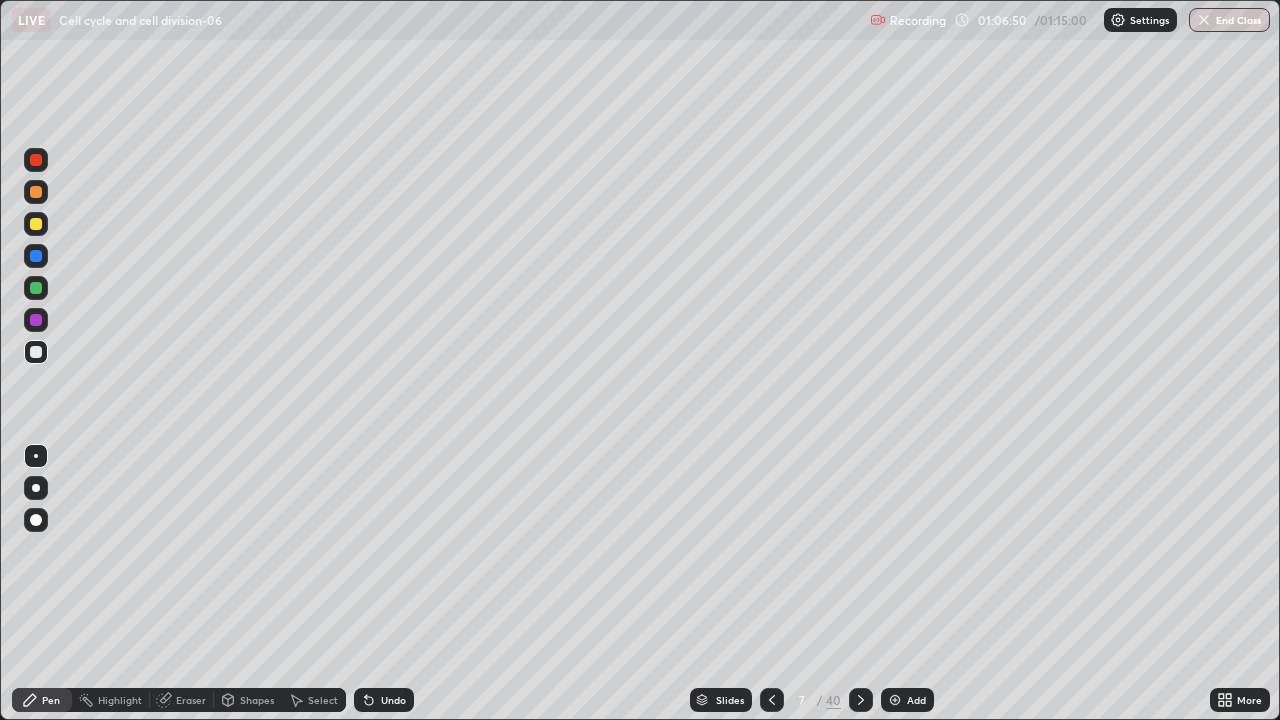 click on "Slides" at bounding box center [730, 700] 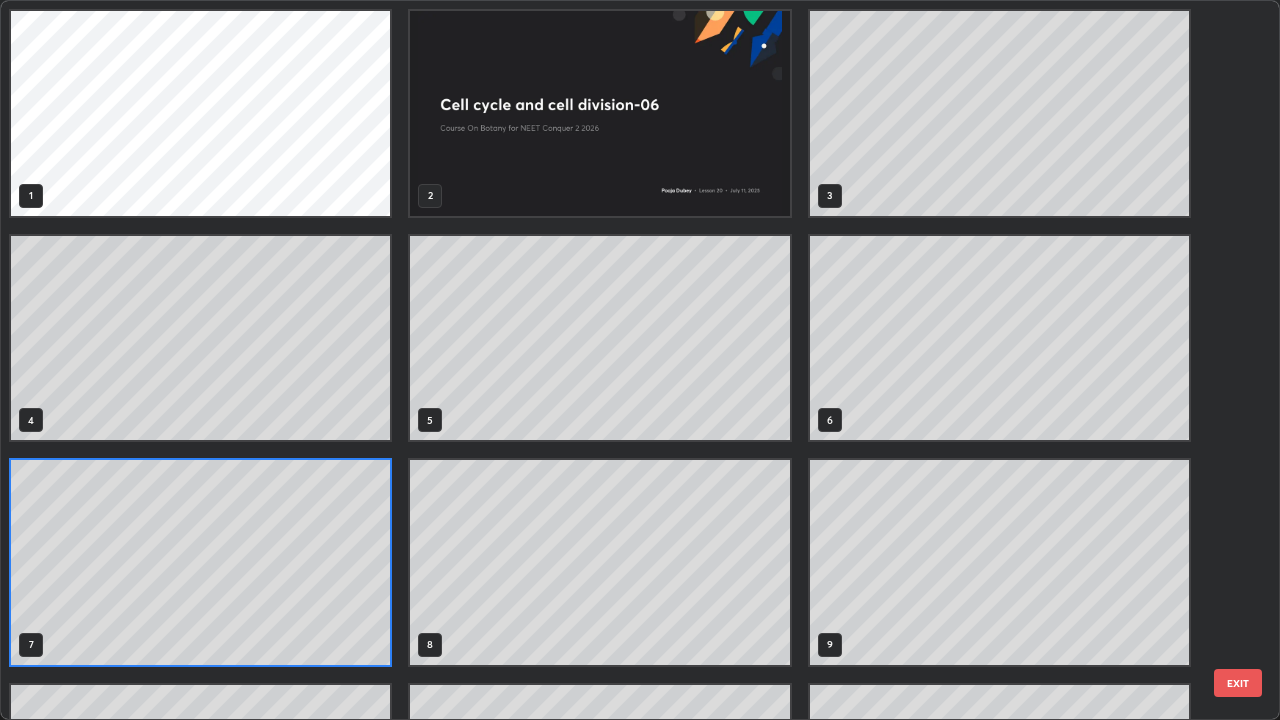 scroll, scrollTop: 7, scrollLeft: 11, axis: both 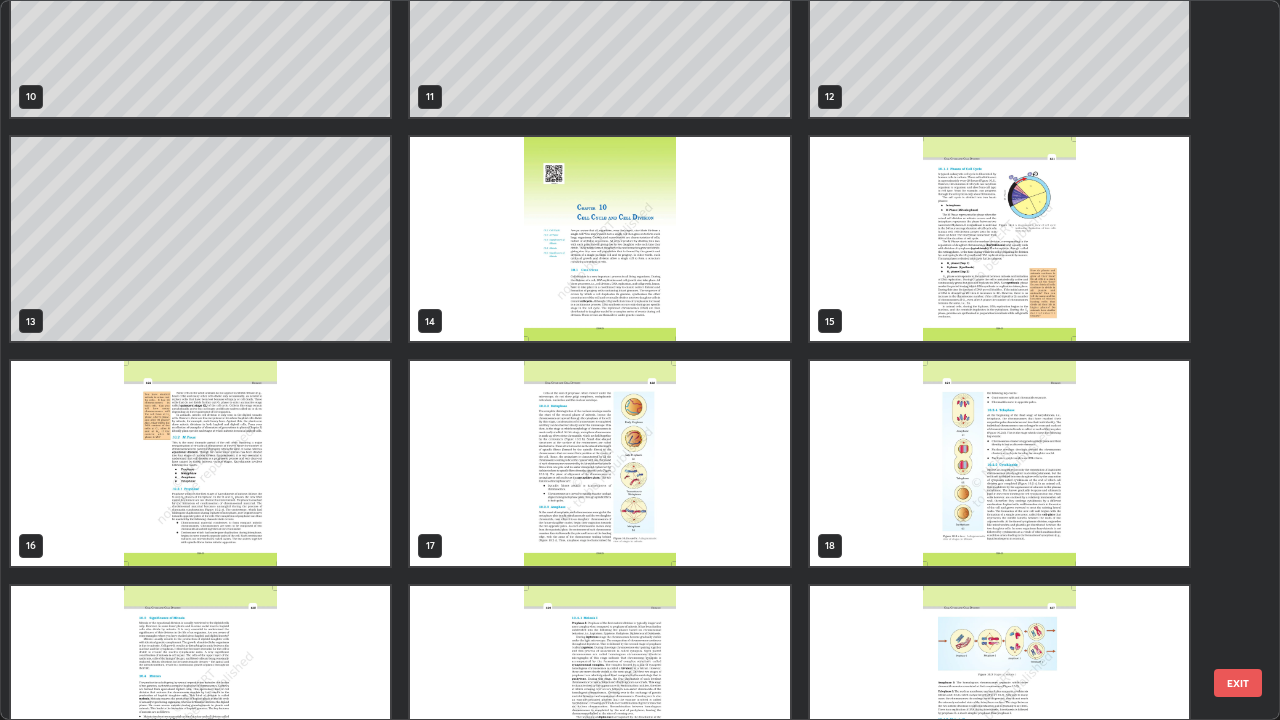 click at bounding box center [999, 463] 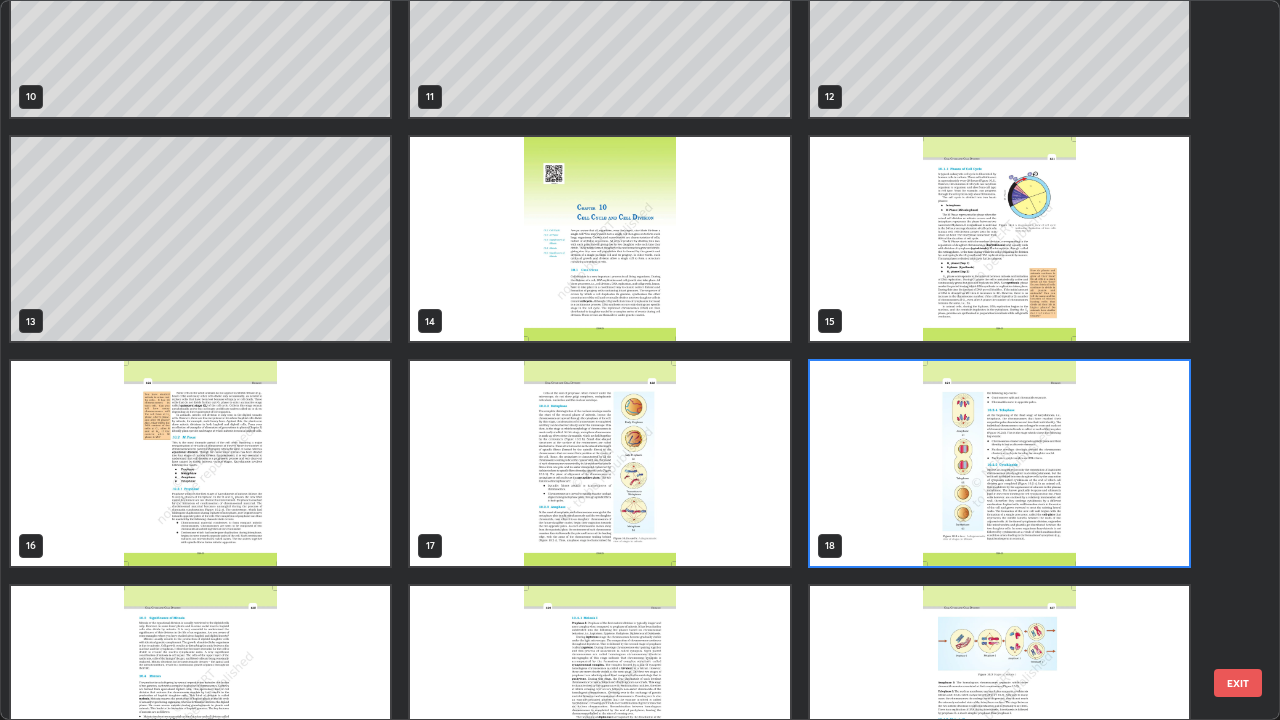 click at bounding box center (999, 463) 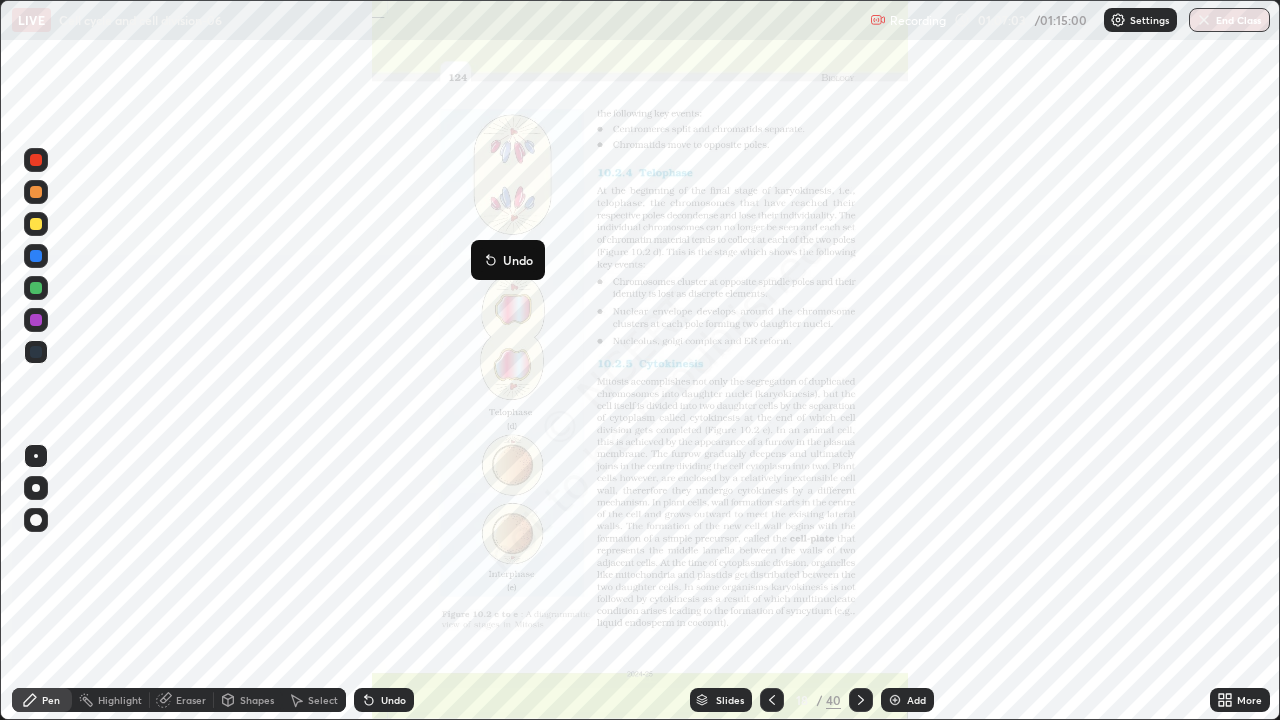 click on "Slides" at bounding box center [730, 700] 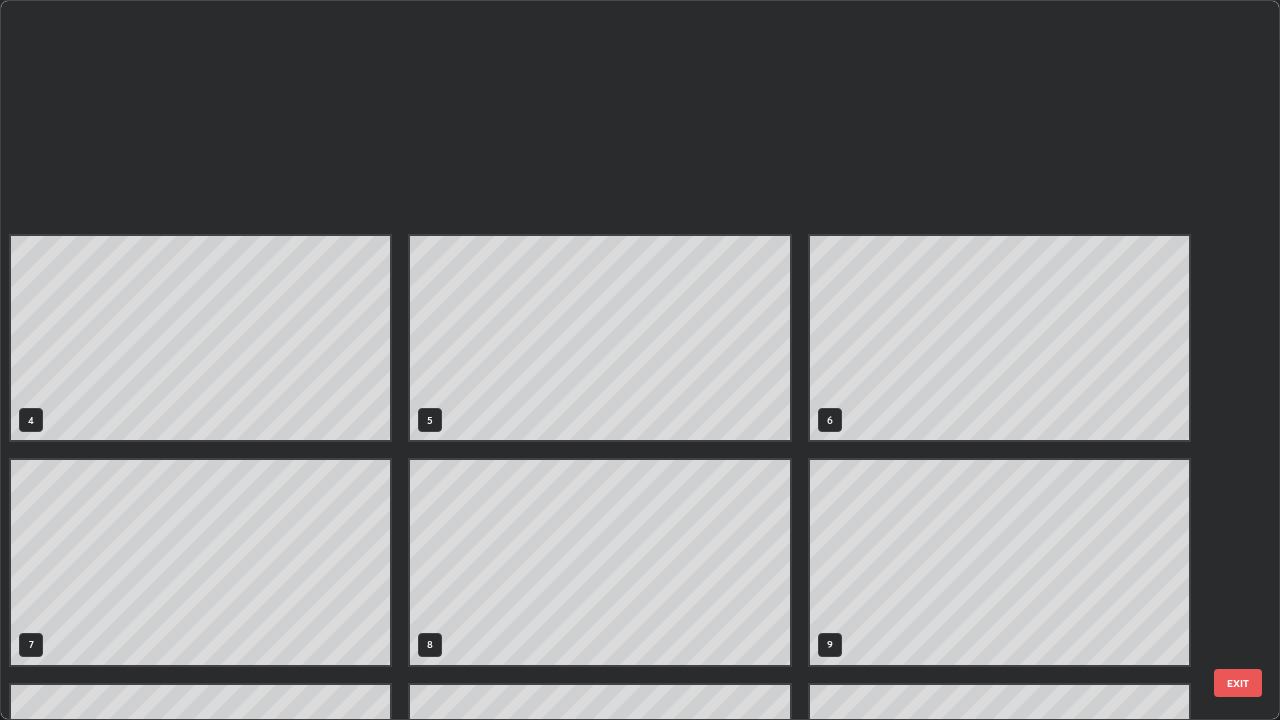 scroll, scrollTop: 629, scrollLeft: 0, axis: vertical 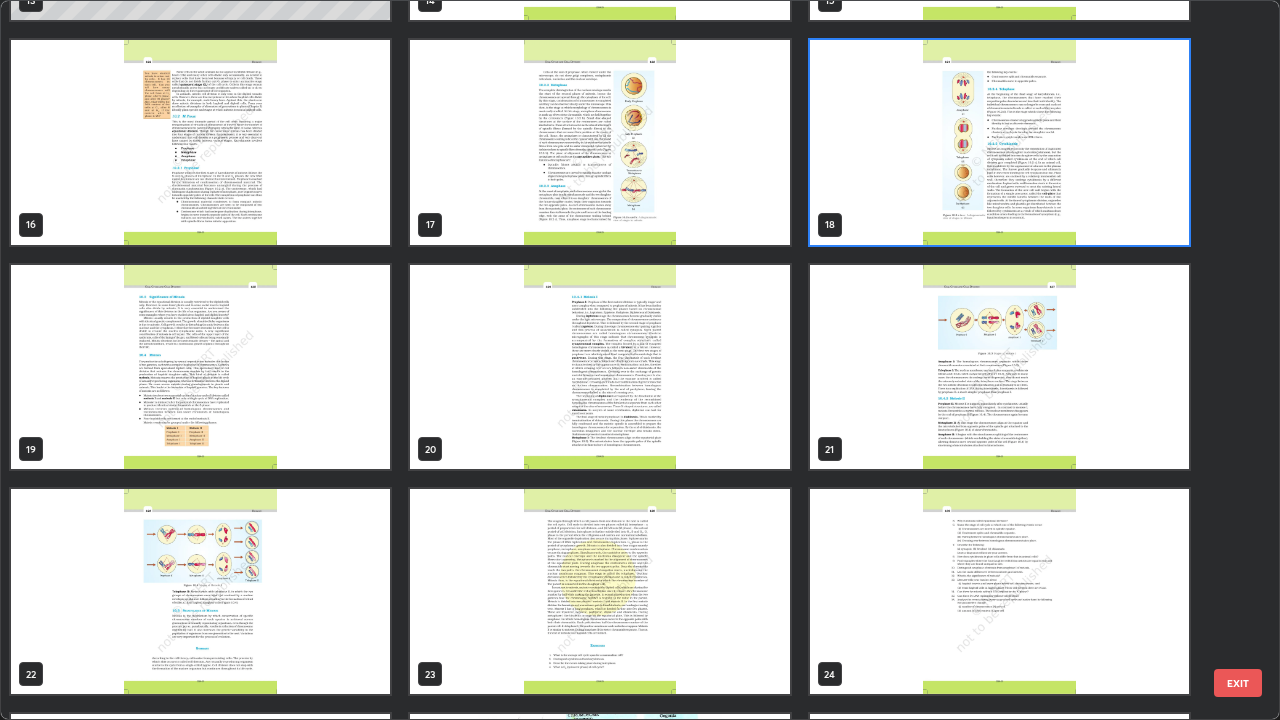 click at bounding box center (200, 591) 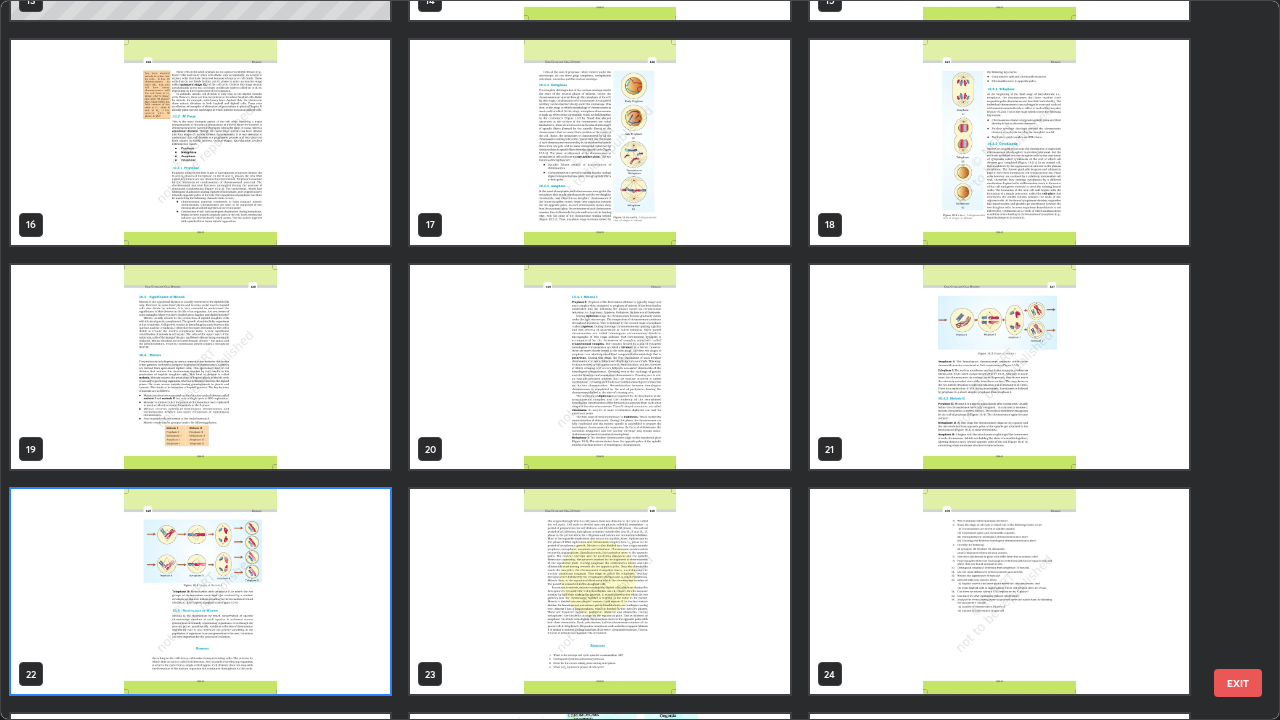 click at bounding box center (200, 591) 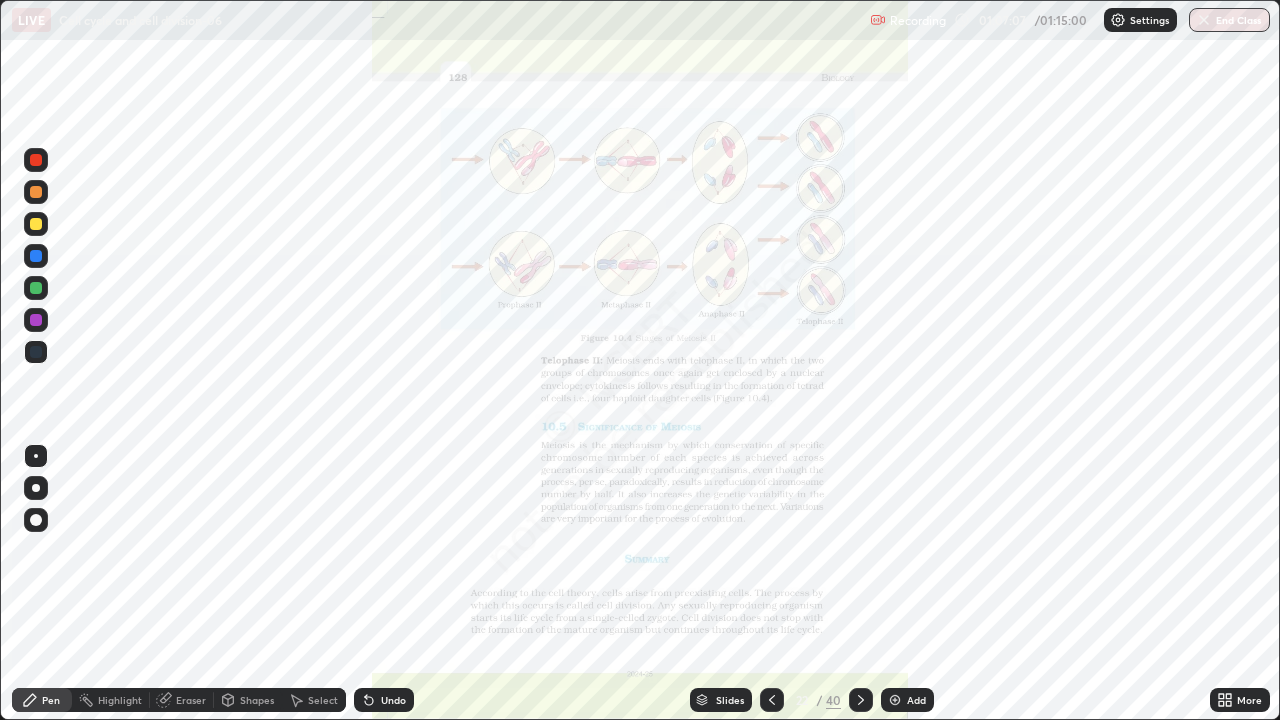 click at bounding box center (200, 591) 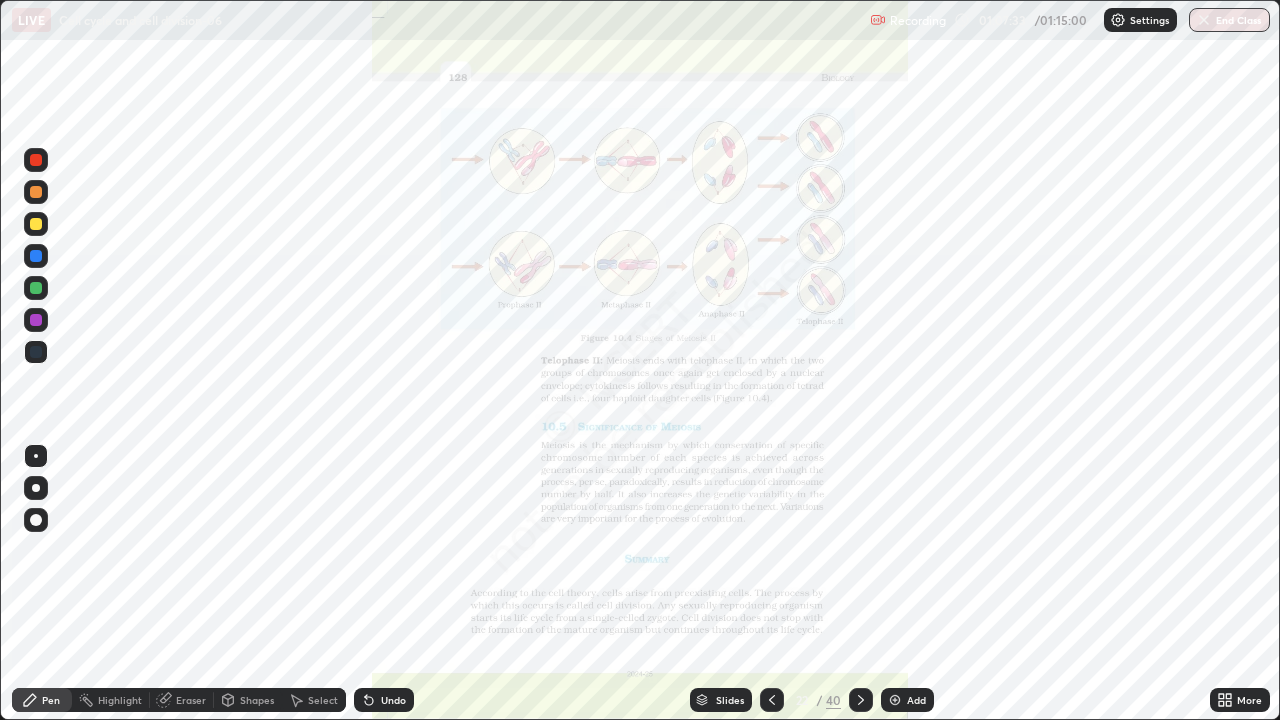click 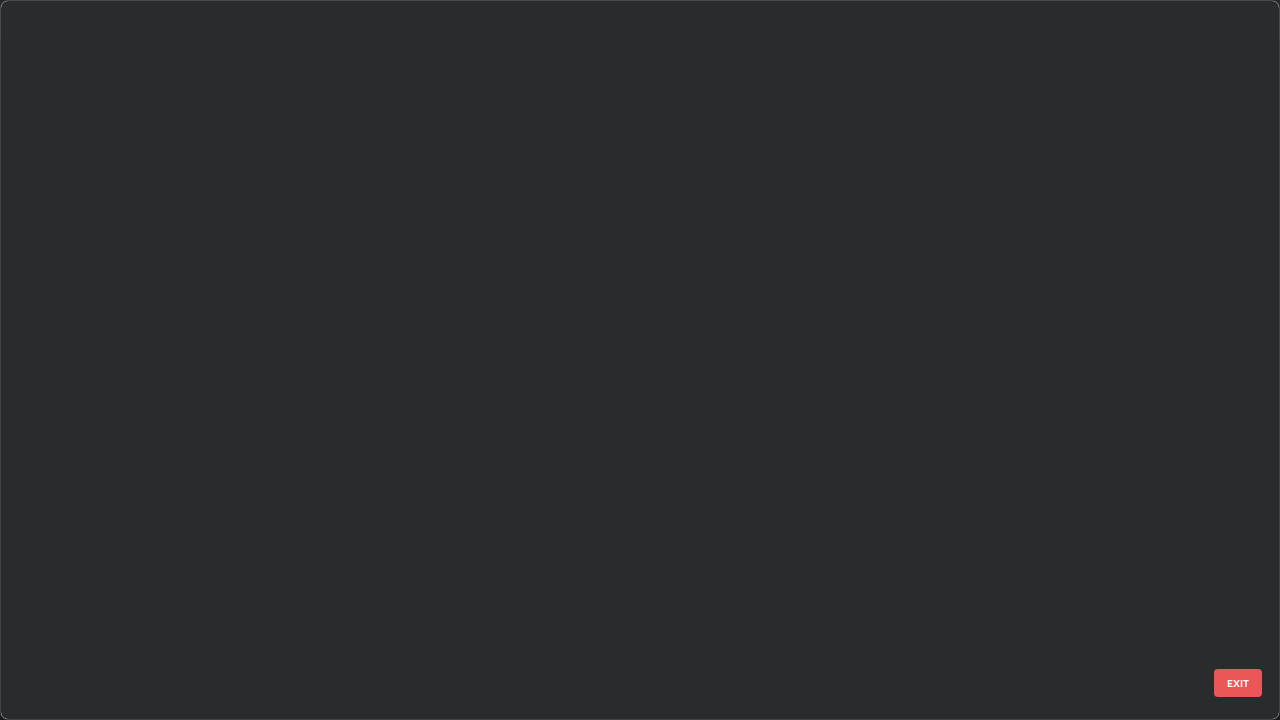 scroll, scrollTop: 1079, scrollLeft: 0, axis: vertical 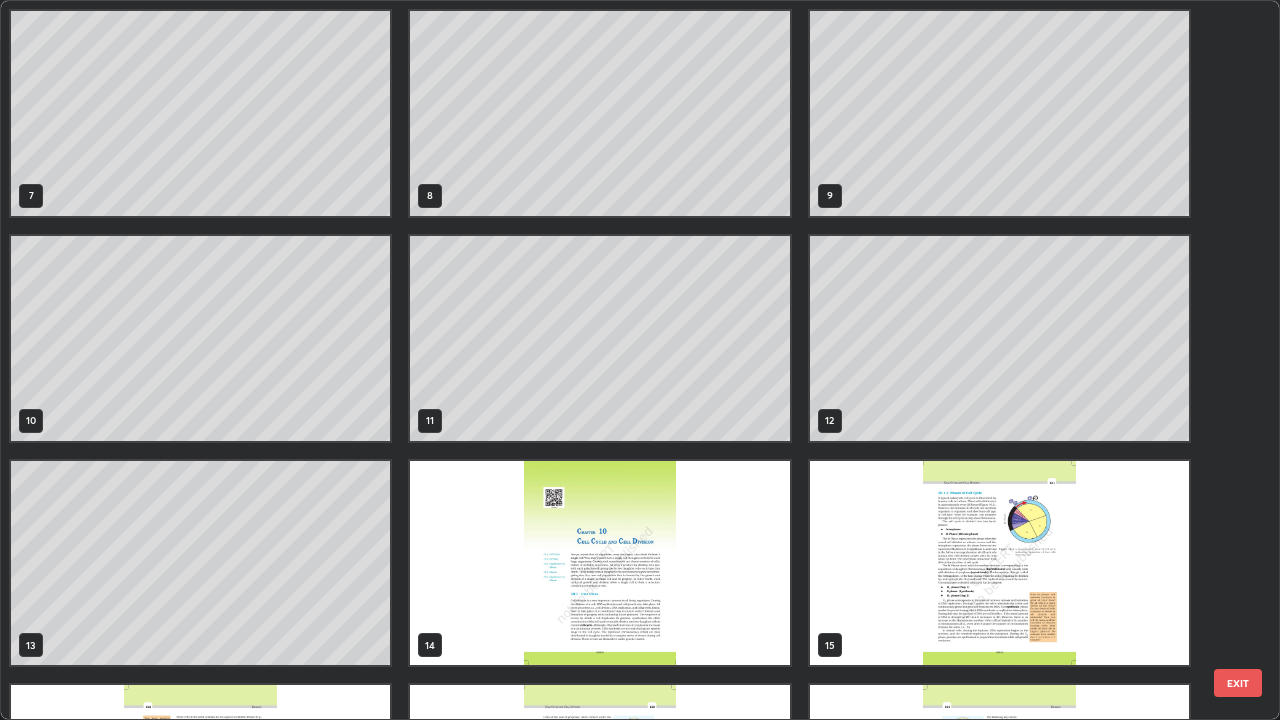 click on "4 5 6 7 8 9 10 11 12 13 14 15 16 17 18" at bounding box center [622, 360] 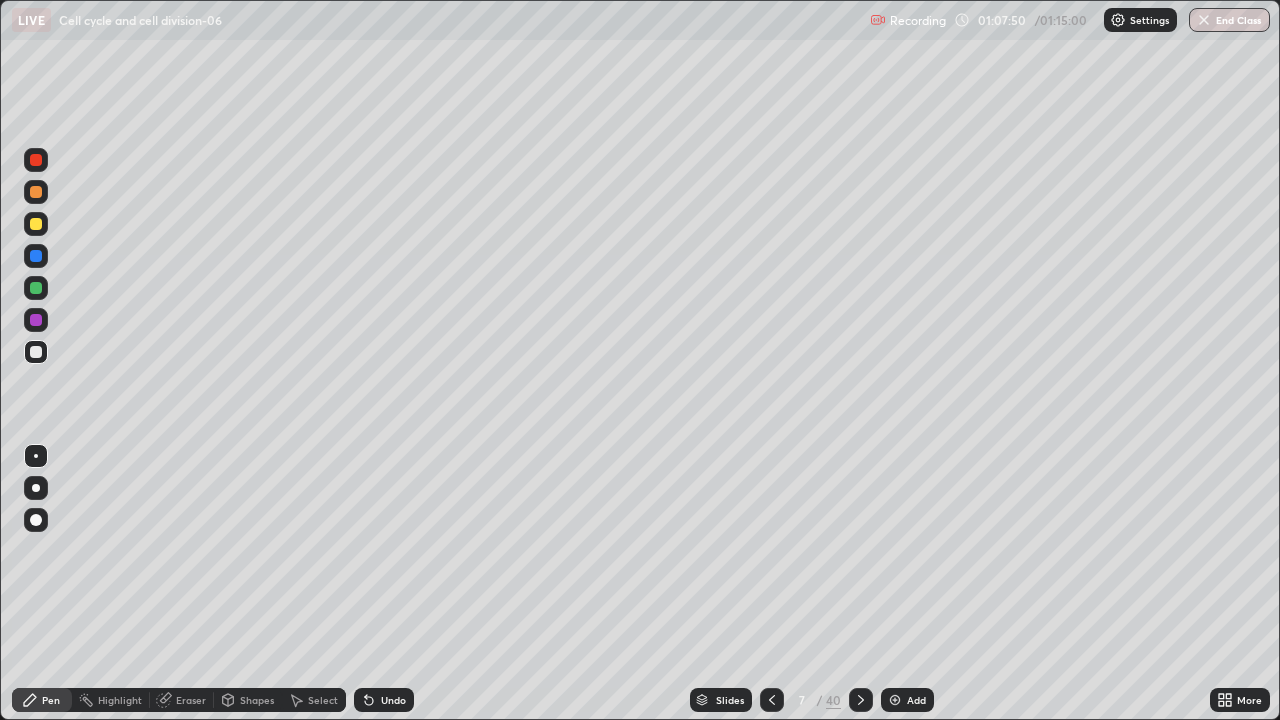 click on "Undo" at bounding box center (393, 700) 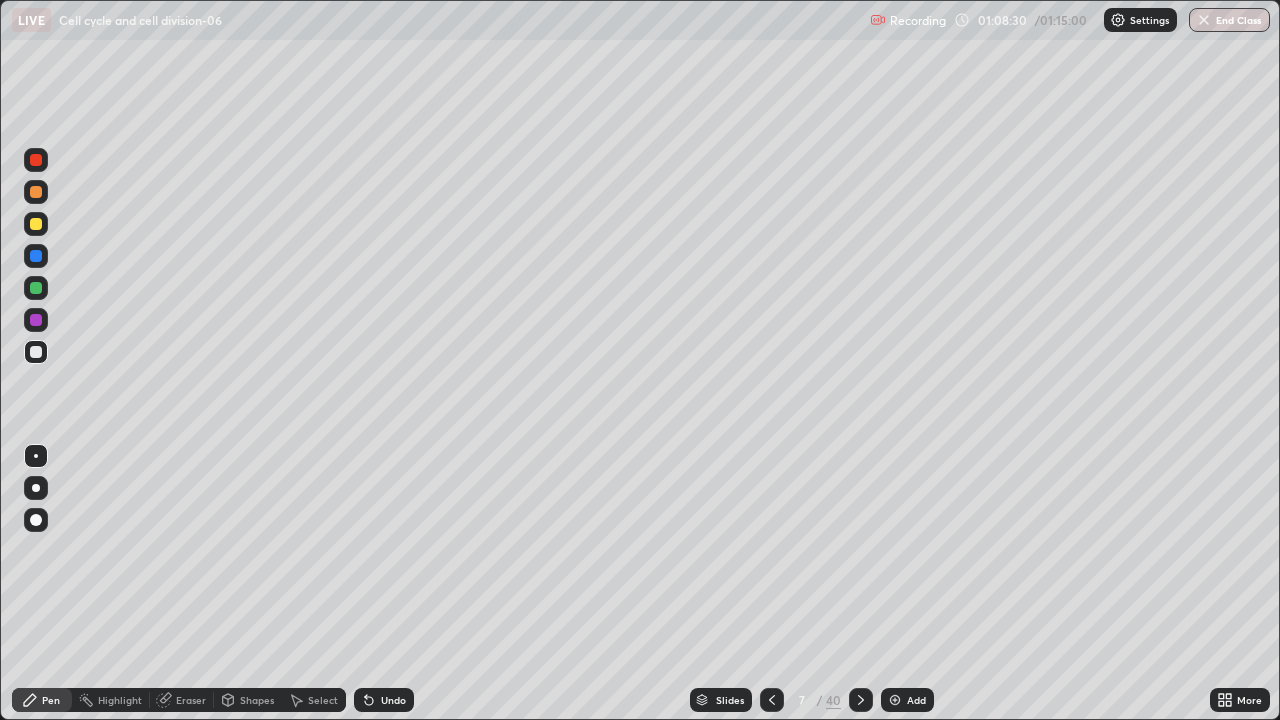 click at bounding box center (895, 700) 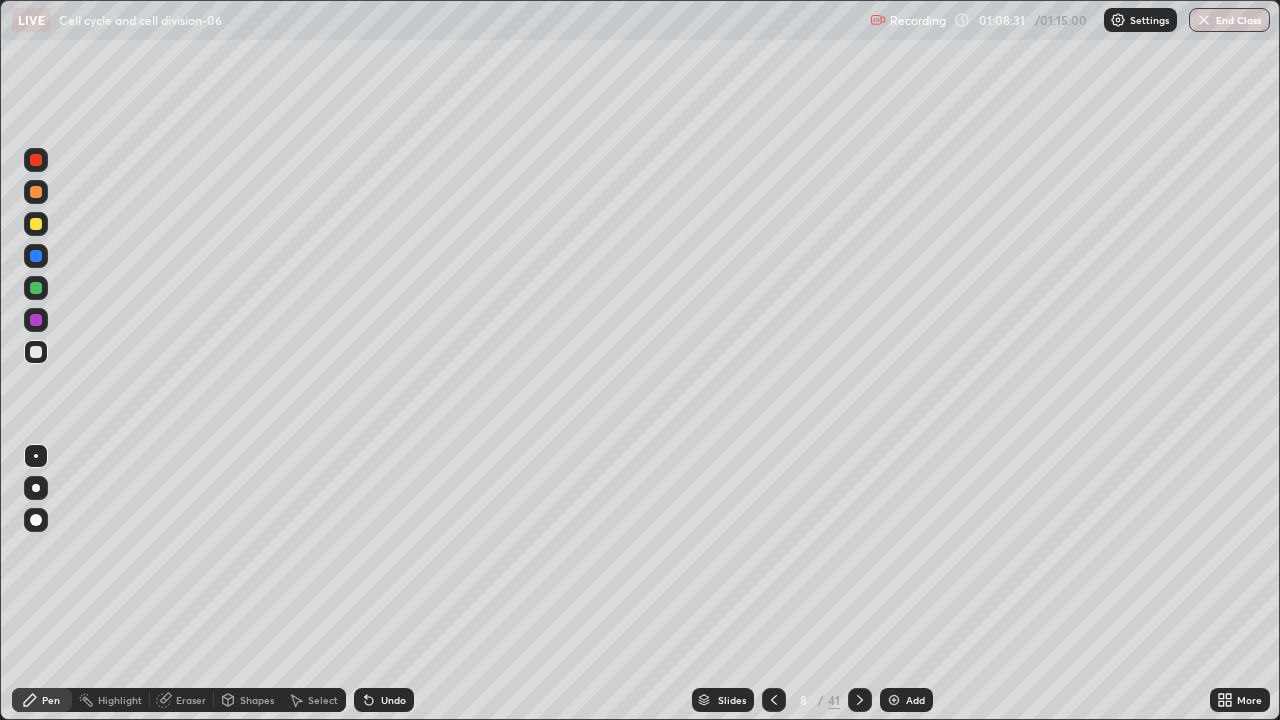 click 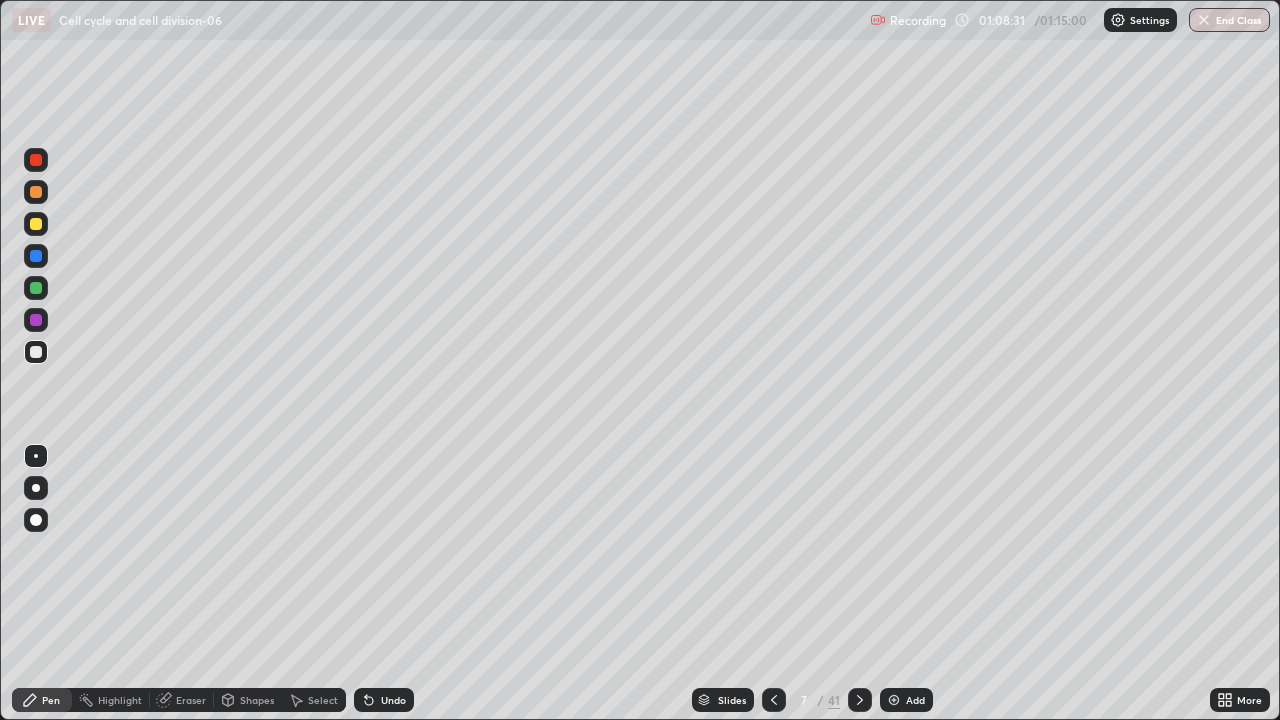 click 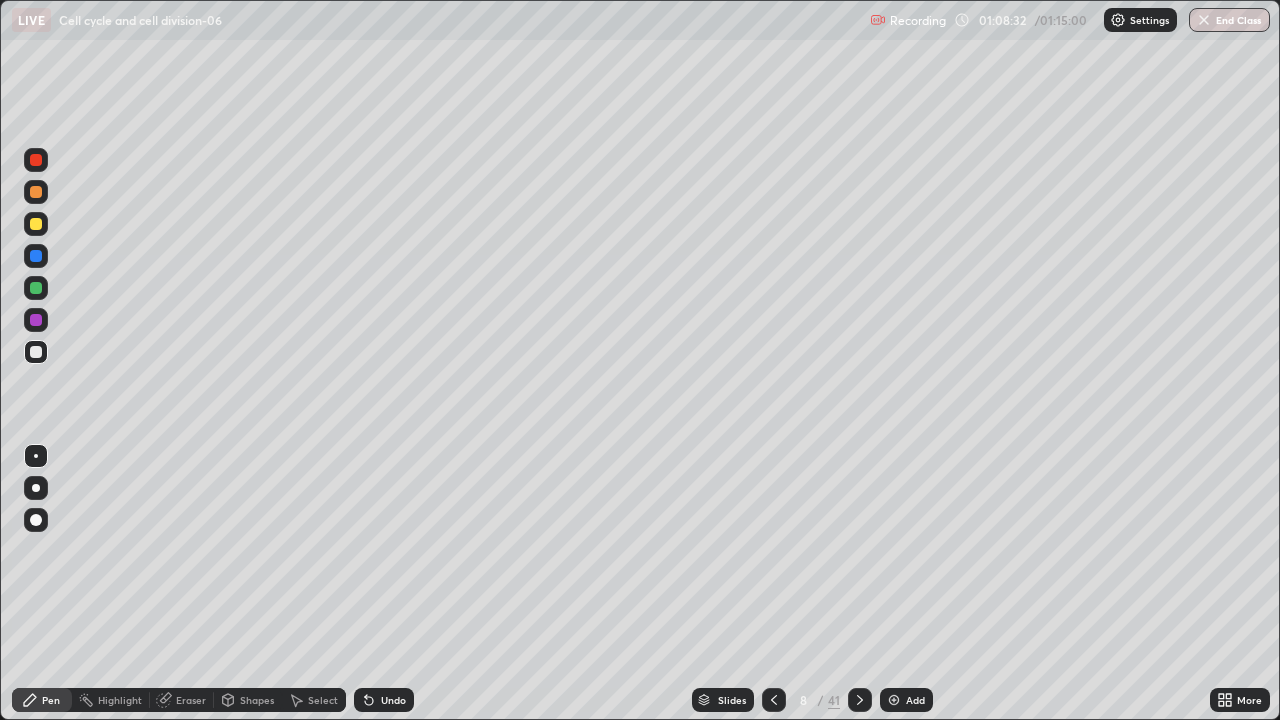 click 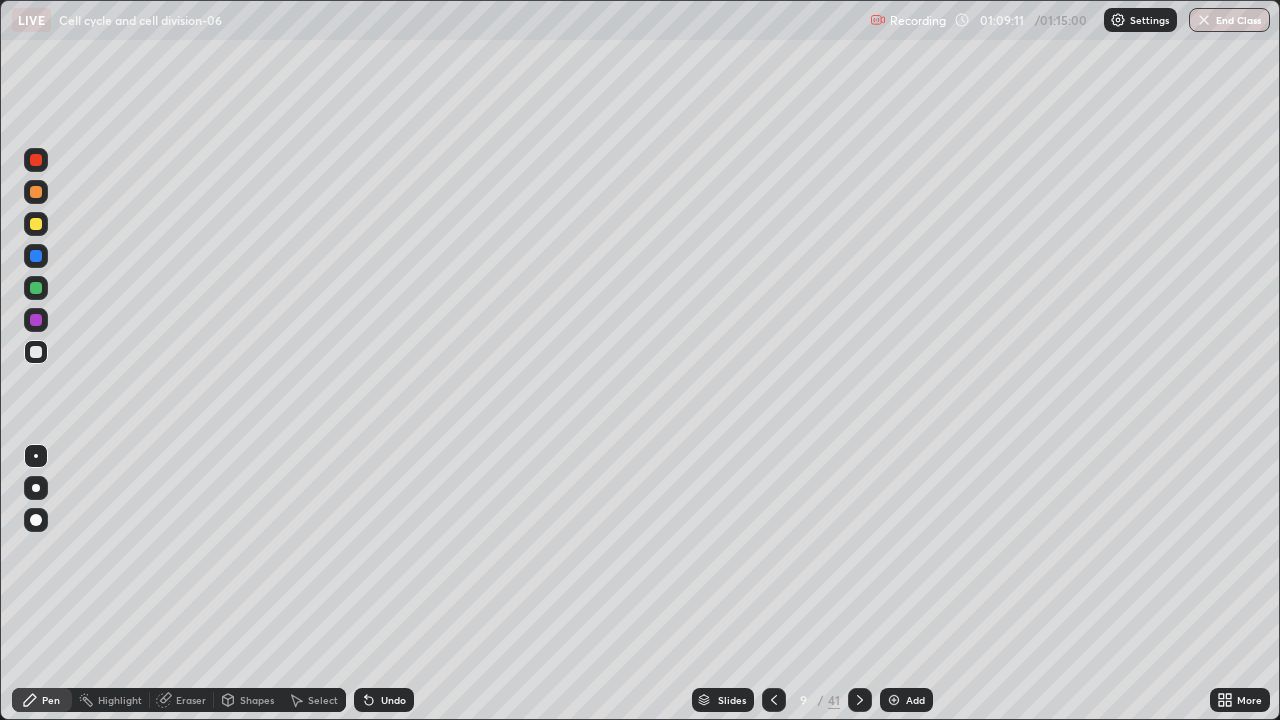 click 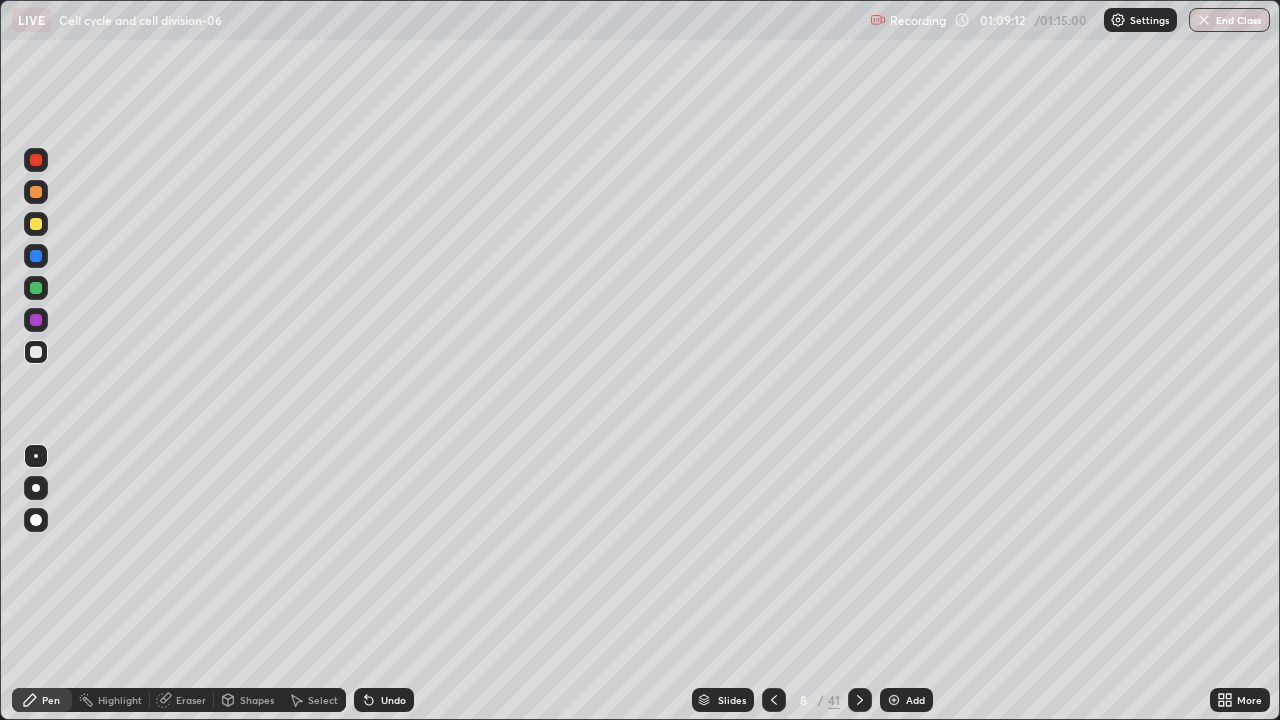 click 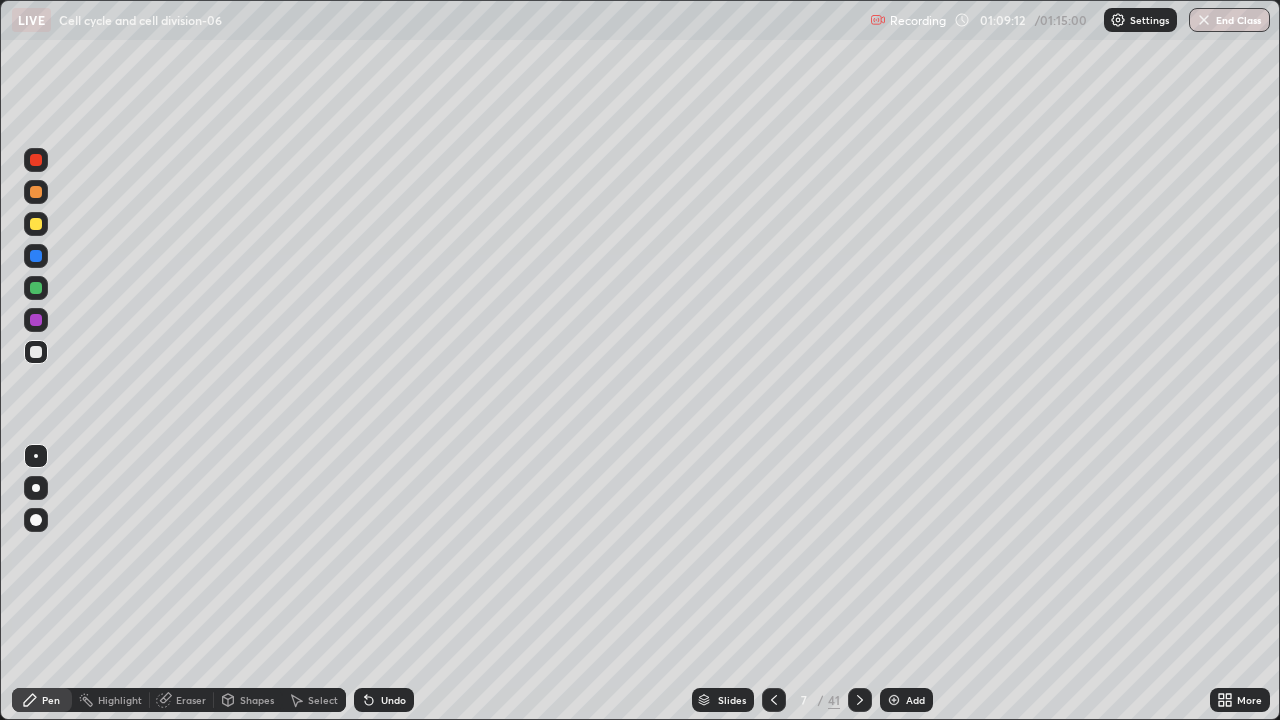 click 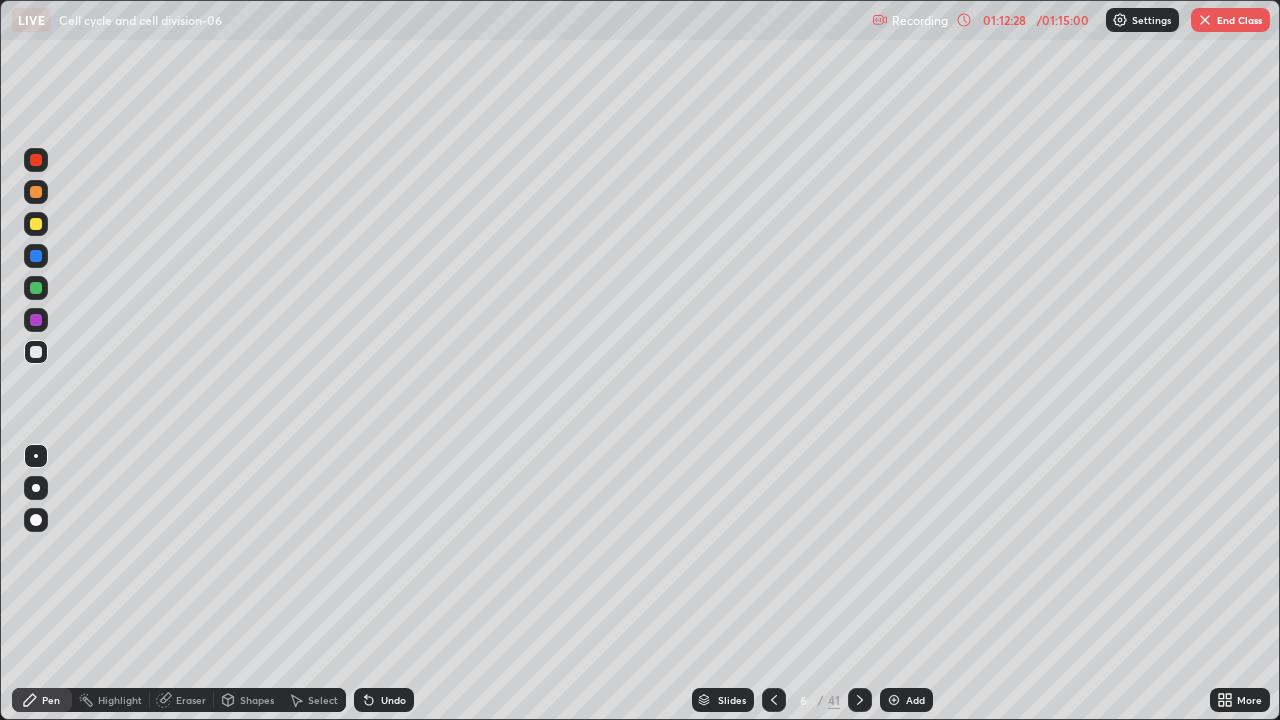 click at bounding box center (860, 700) 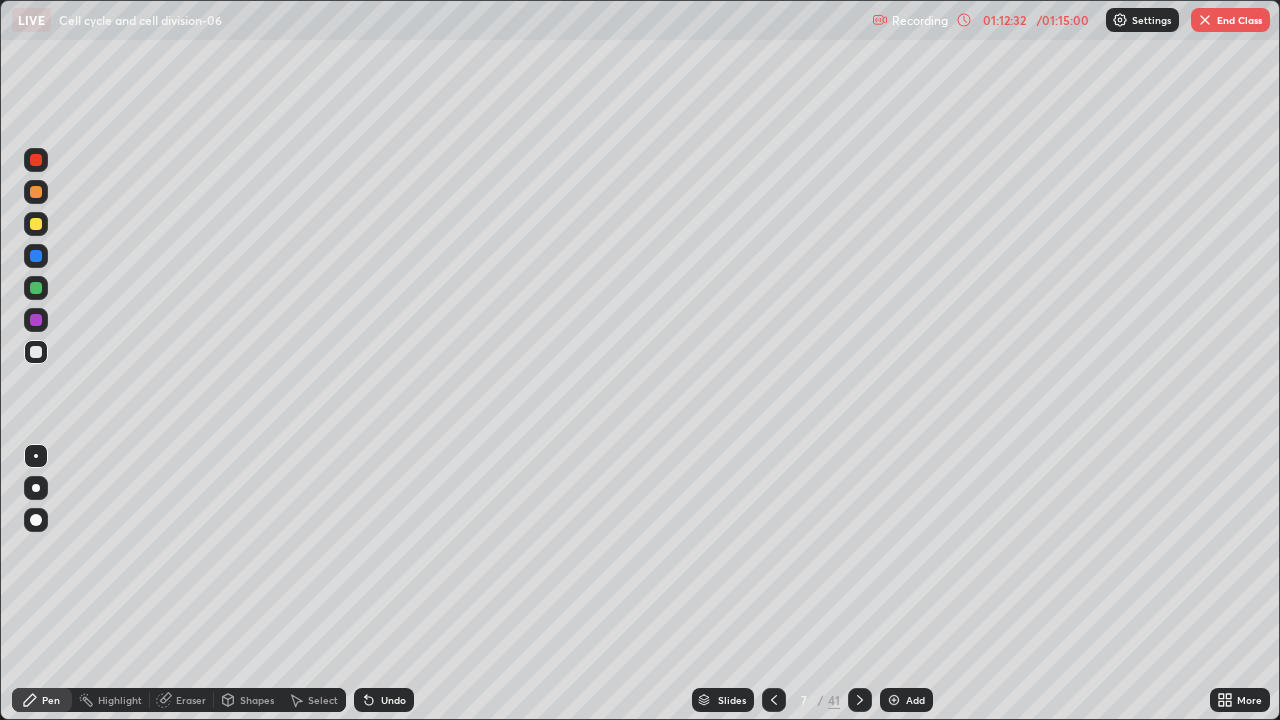 click 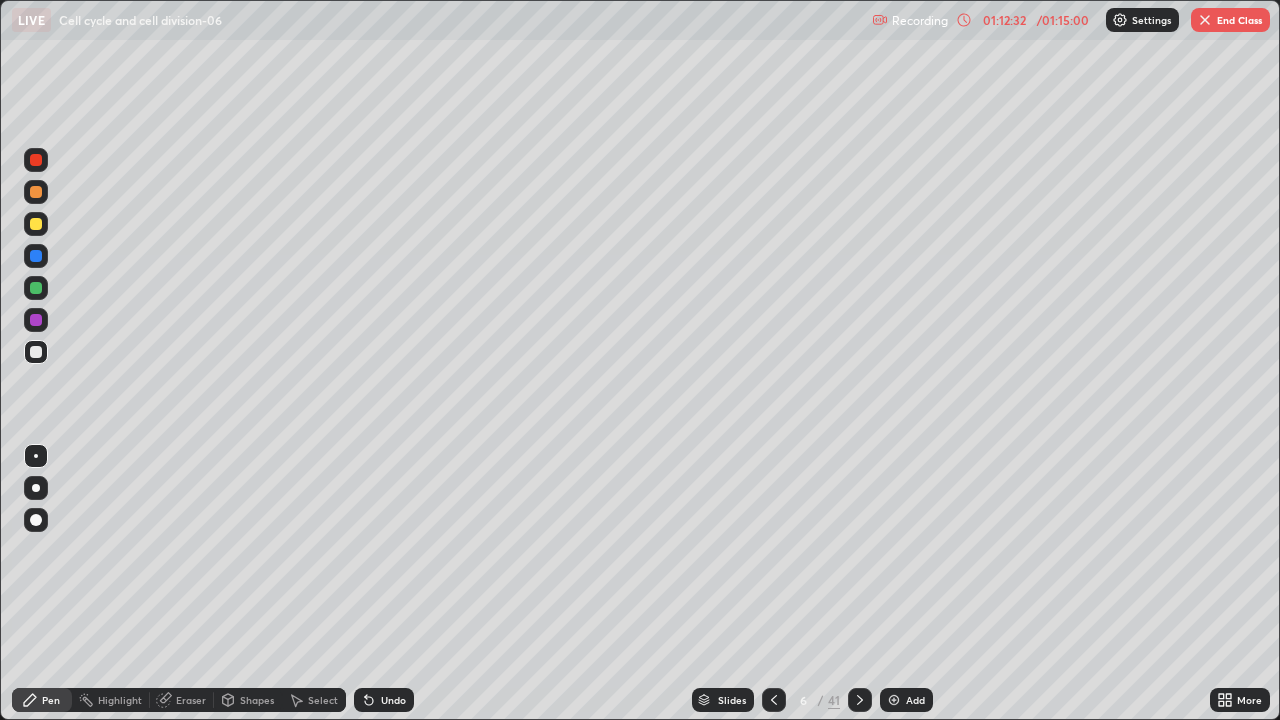click 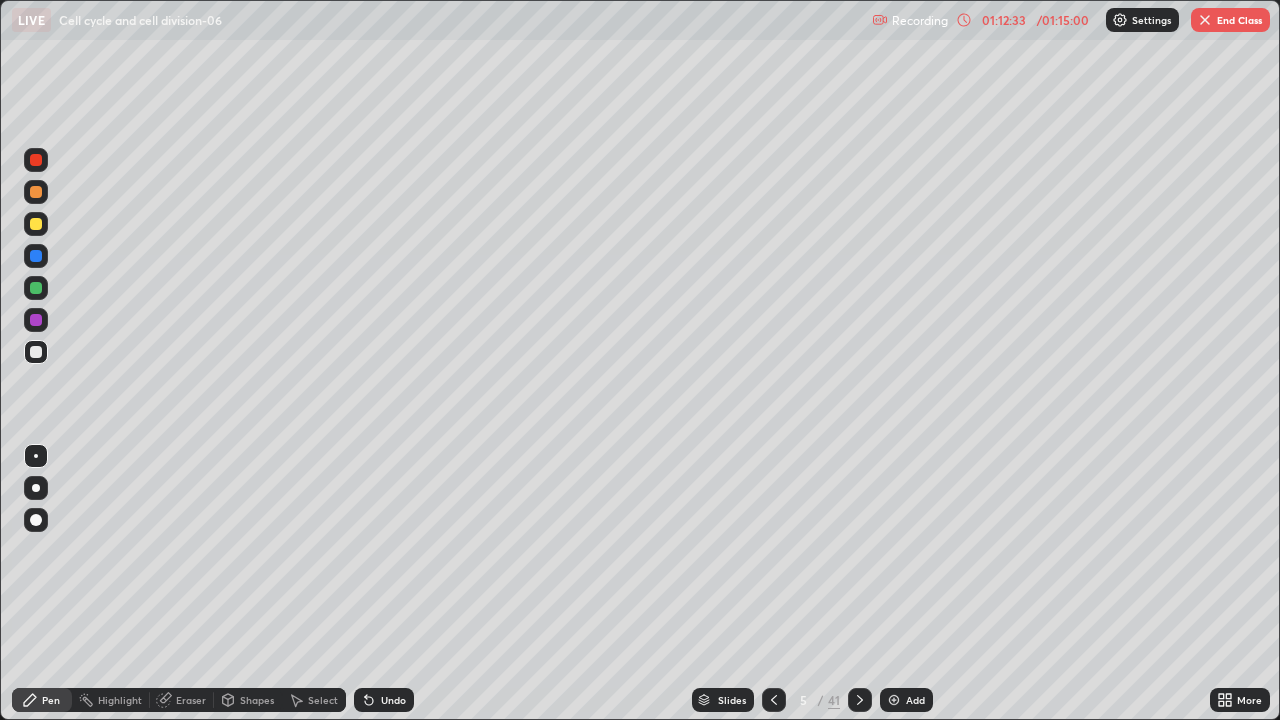 click on "Slides" at bounding box center (732, 700) 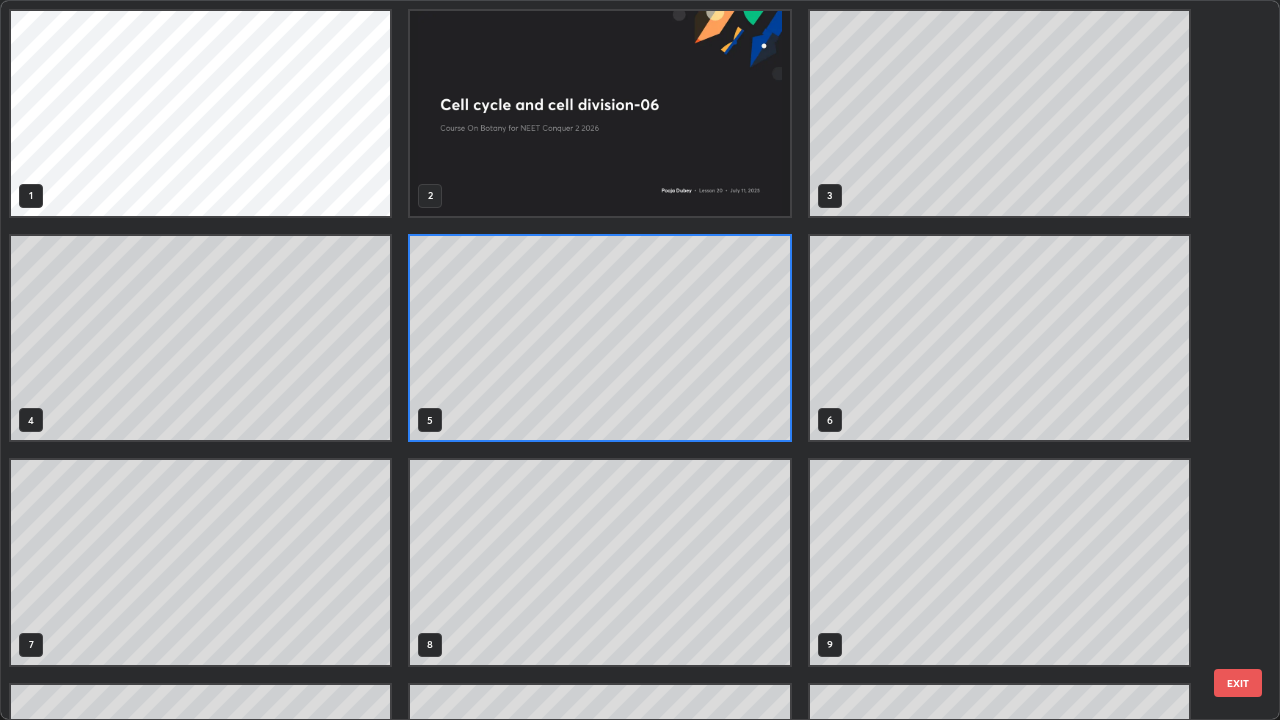 scroll, scrollTop: 7, scrollLeft: 11, axis: both 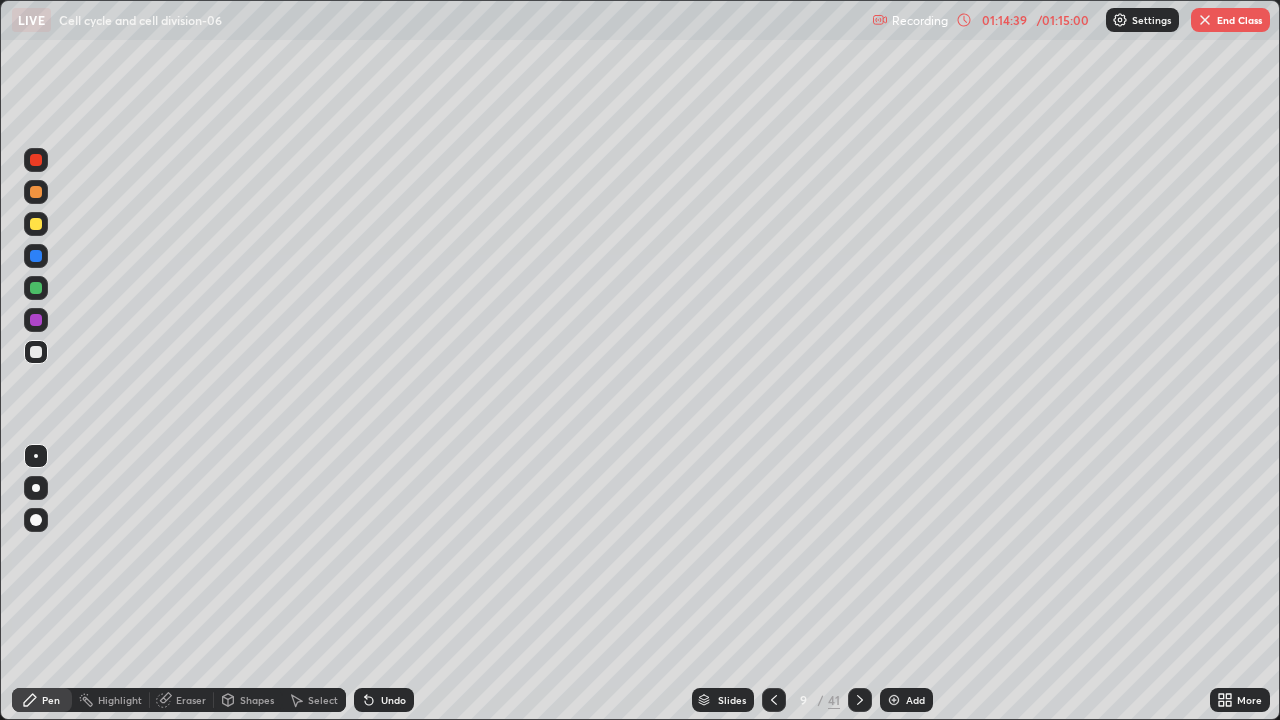click on "Slides" at bounding box center (723, 700) 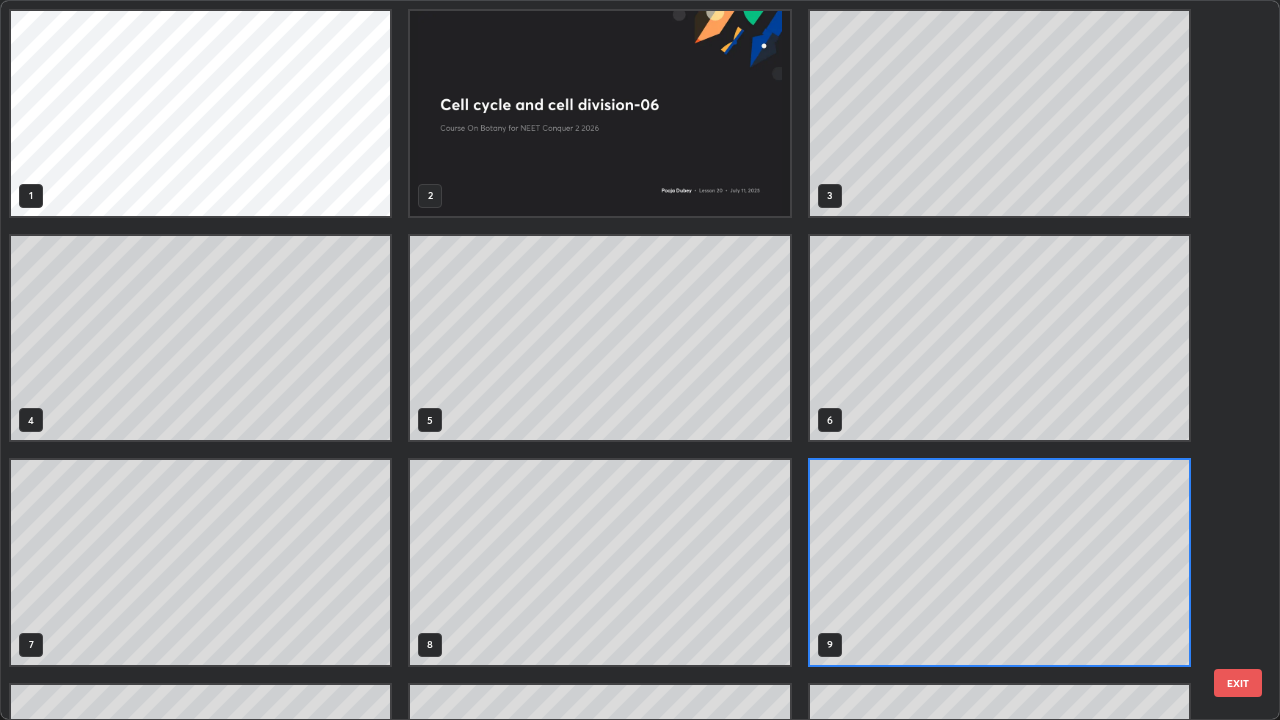 scroll, scrollTop: 7, scrollLeft: 11, axis: both 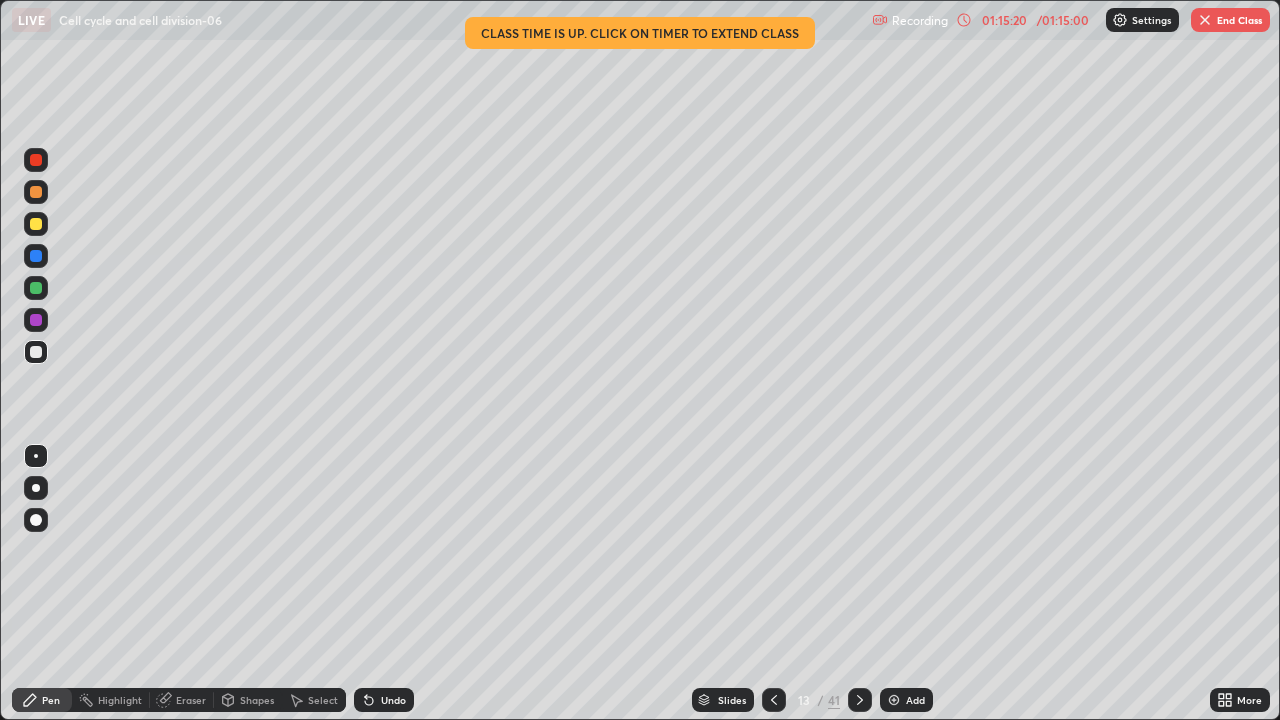click on "Slides" at bounding box center [723, 700] 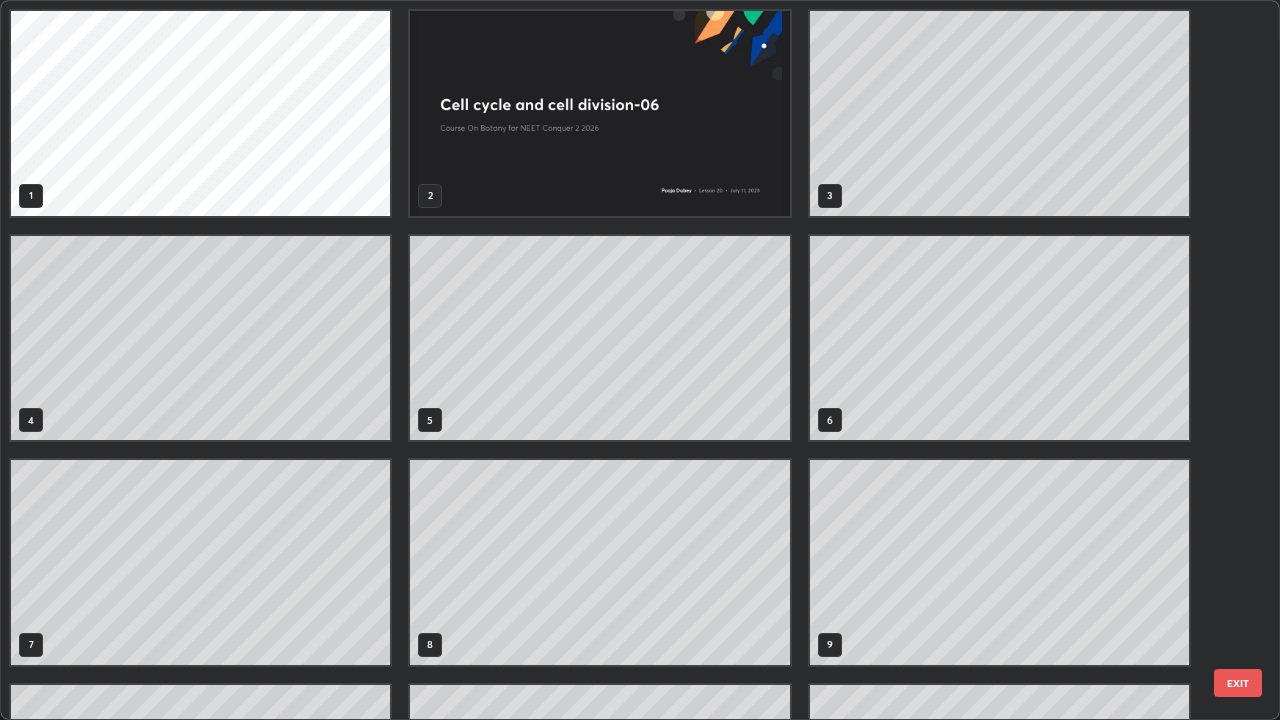scroll, scrollTop: 405, scrollLeft: 0, axis: vertical 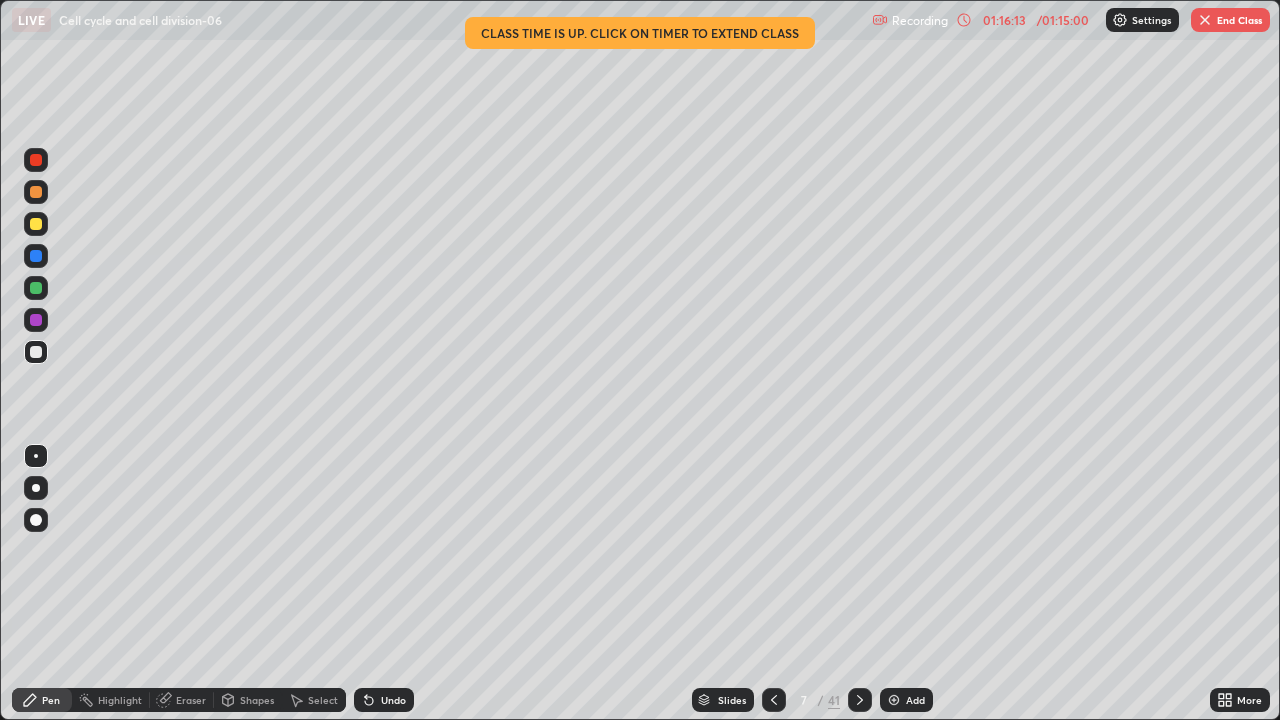 click on "End Class" at bounding box center (1230, 20) 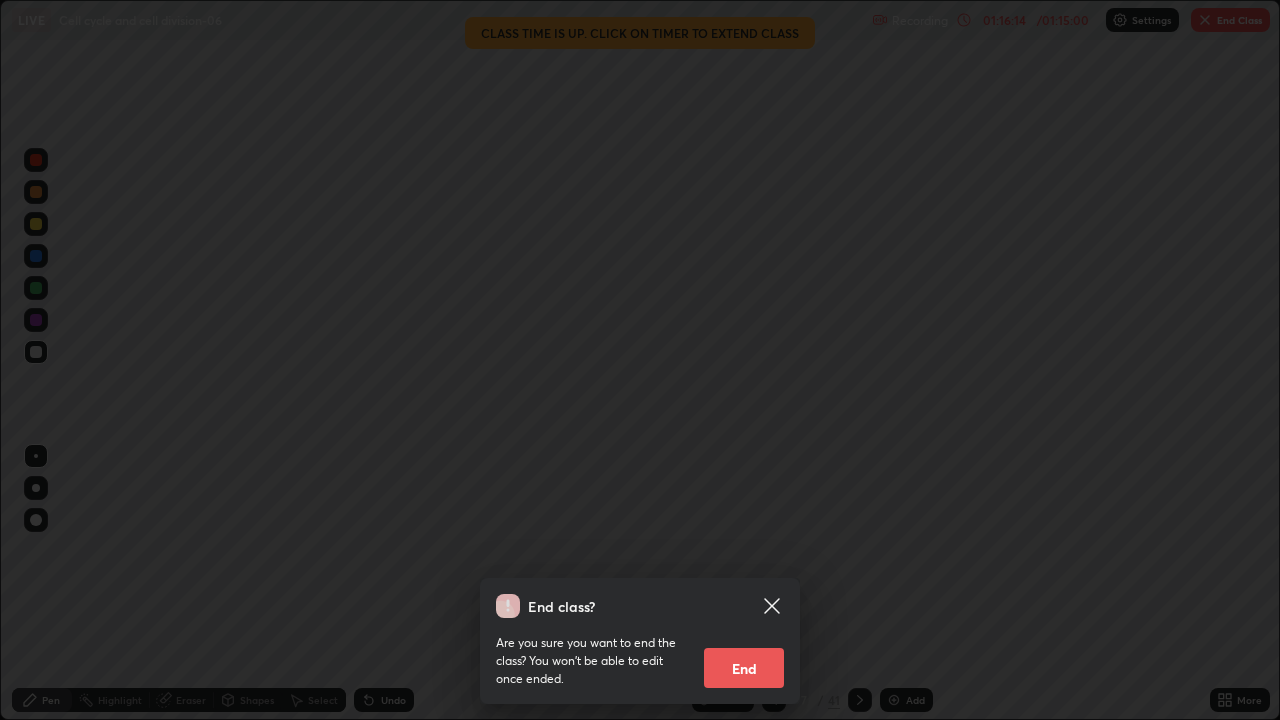 click on "End" at bounding box center [744, 668] 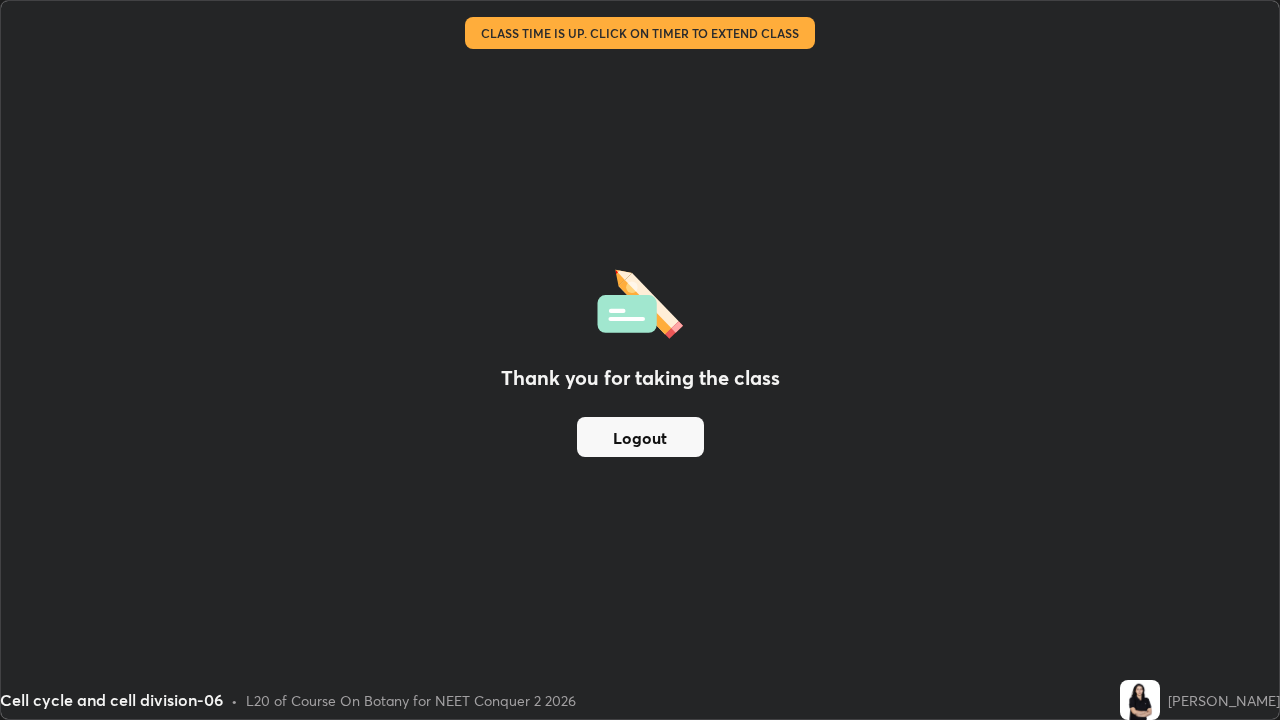 click on "Logout" at bounding box center (640, 437) 